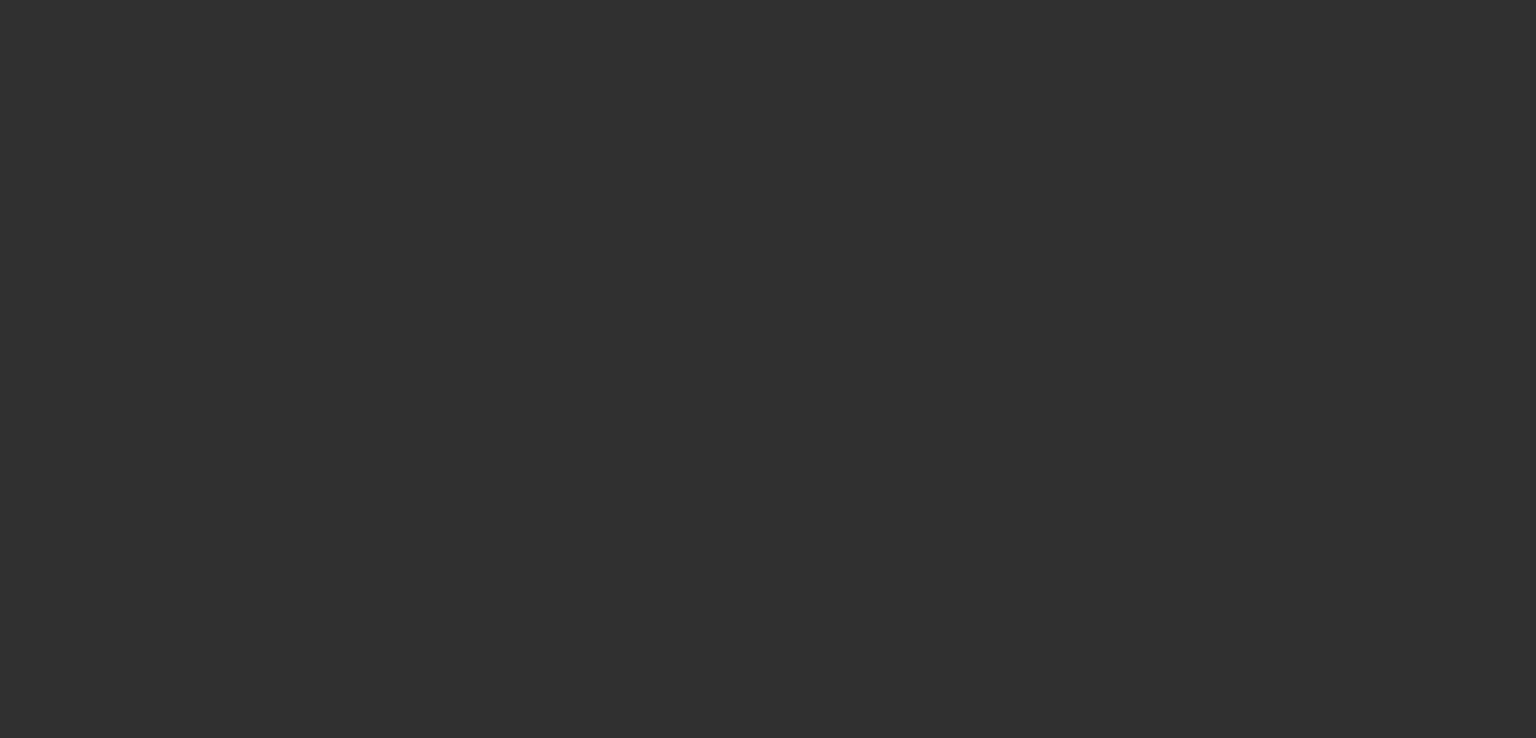 scroll, scrollTop: 0, scrollLeft: 0, axis: both 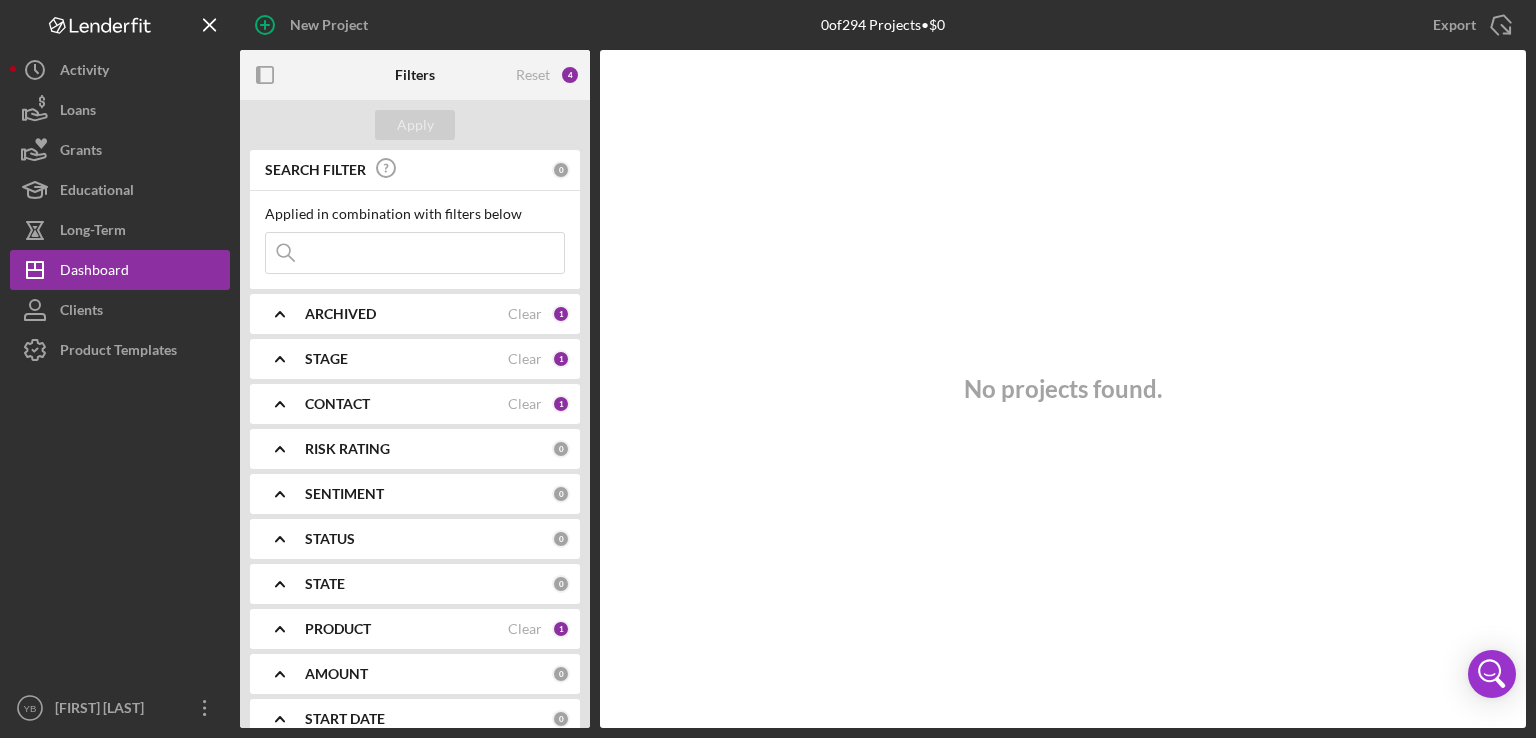 click on "ARCHIVED   Clear 1" at bounding box center [437, 314] 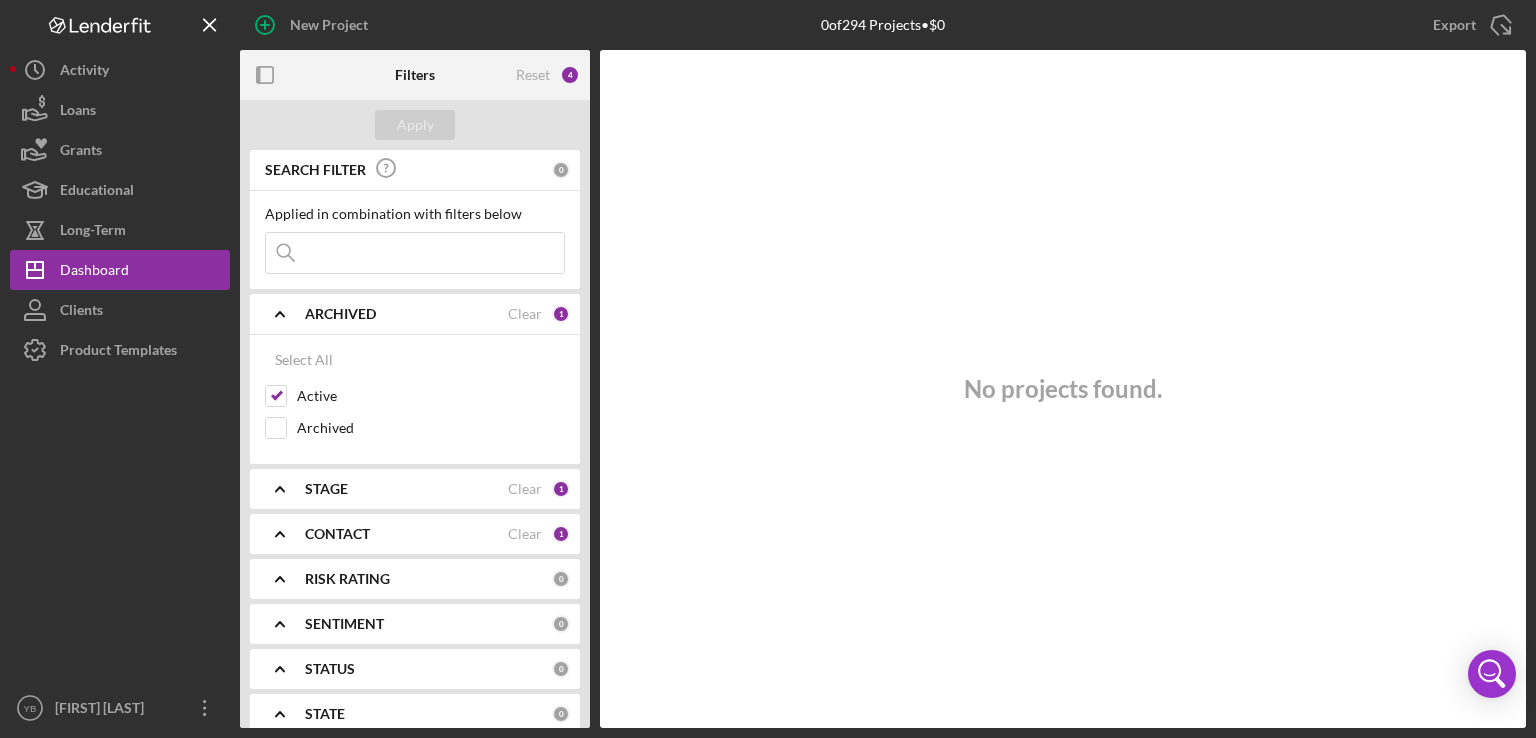 click on "No projects found." at bounding box center (1063, 389) 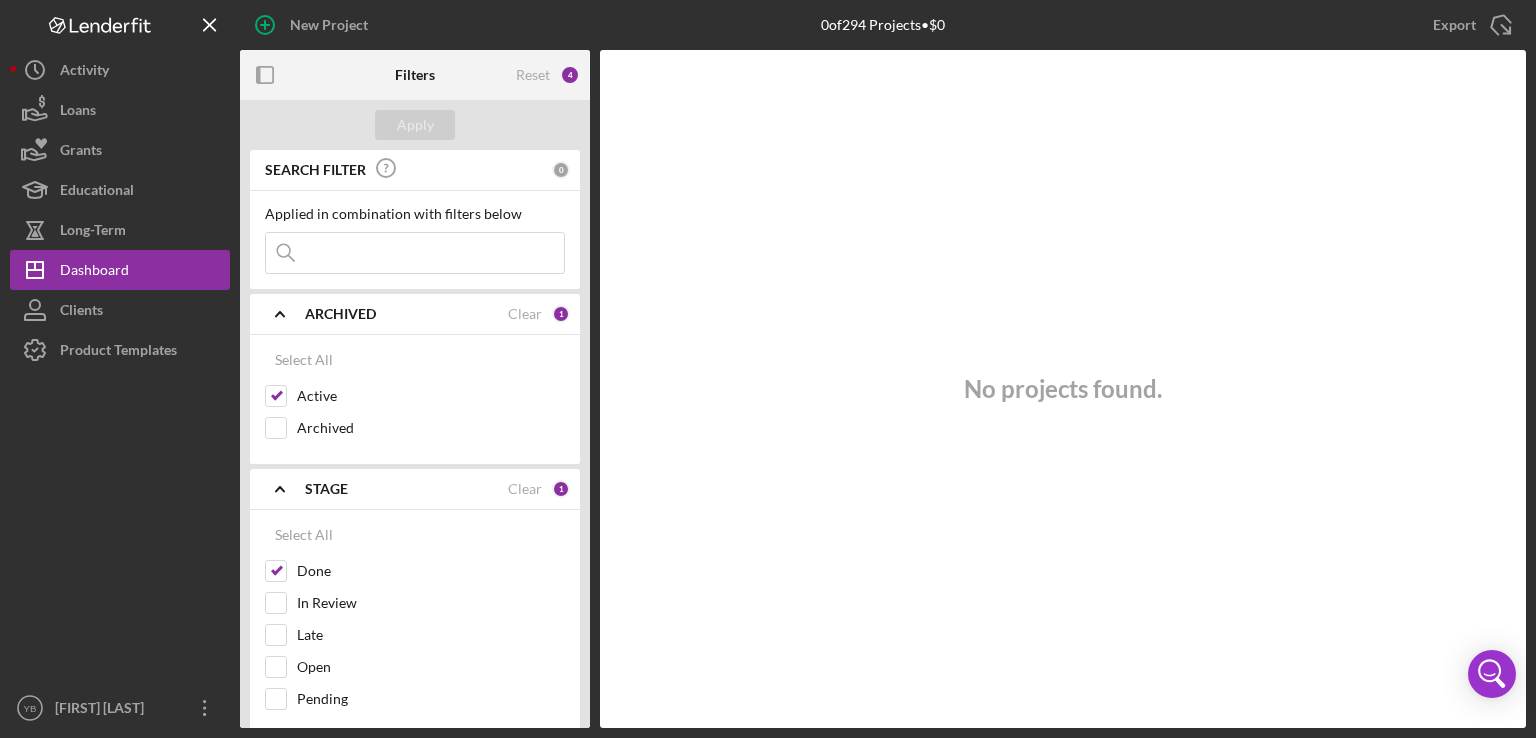 click on "No projects found." at bounding box center (1063, 389) 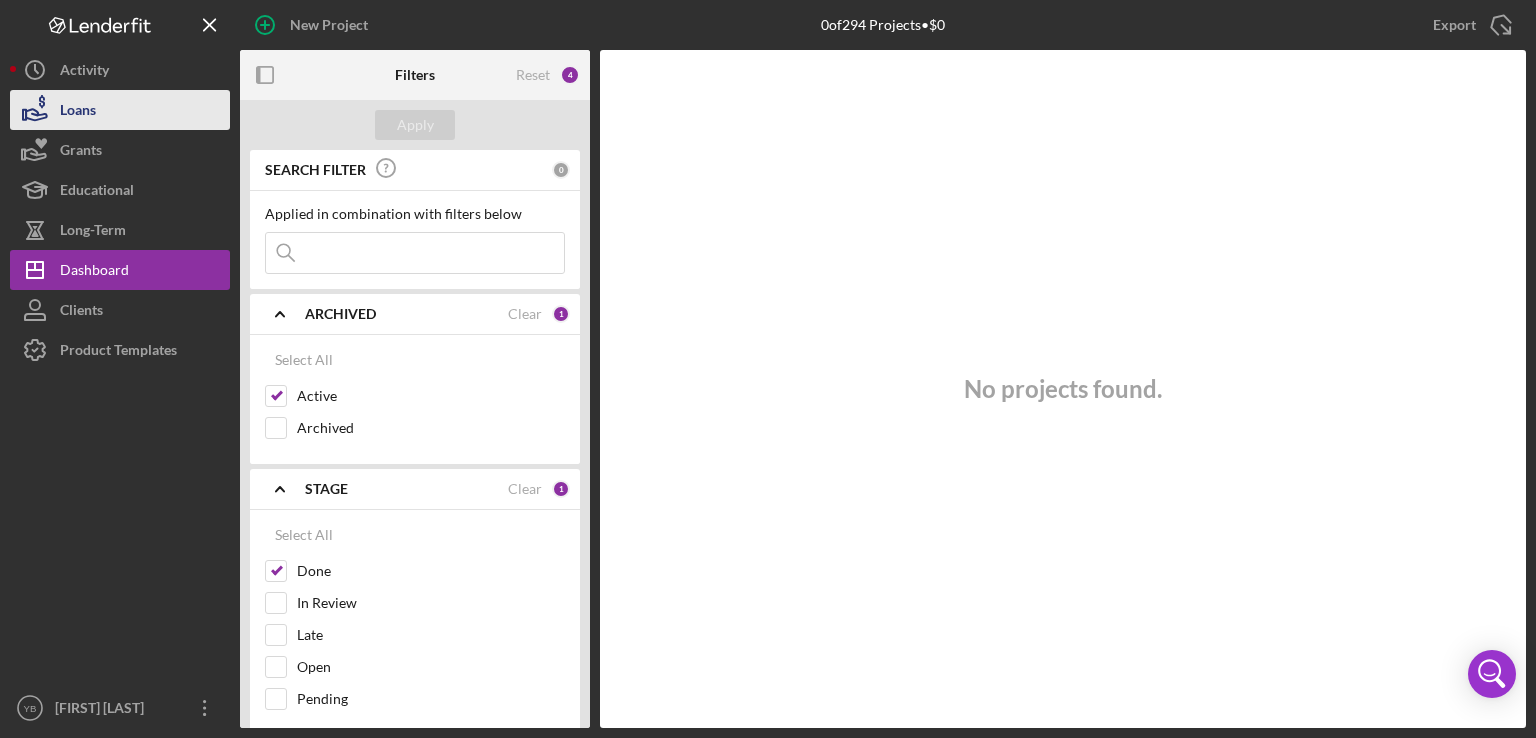 click on "Loans" at bounding box center [78, 112] 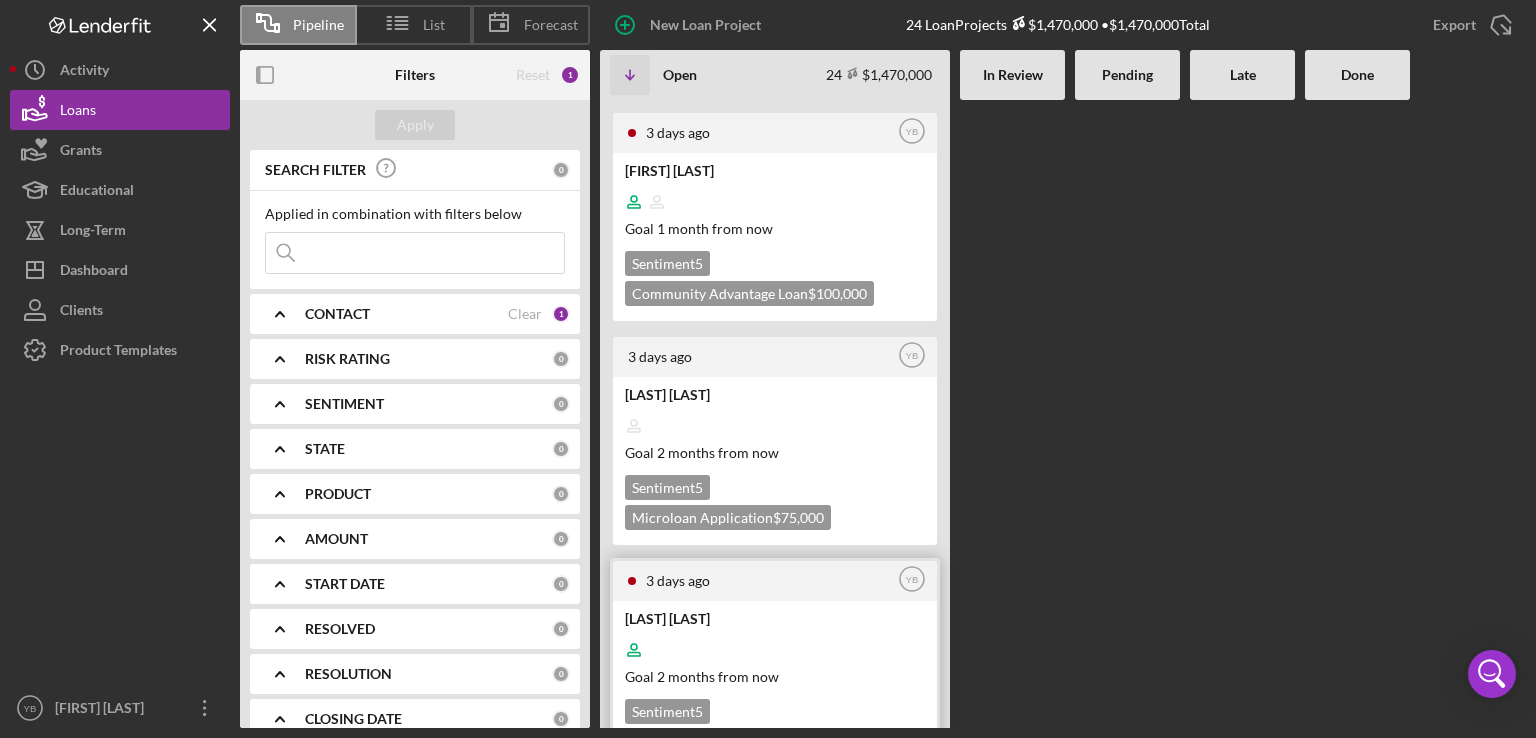 click on "Goal   2 months from now" at bounding box center (773, 676) 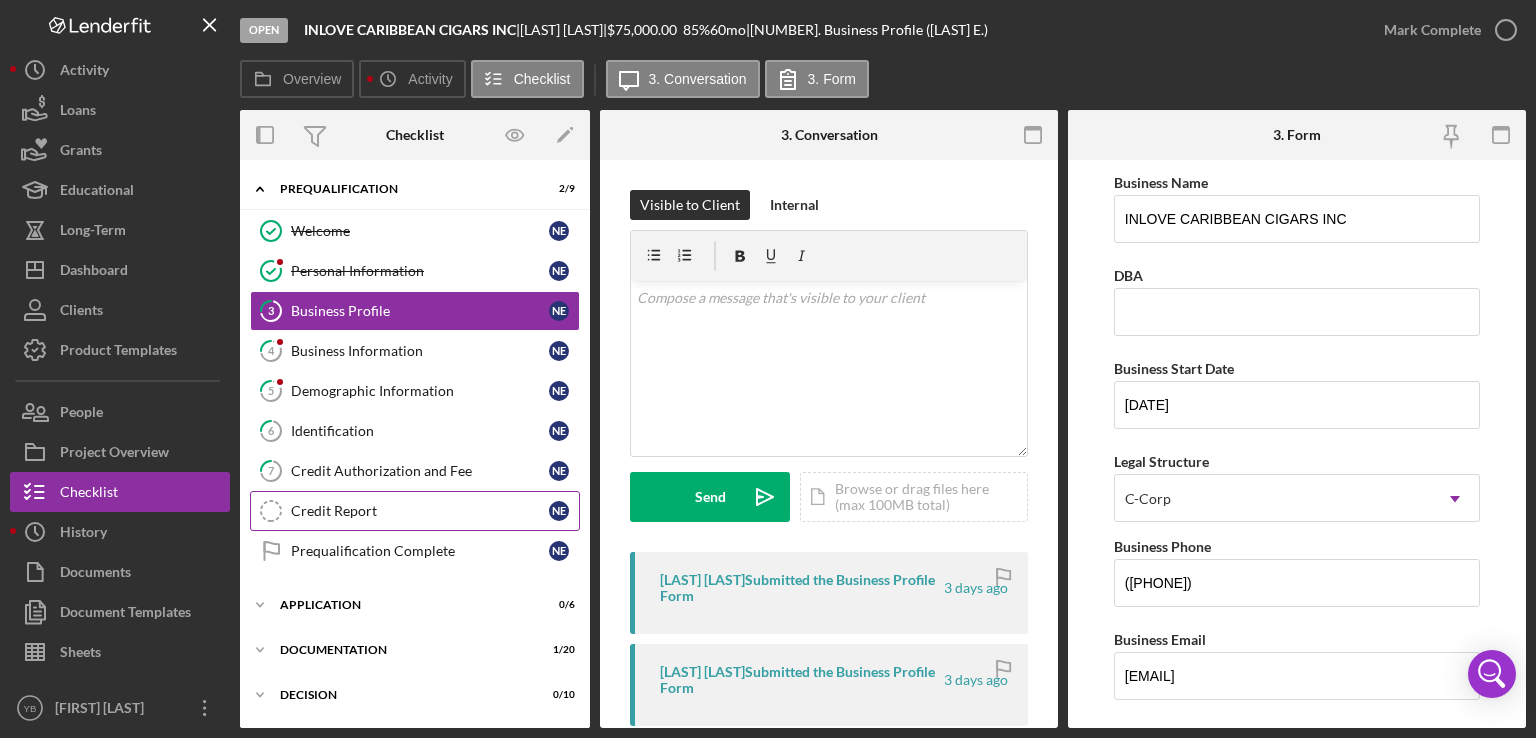 click on "Credit Report" at bounding box center [420, 511] 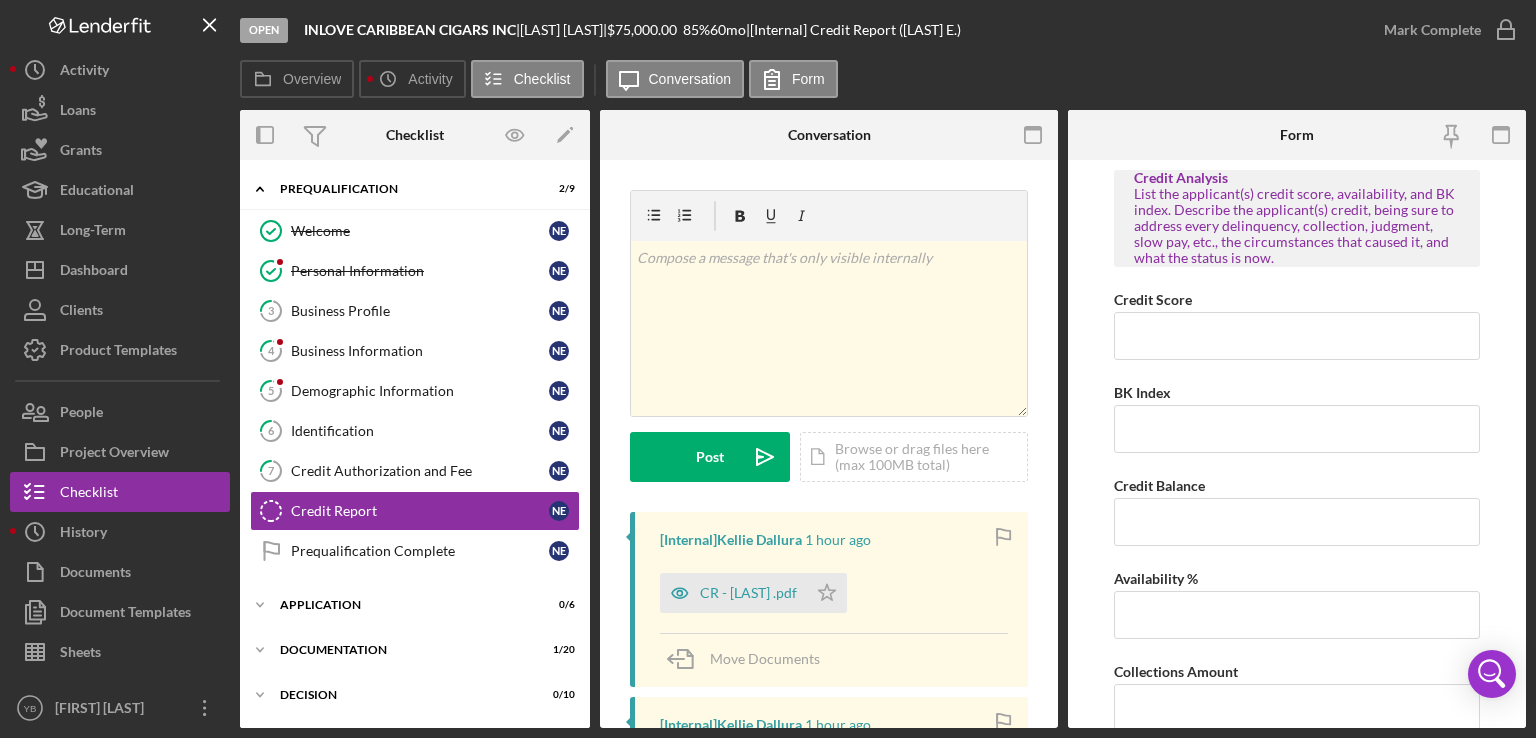 drag, startPoint x: 1060, startPoint y: 443, endPoint x: 1053, endPoint y: 456, distance: 14.764823 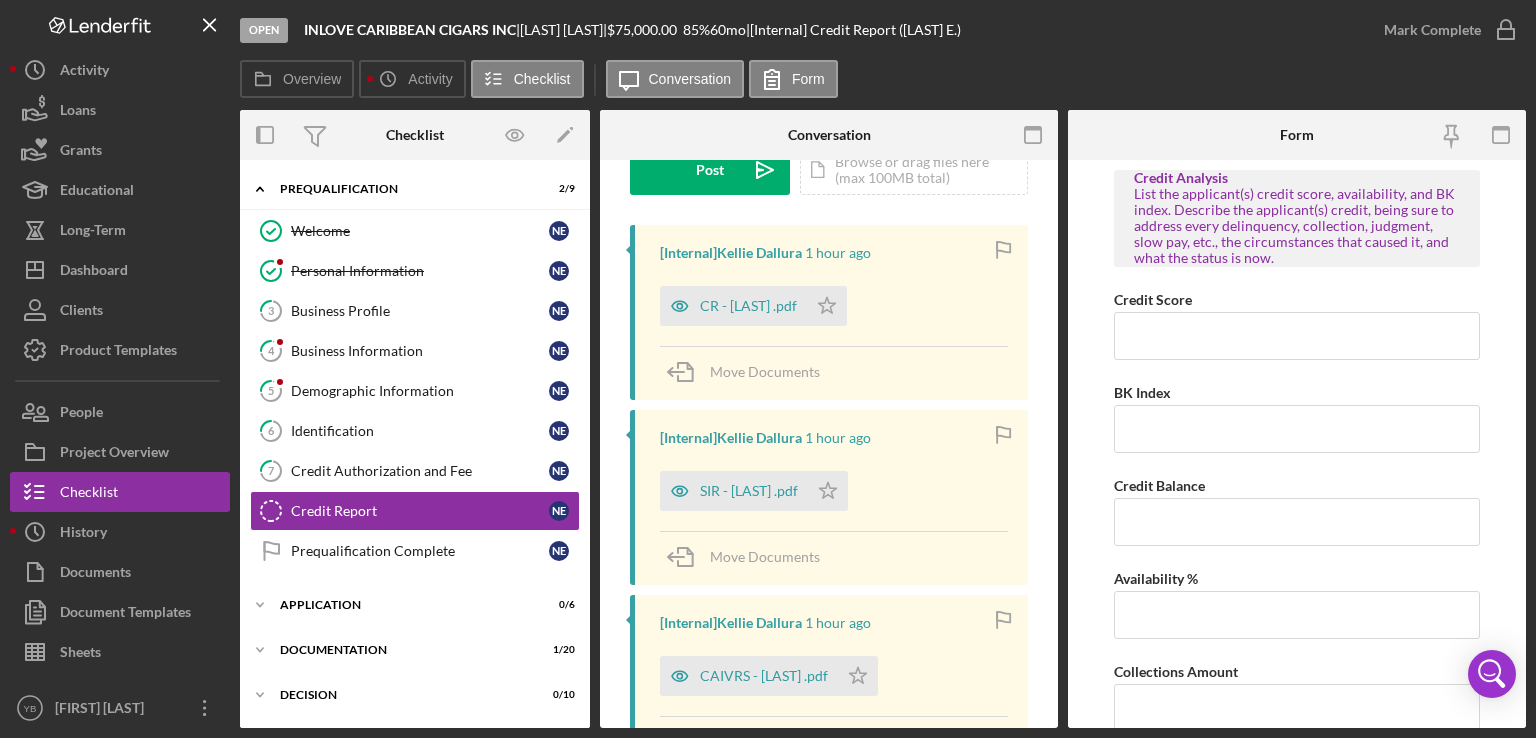 scroll, scrollTop: 292, scrollLeft: 0, axis: vertical 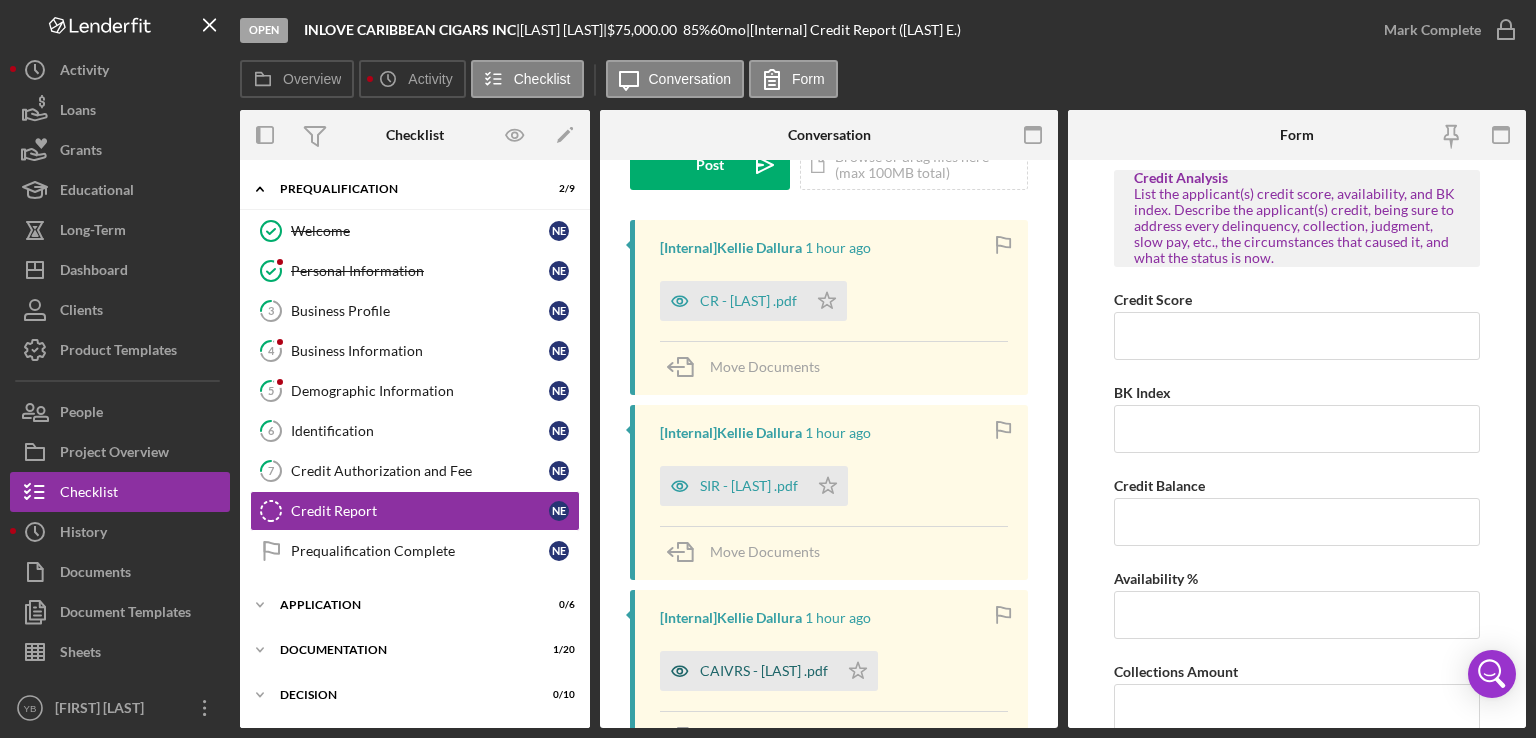 click on "CAIVRS - [LAST] N.pdf" at bounding box center [764, 671] 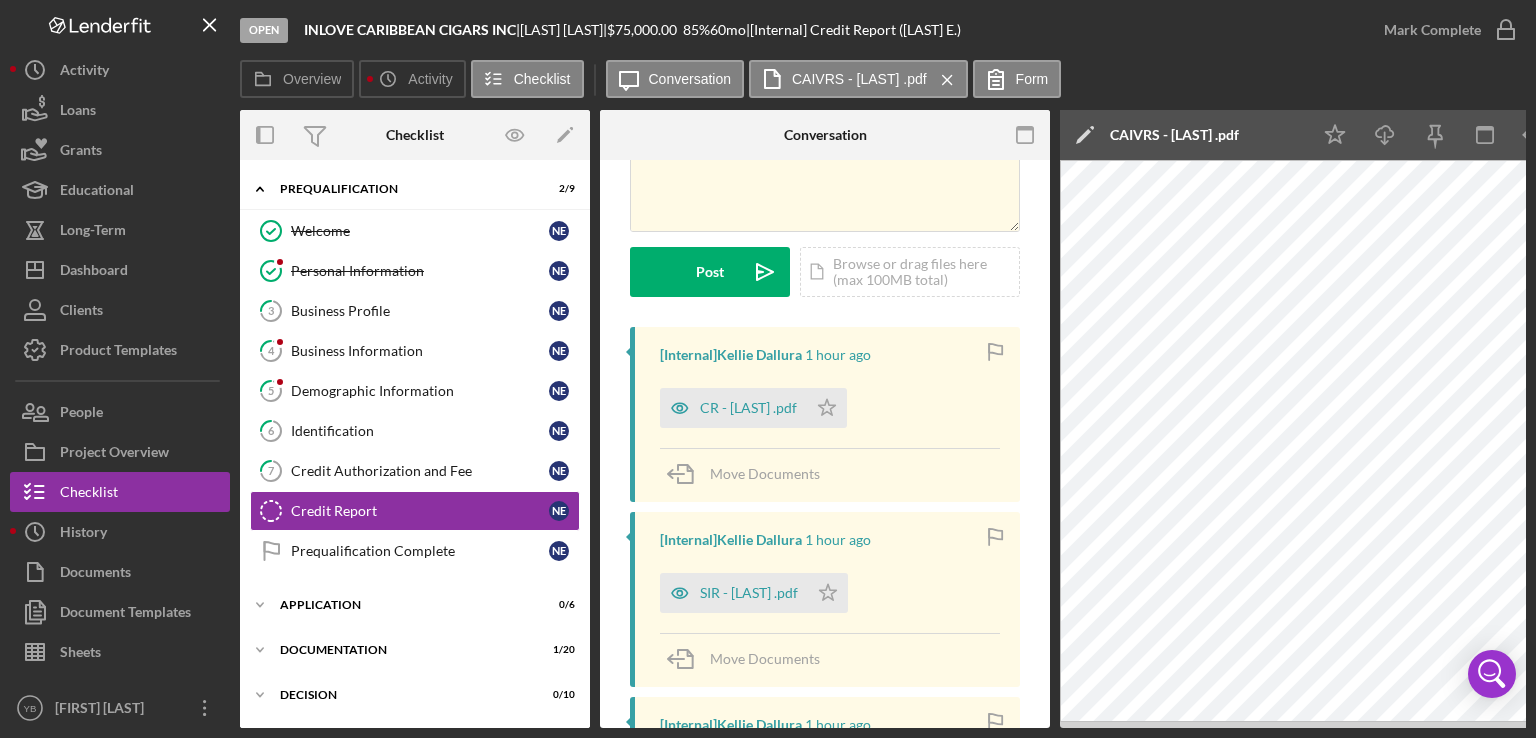scroll, scrollTop: 188, scrollLeft: 0, axis: vertical 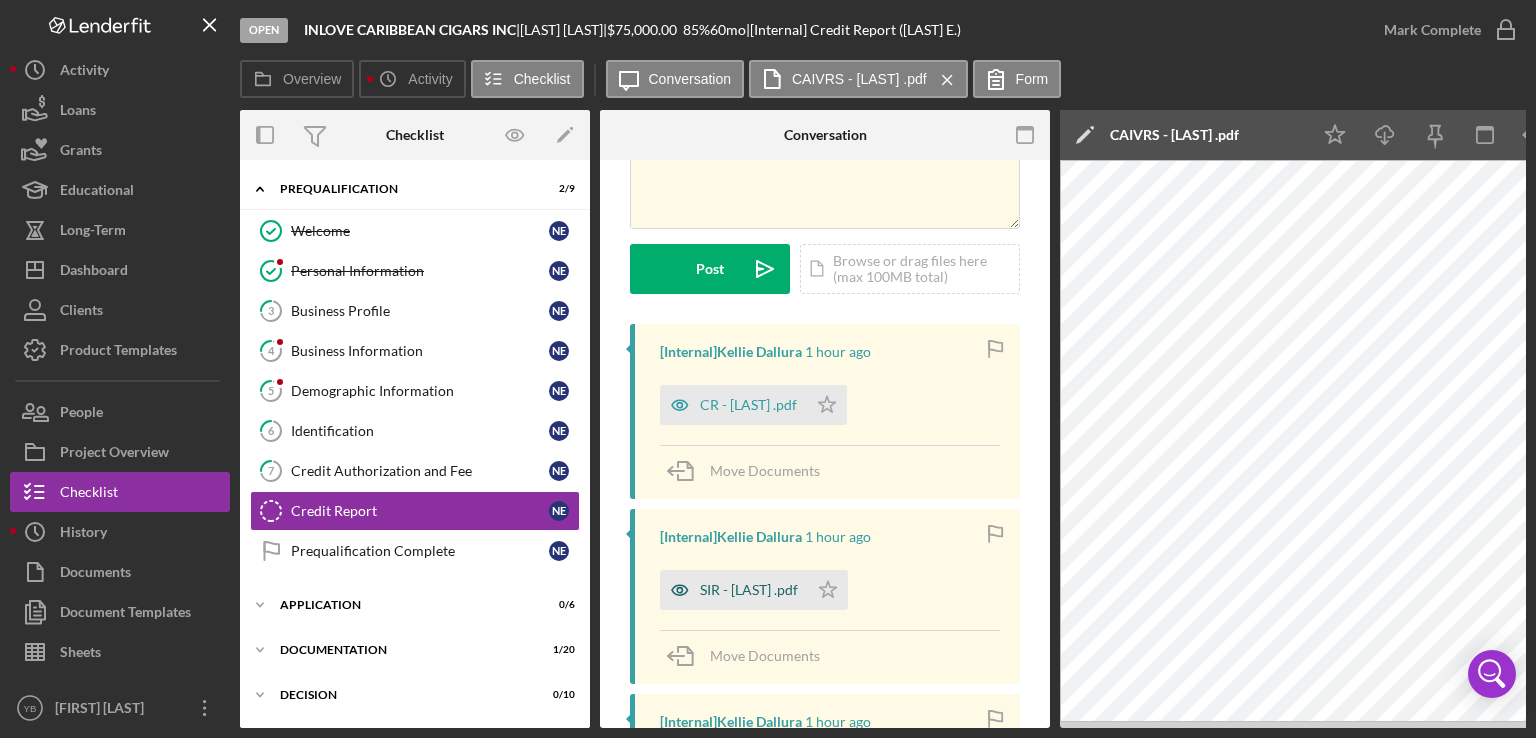click on "SIR - [LAST] N.pdf" at bounding box center (749, 590) 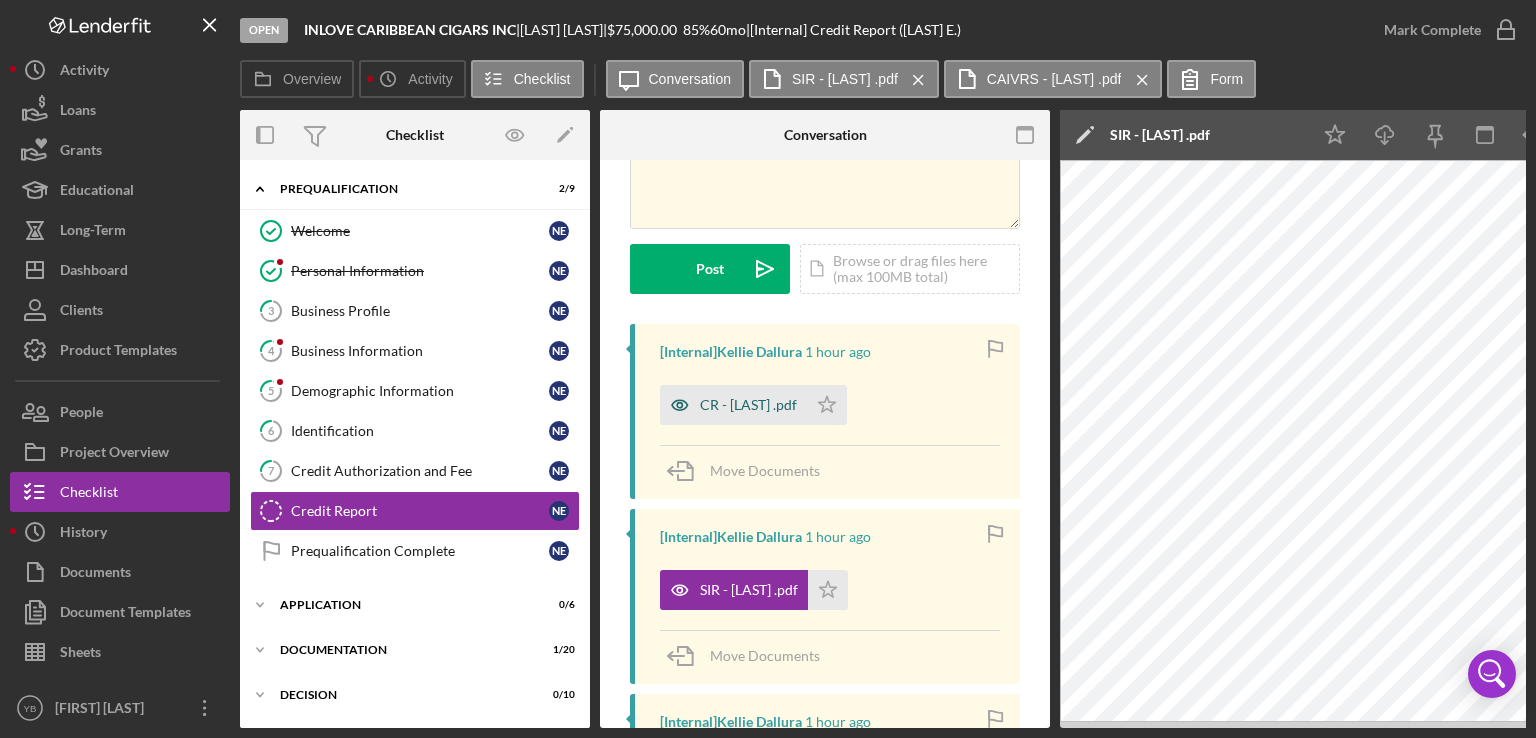 click on "CR - [LAST] N.pdf" at bounding box center [748, 405] 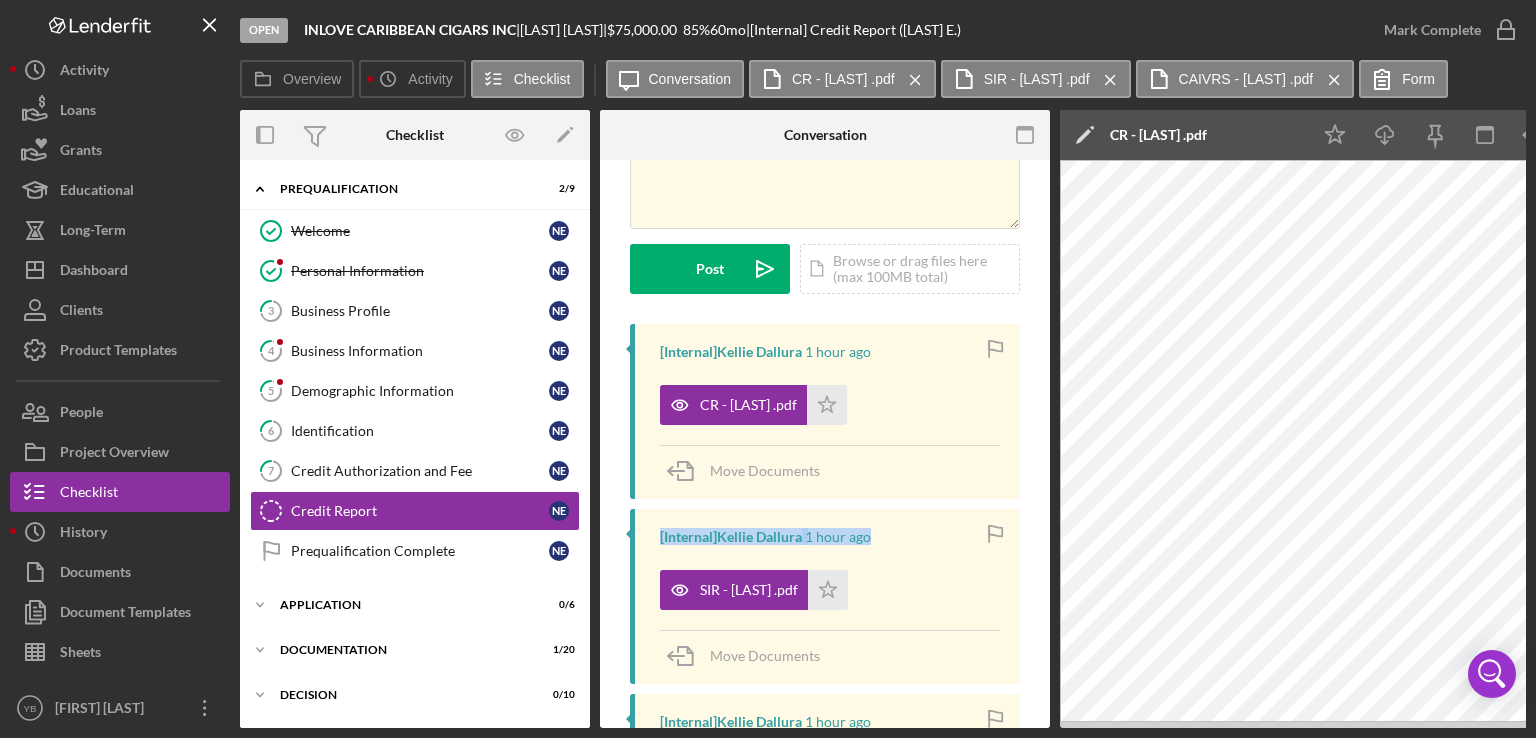 drag, startPoint x: 1050, startPoint y: 500, endPoint x: 1052, endPoint y: 467, distance: 33.06055 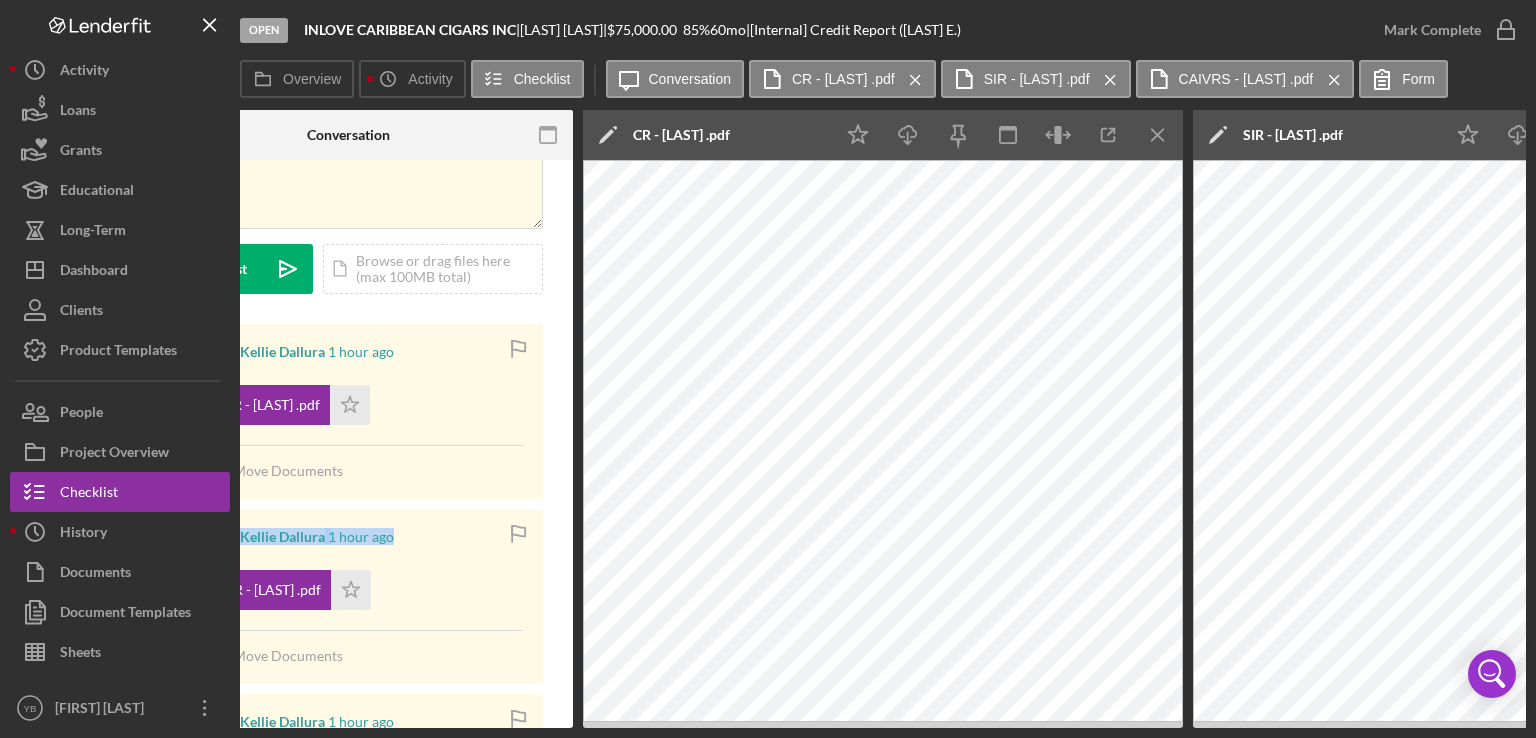 scroll, scrollTop: 0, scrollLeft: 482, axis: horizontal 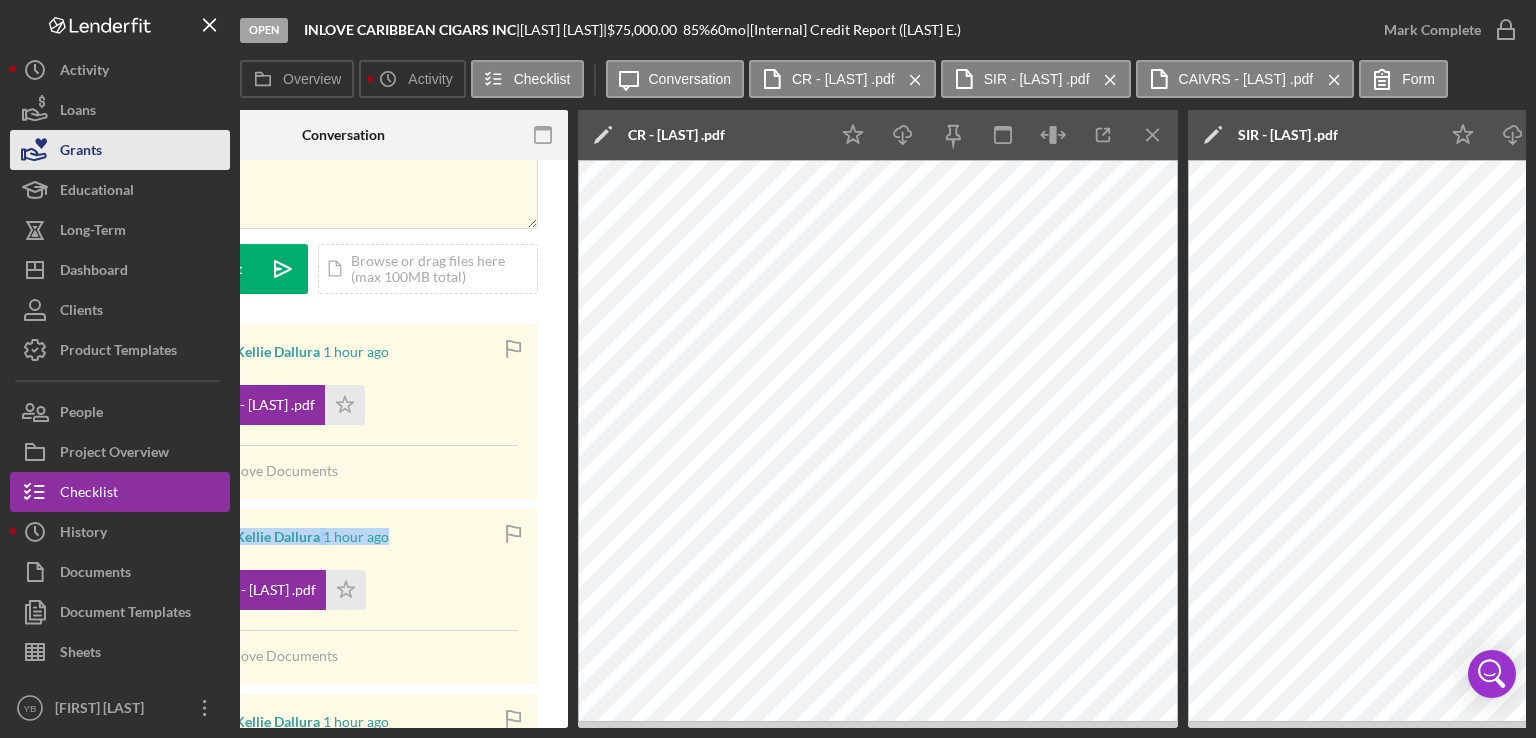 click on "Loans" at bounding box center [120, 110] 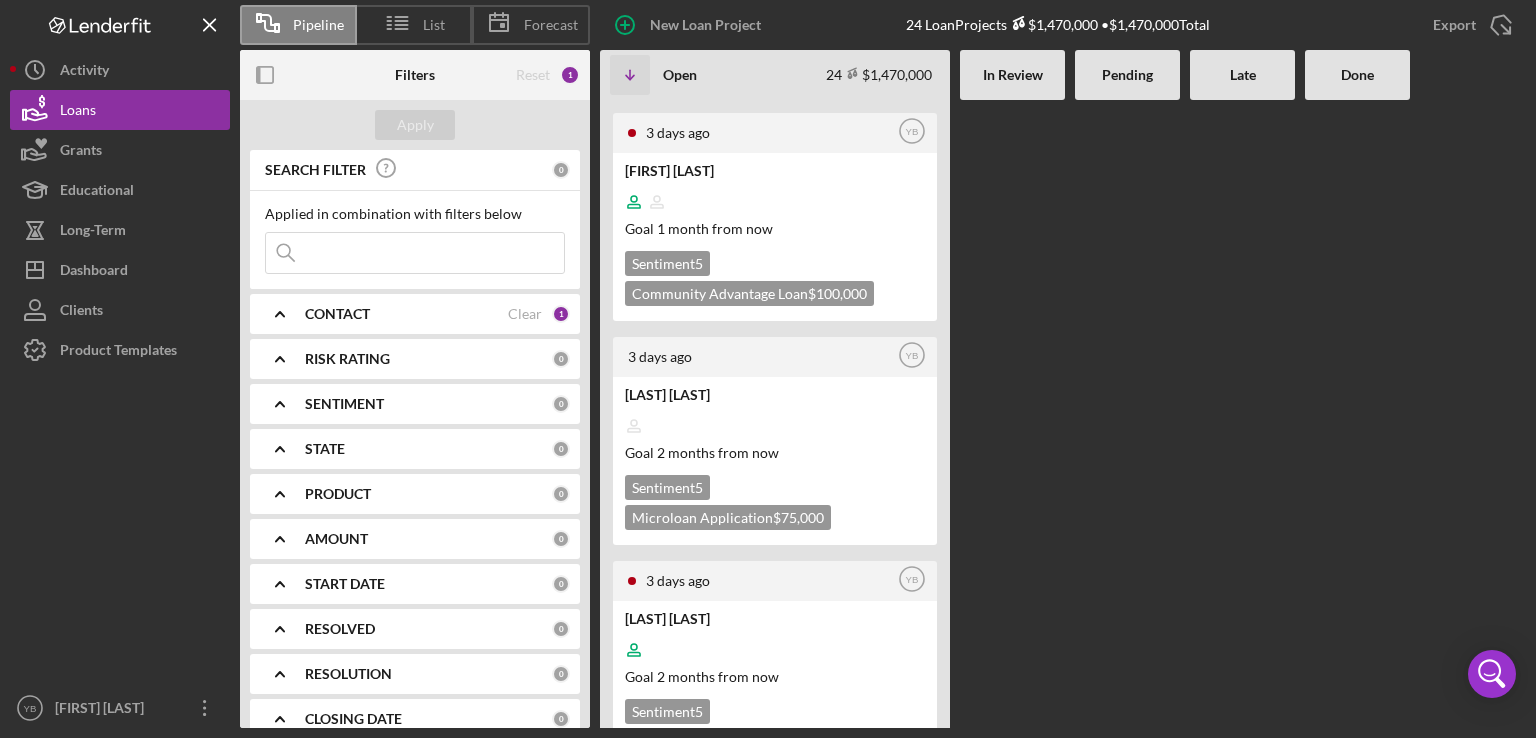 click at bounding box center [1012, 414] 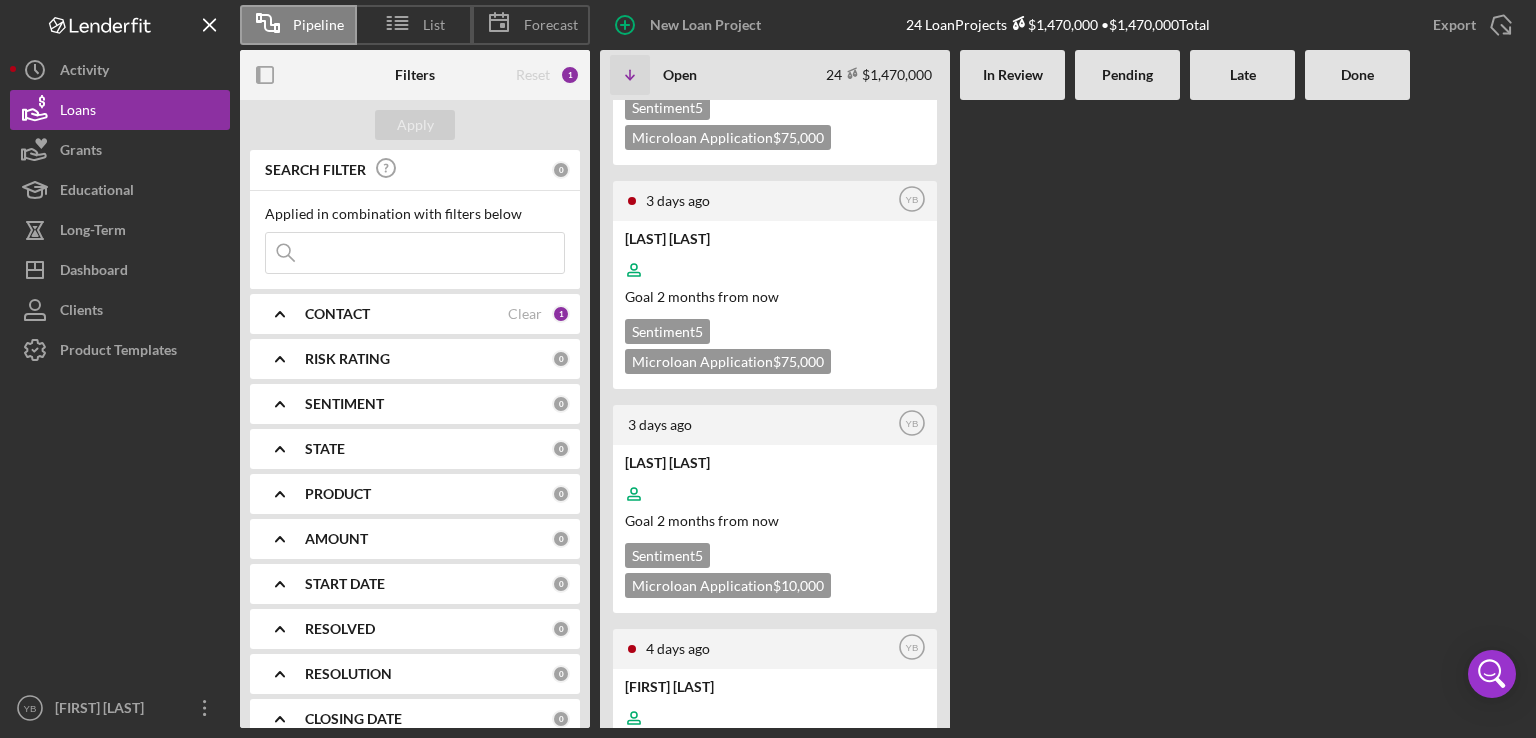 scroll, scrollTop: 480, scrollLeft: 0, axis: vertical 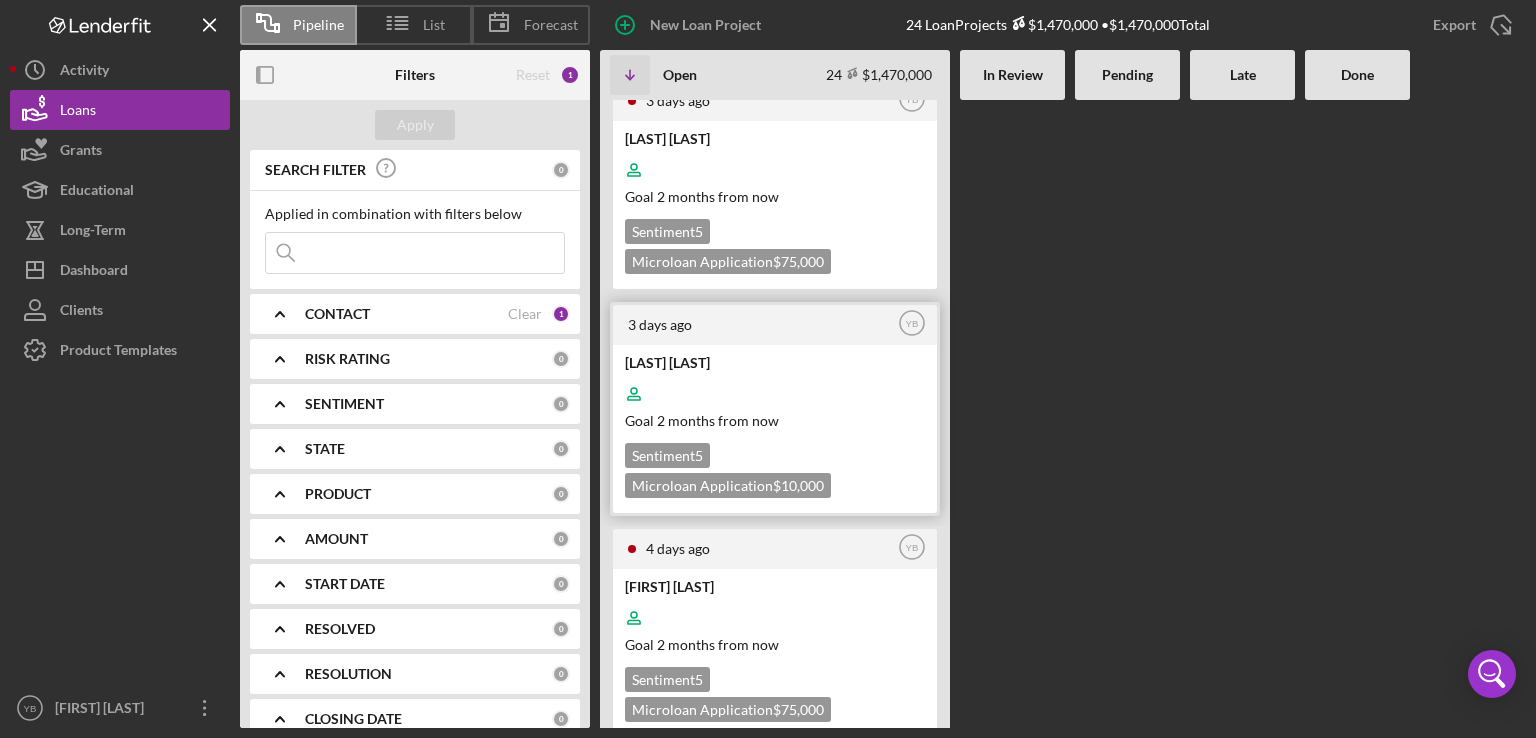 click at bounding box center [773, 394] 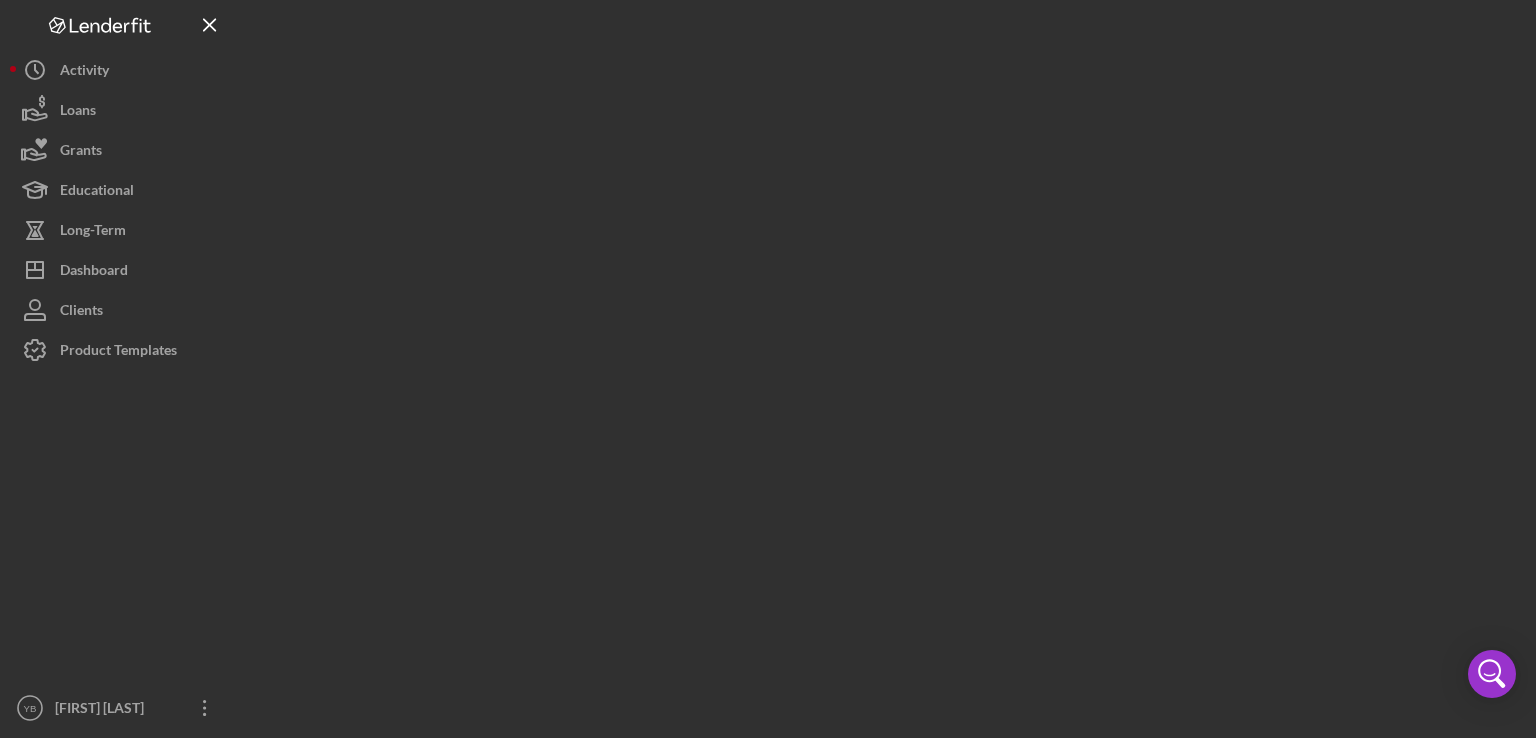click at bounding box center (883, 364) 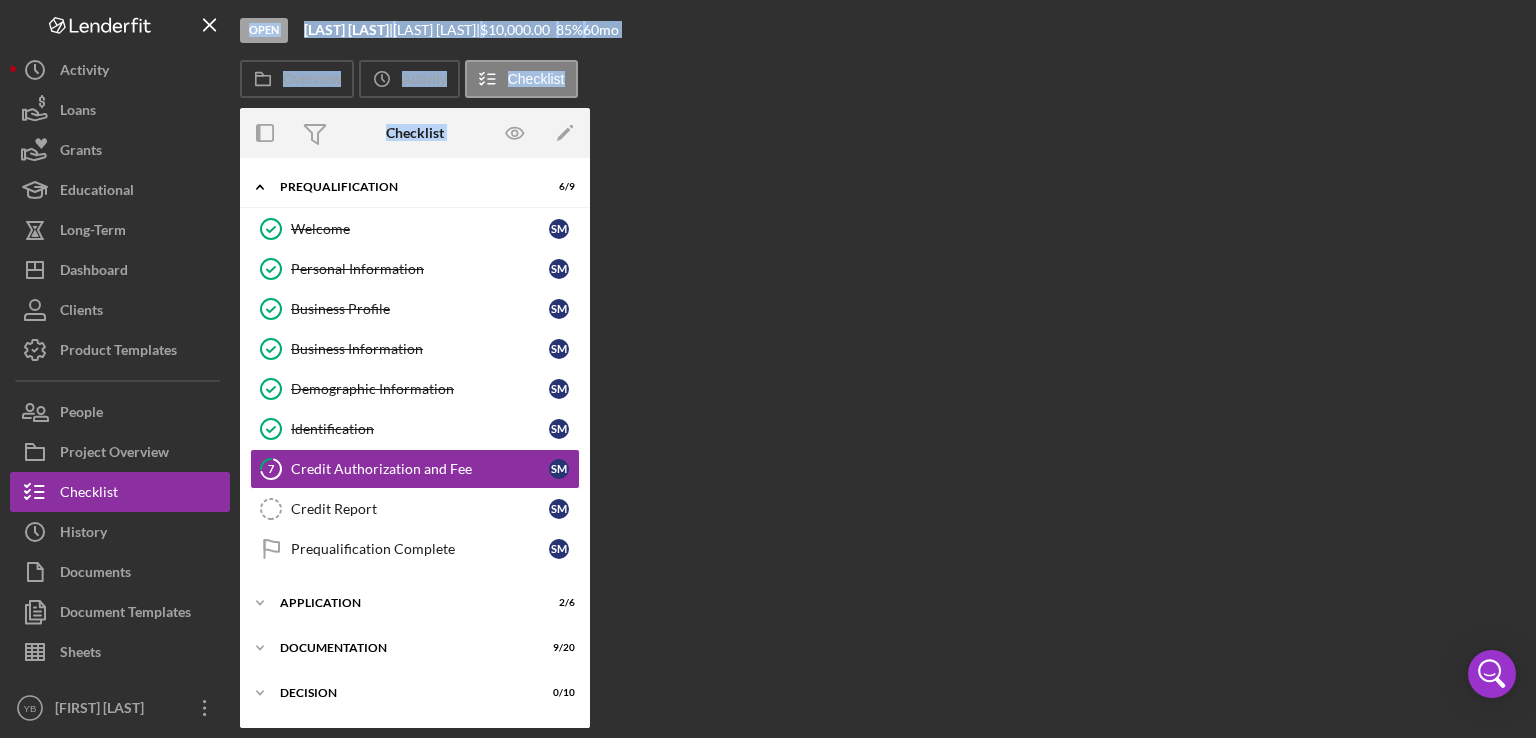 scroll, scrollTop: 24, scrollLeft: 0, axis: vertical 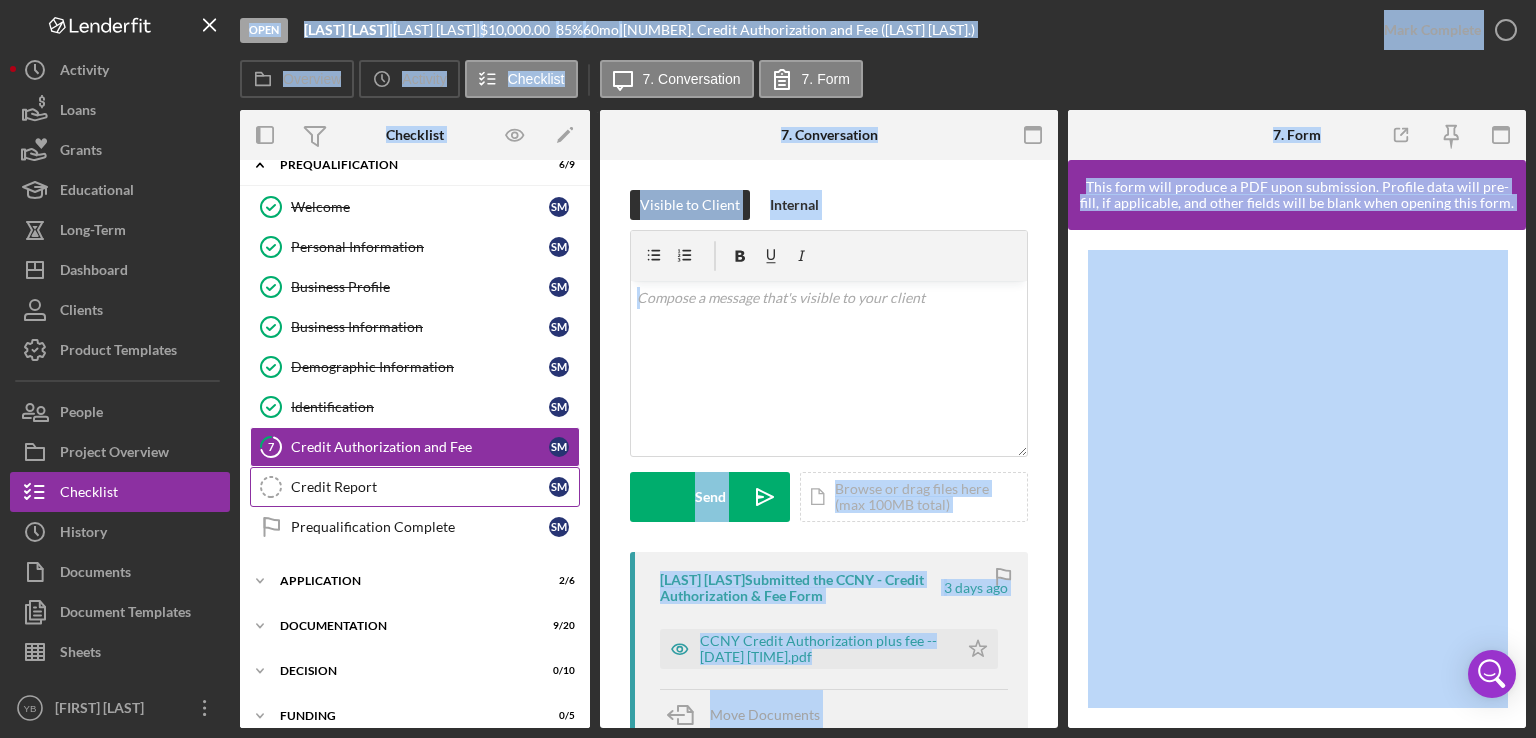 click on "Credit Report" at bounding box center (420, 487) 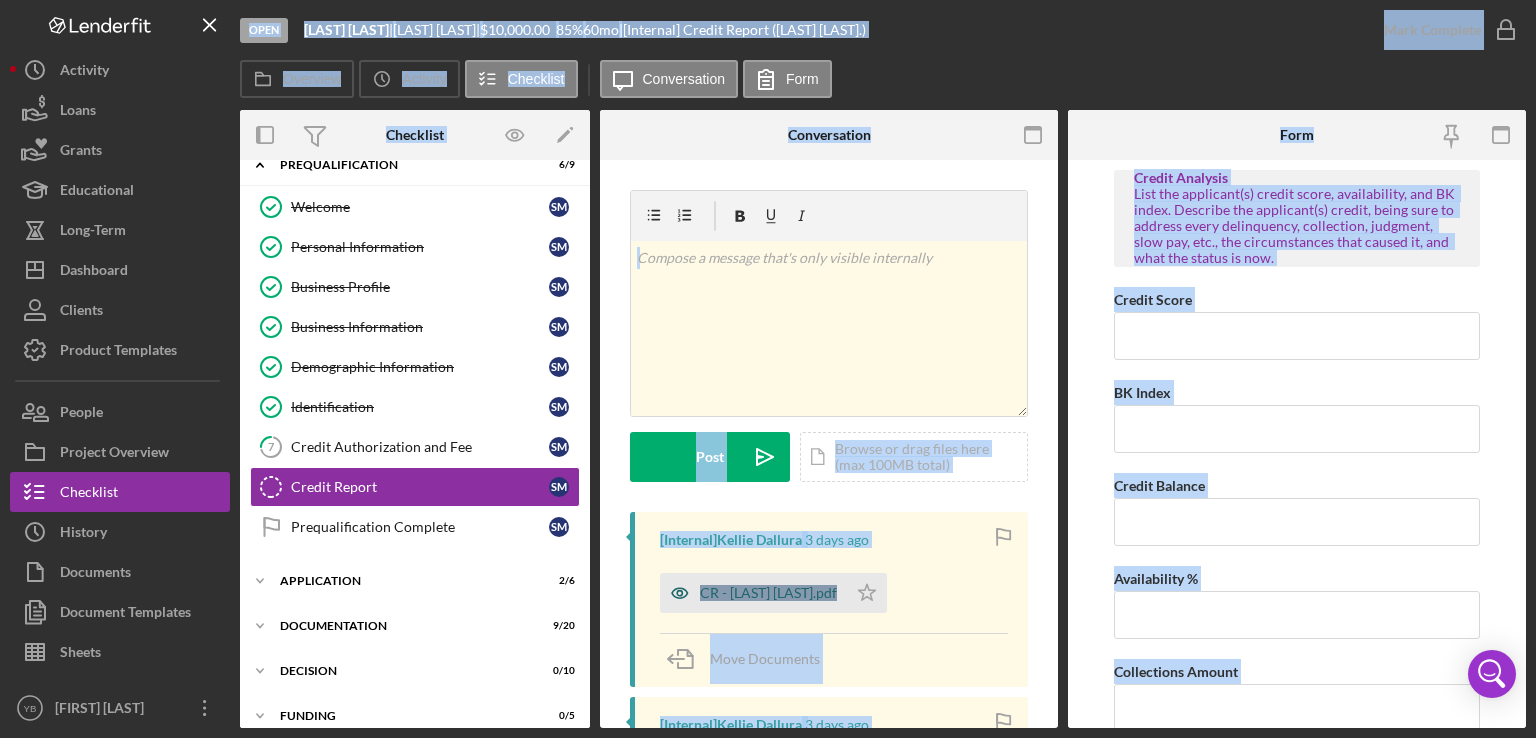 click on "CR - Mendez Socrates.pdf" at bounding box center [768, 593] 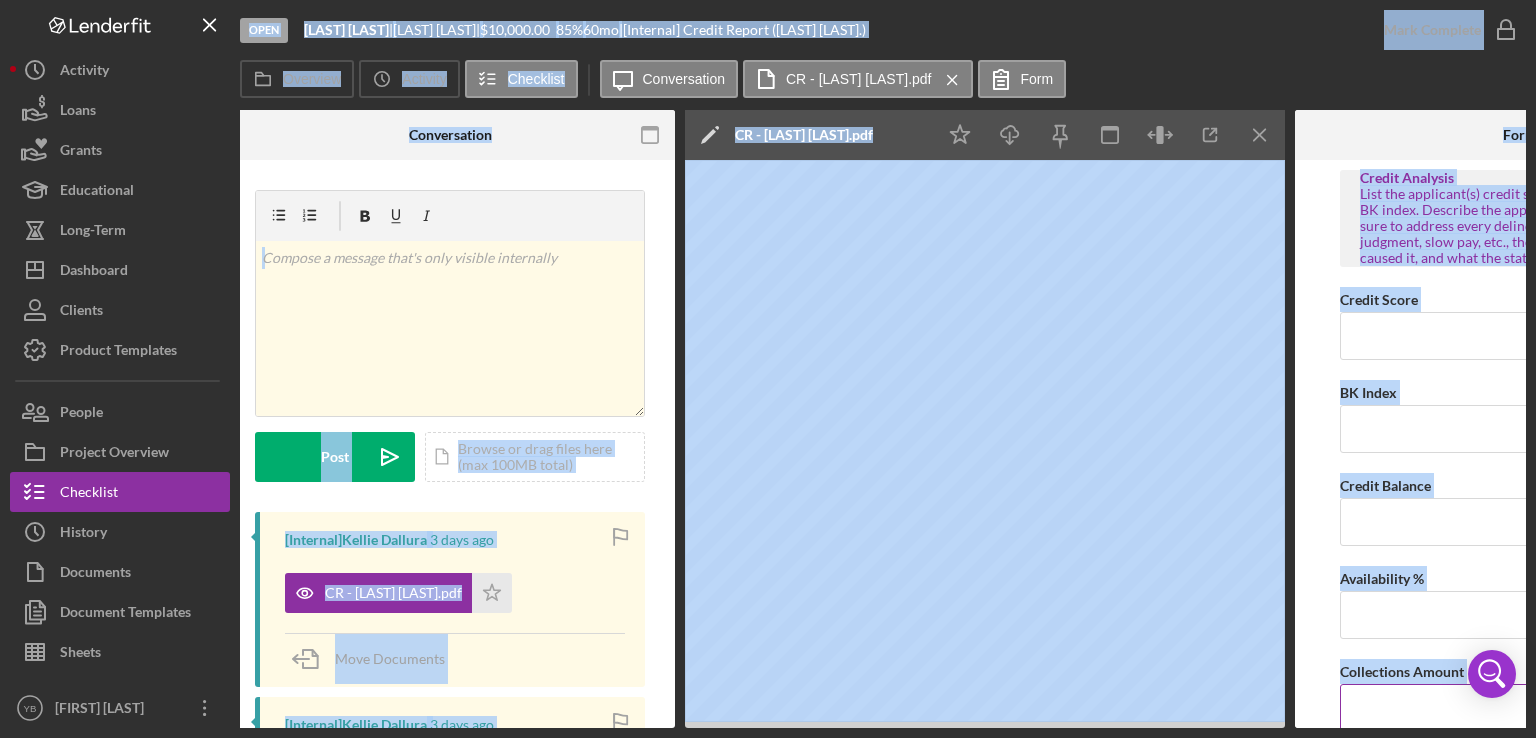 scroll, scrollTop: 0, scrollLeft: 377, axis: horizontal 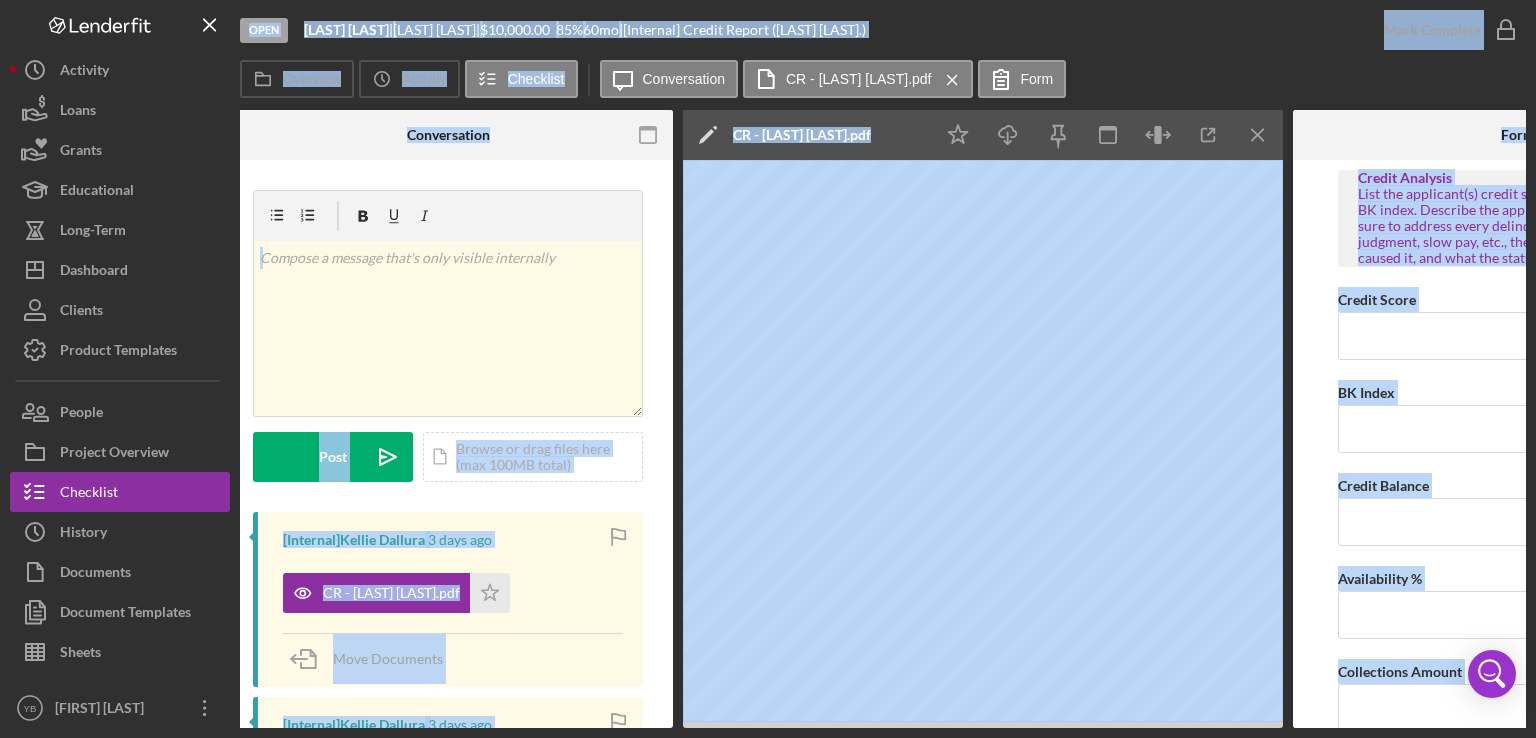 click on "v Color teal Color pink Remove color Add row above Add row below Add column before Add column after Merge cells Split cells Remove column Remove row Remove table Post Icon/icon-invite-send Icon/Document Browse or drag files here (max 100MB total) Tap to choose files or take a photo Cancel Post Icon/icon-invite-send Icon/Message Comment [Internal]  Kellie Dallura   3 days ago CR - Mendez Socrates.pdf Icon/Star Move Documents [Internal]  Kellie Dallura   3 days ago SIR - Mendez Socrates.pdf Icon/Star Move Documents [Internal]  Kellie Dallura   3 days ago CAIVRS - Mendez Socrates.pdf Icon/Star Move Documents [Internal]  [Third Party]  undefined undefined   Pull the credit report for the applicant and attach a copy here. Remember - applicants will not see Internal items or documents submitted in Internal items." at bounding box center [448, 691] 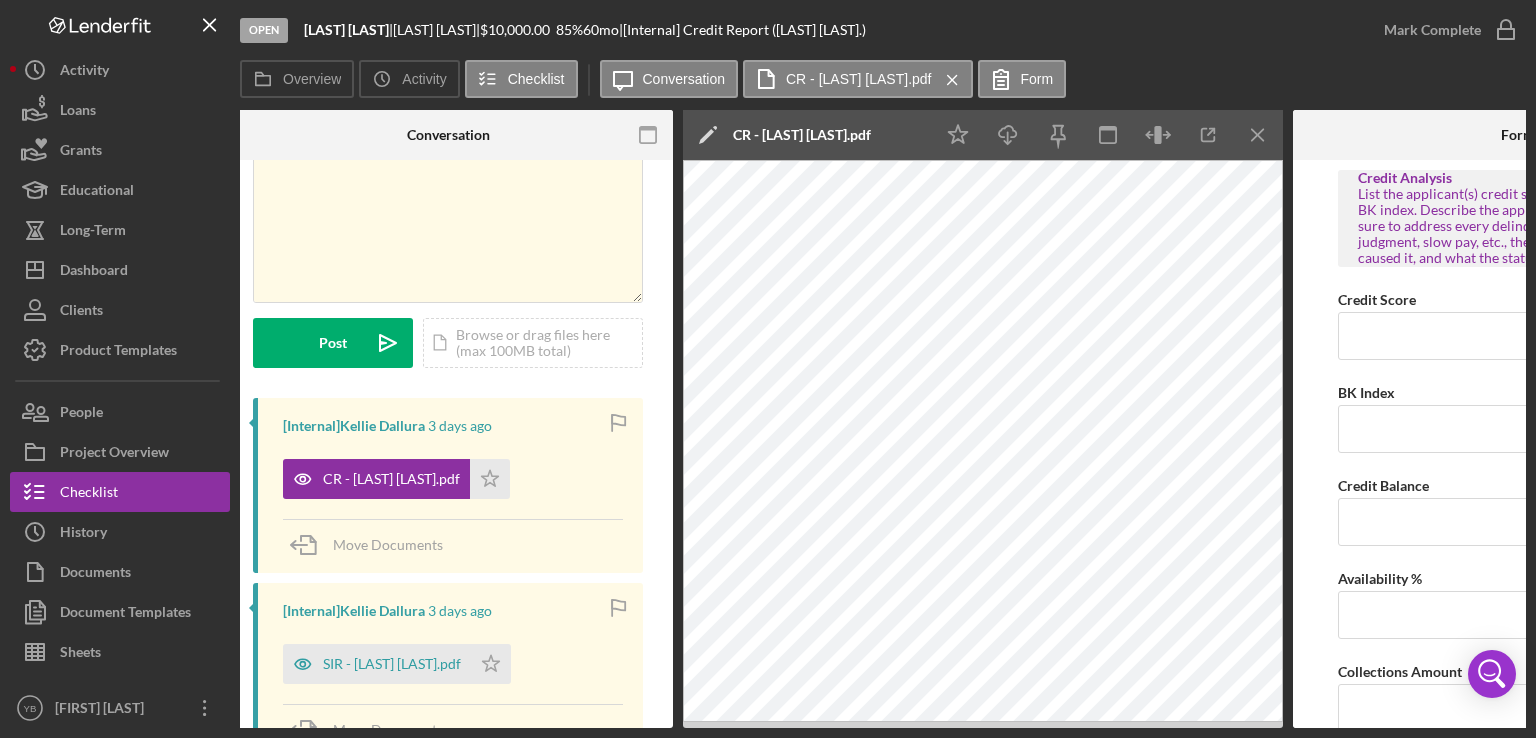 scroll, scrollTop: 120, scrollLeft: 0, axis: vertical 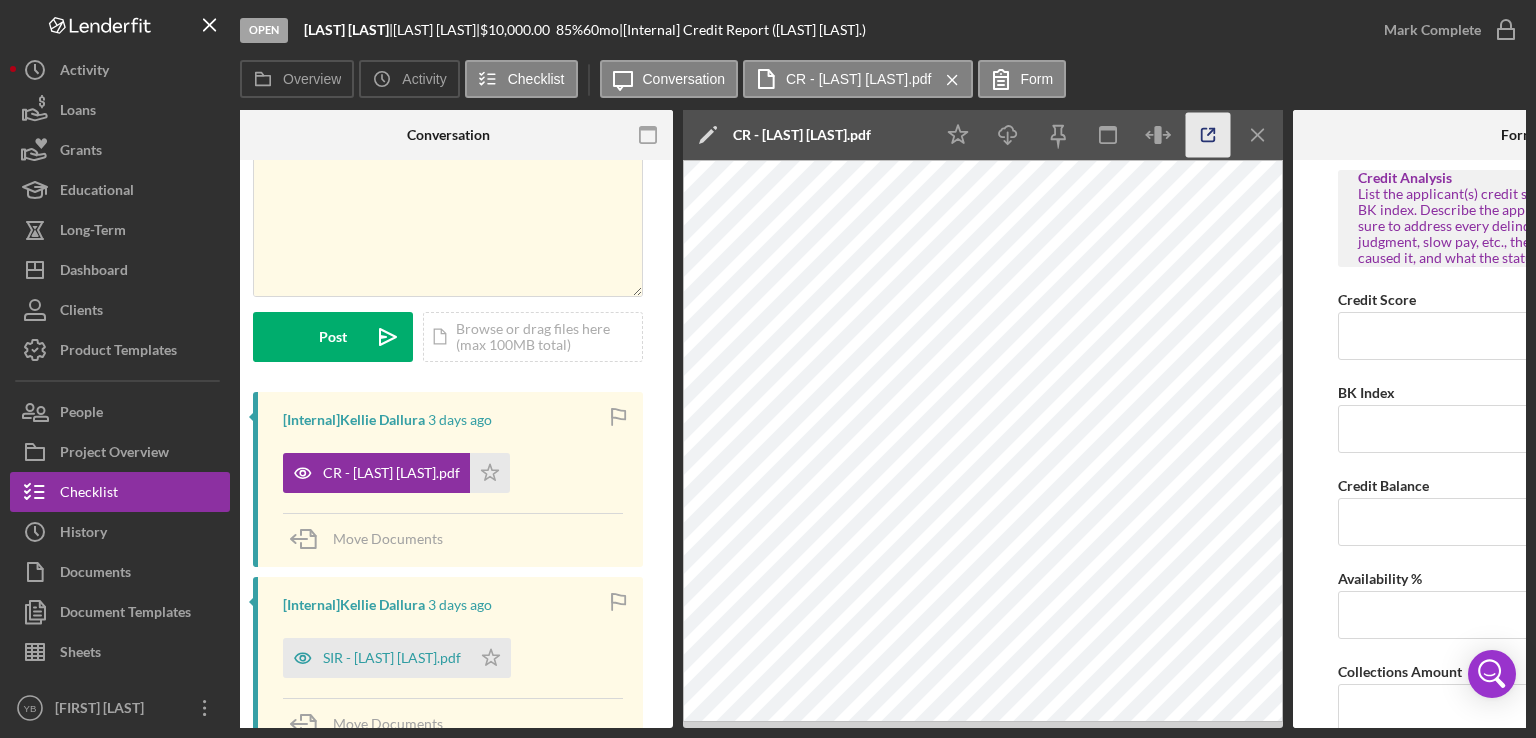 click 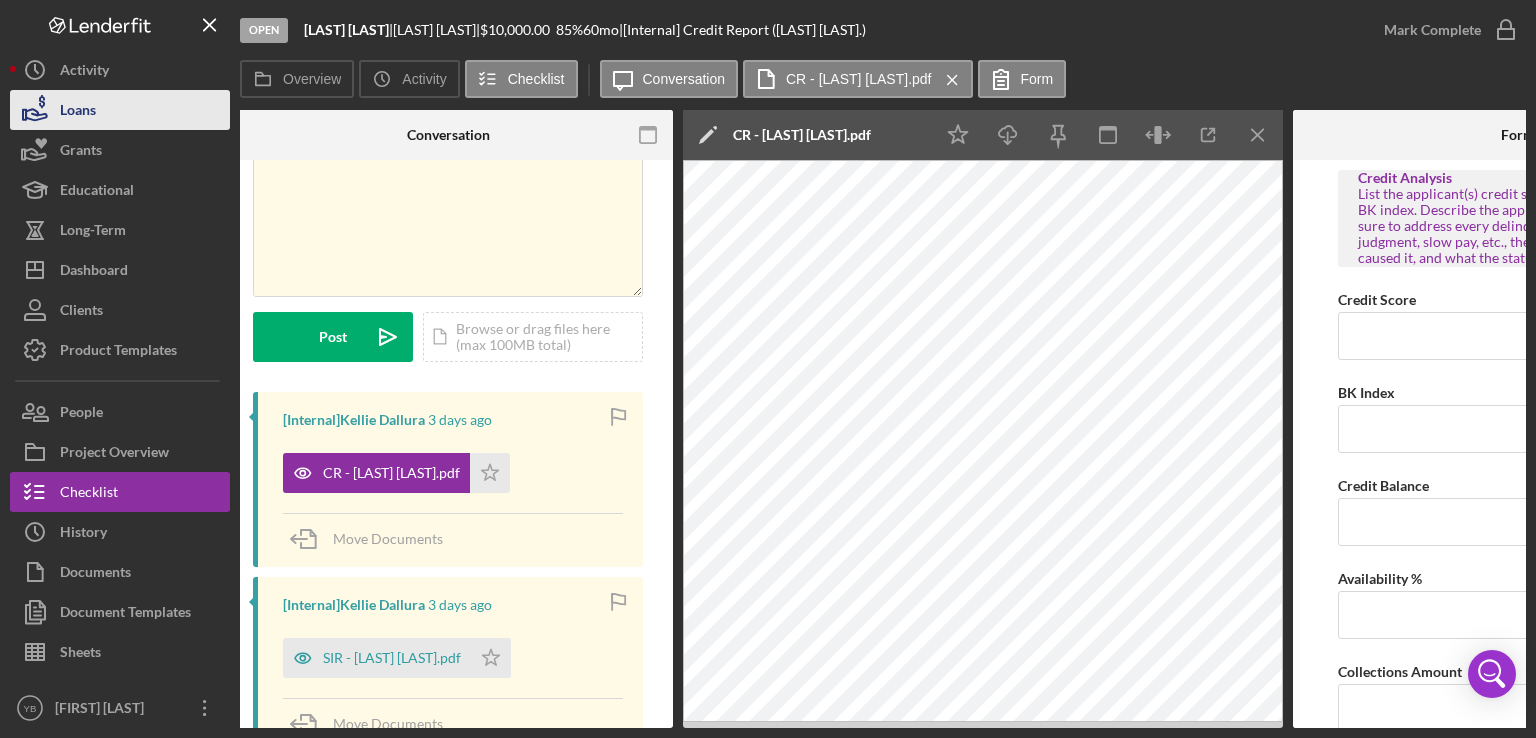 click on "Loans" at bounding box center [120, 110] 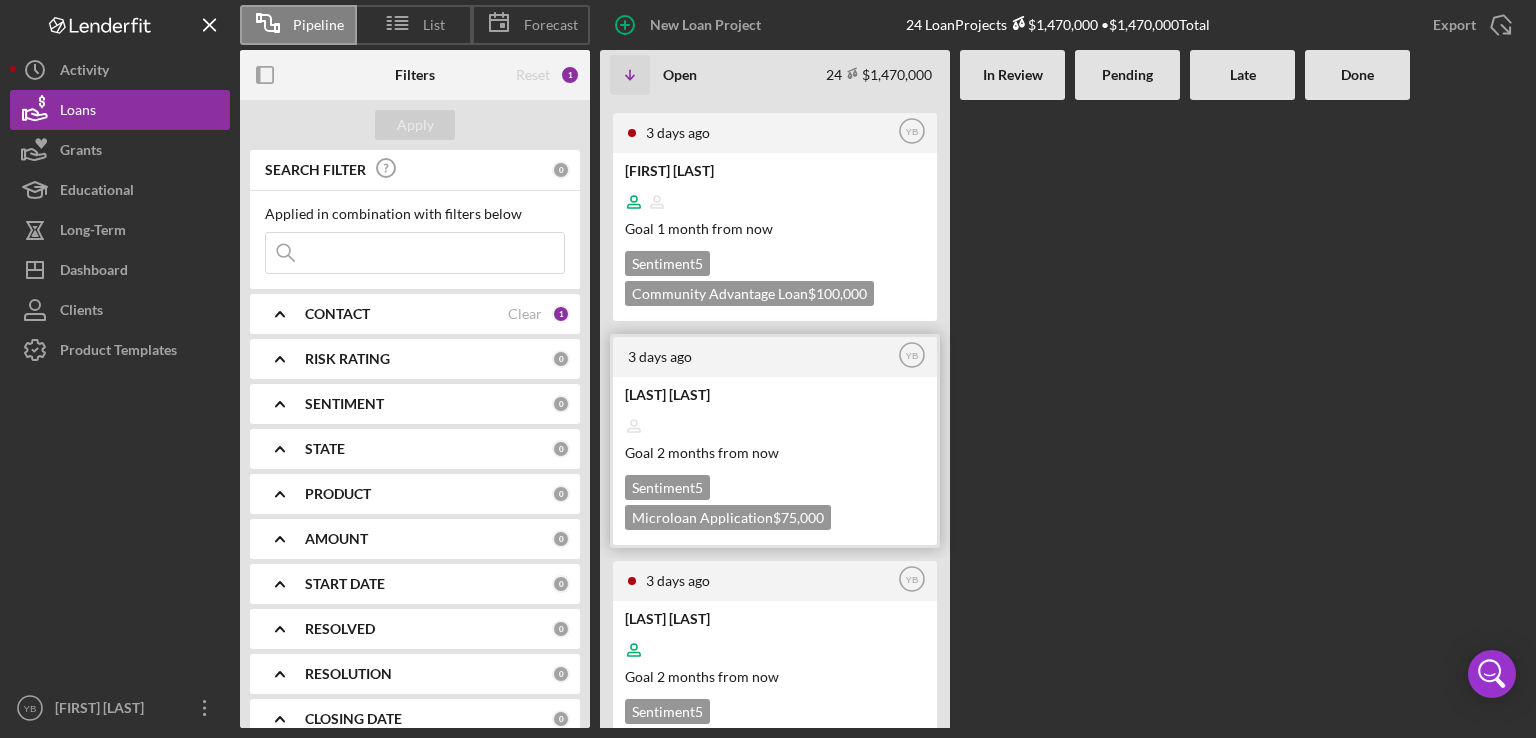 click on "[FIRST] [LAST]" at bounding box center (773, 394) 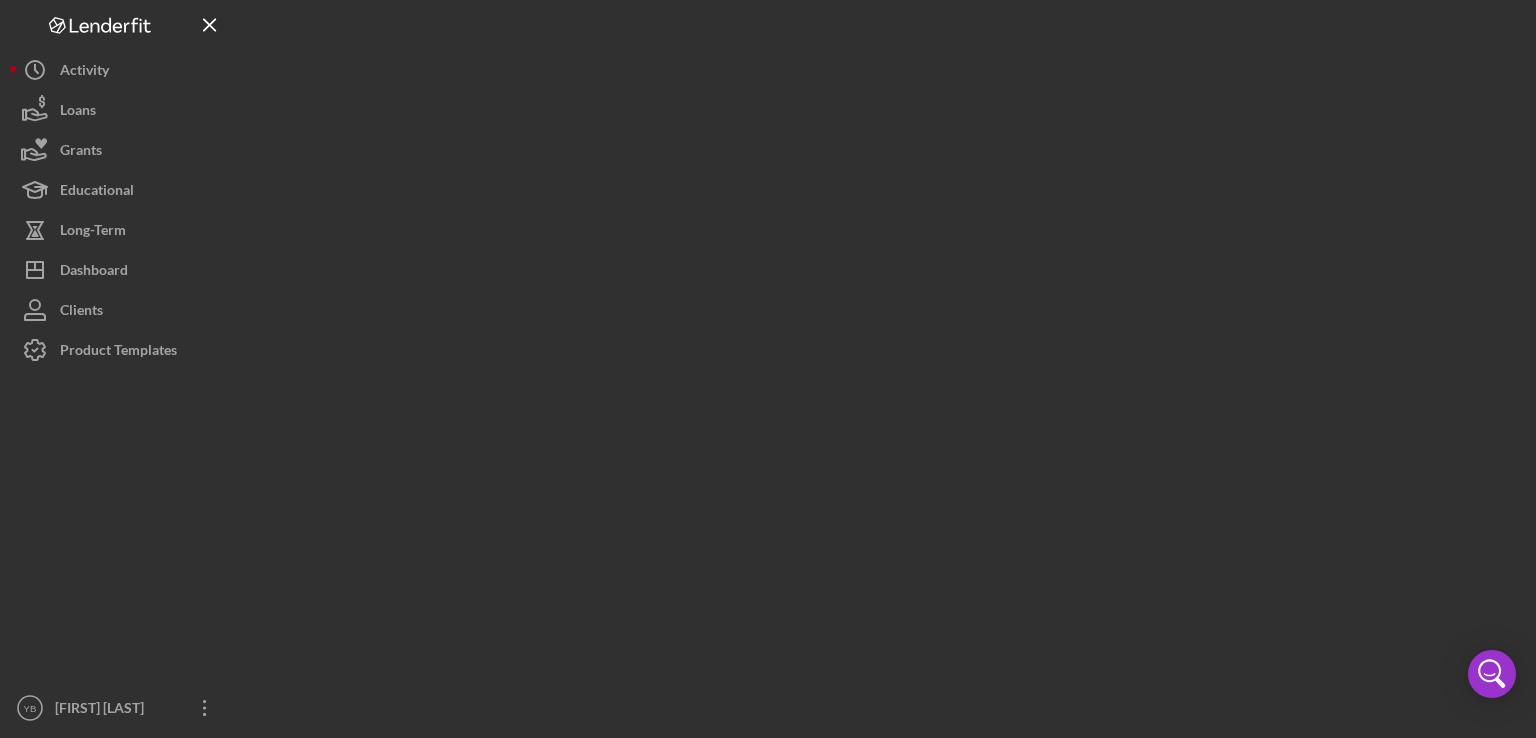 click at bounding box center (883, 364) 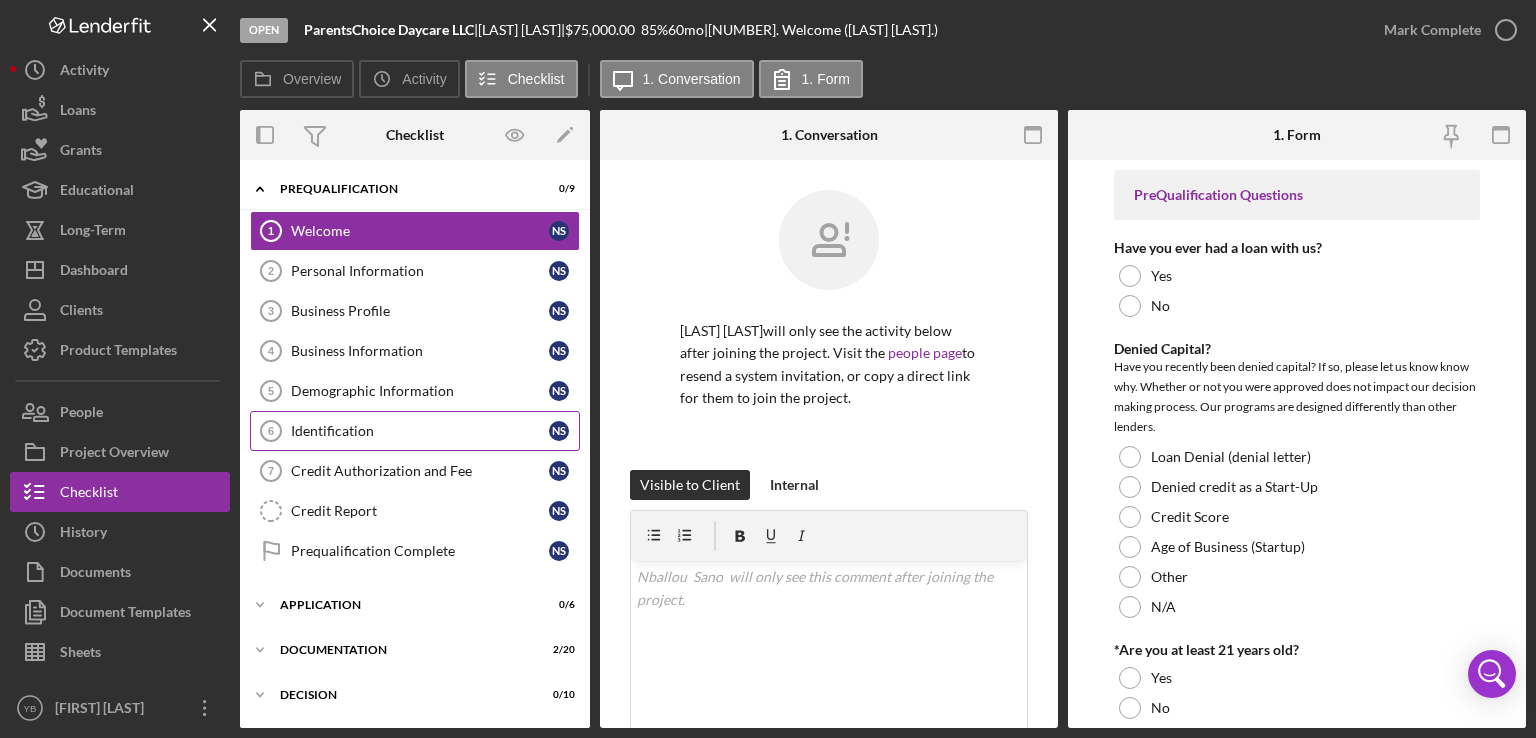 click on "Identification" at bounding box center (420, 431) 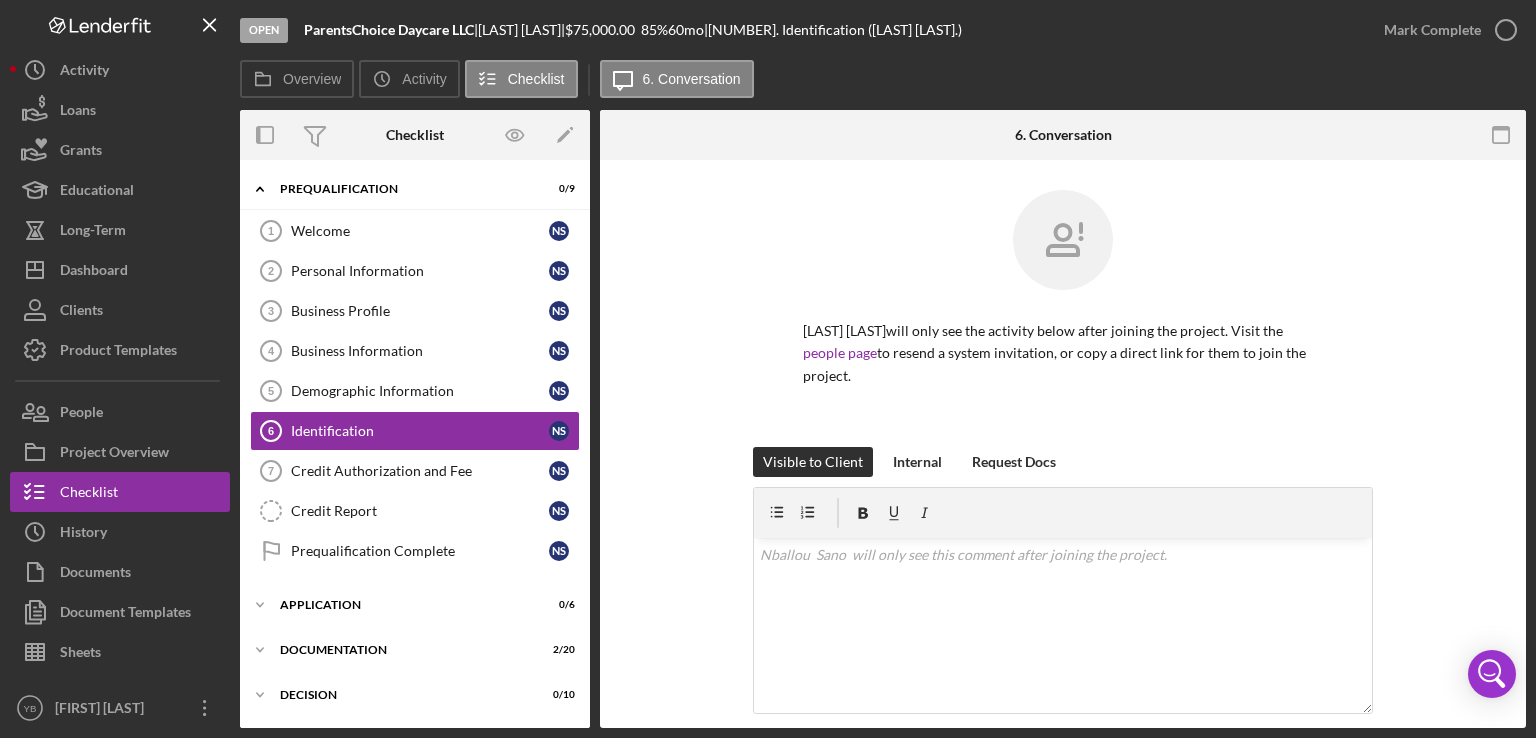 click on "Nballou  Sano   will only see the activity below after joining the project. Visit the   people page  to resend a system invitation, or copy a direct link for them to join the project. Visible to Client Internal Request Docs v Color teal Color pink Remove color Add row above Add row below Add column before Add column after Merge cells Split cells Remove column Remove row Remove table Save Icon/icon-invite-send Icon/Document Browse or drag files here (max 100MB total) Tap to choose files or take a photo Cancel Save Icon/icon-invite-send Icon/Message Comment You   Please upload a pdf, image, photo or scan of  proof of citizenship :
Passport
Resident ID Card  (Front & Back)
OR
Enhanced  Driver's License  (Front & Back)
AND  birth certificate.
We may ask for additional identification." at bounding box center [1063, 622] 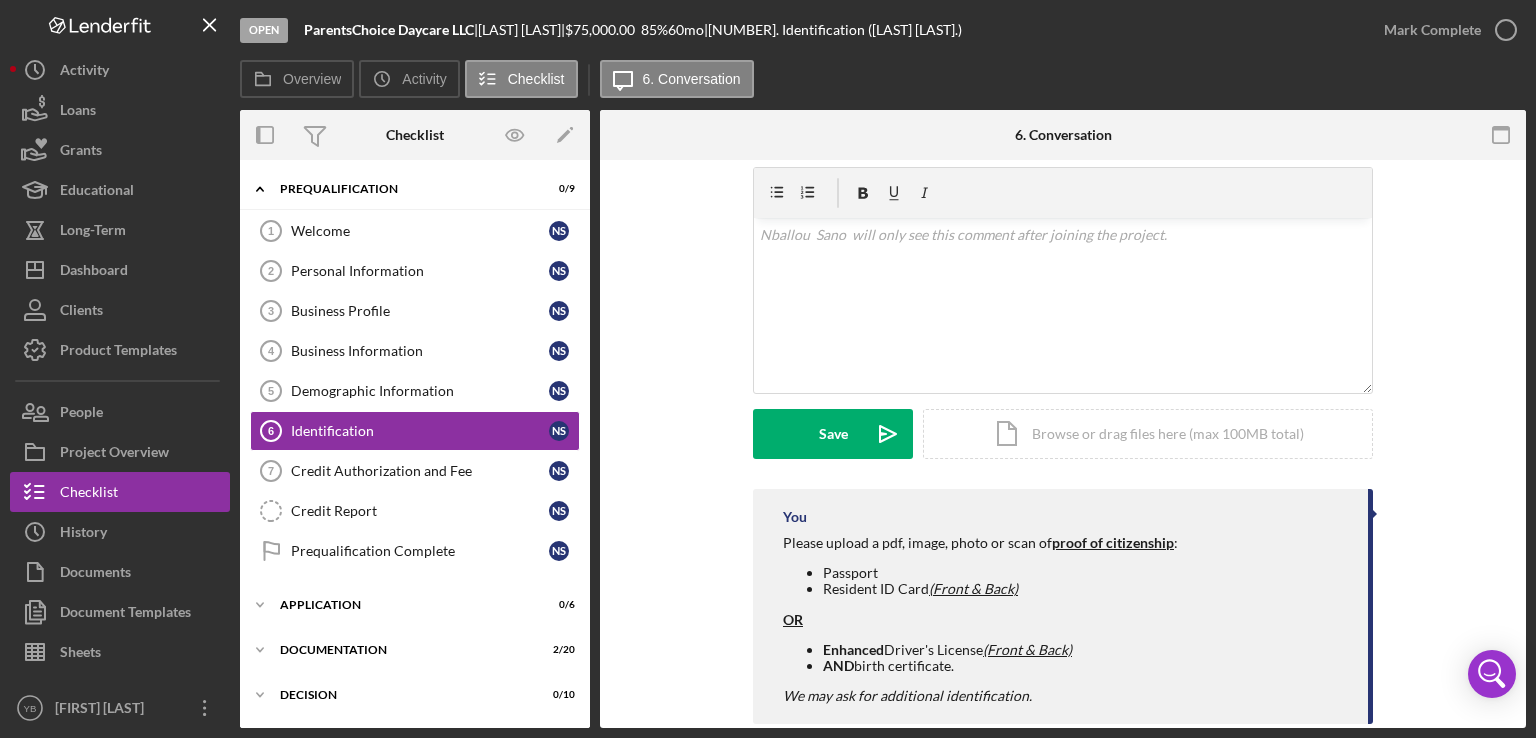 scroll, scrollTop: 333, scrollLeft: 0, axis: vertical 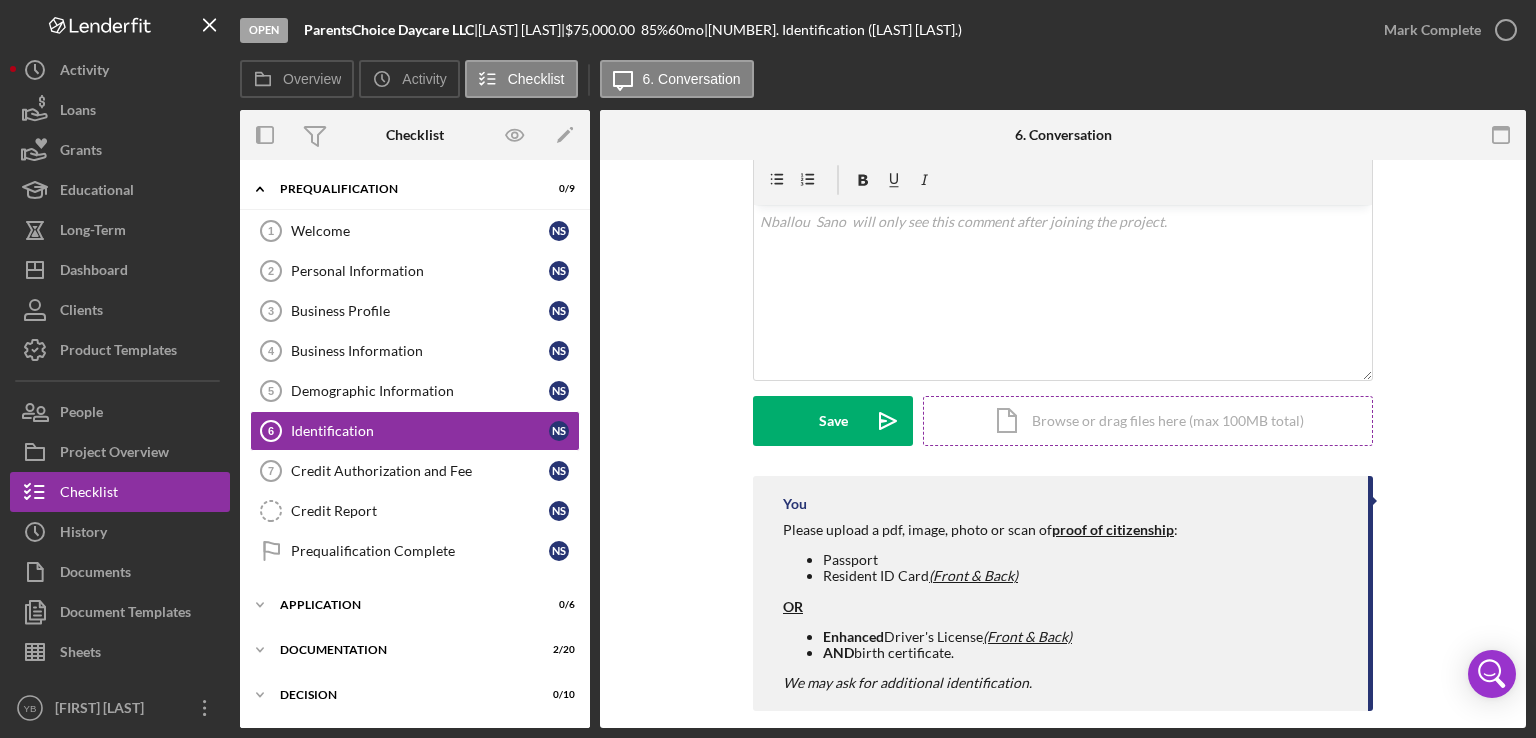 click on "Icon/Document Browse or drag files here (max 100MB total) Tap to choose files or take a photo" at bounding box center (1148, 421) 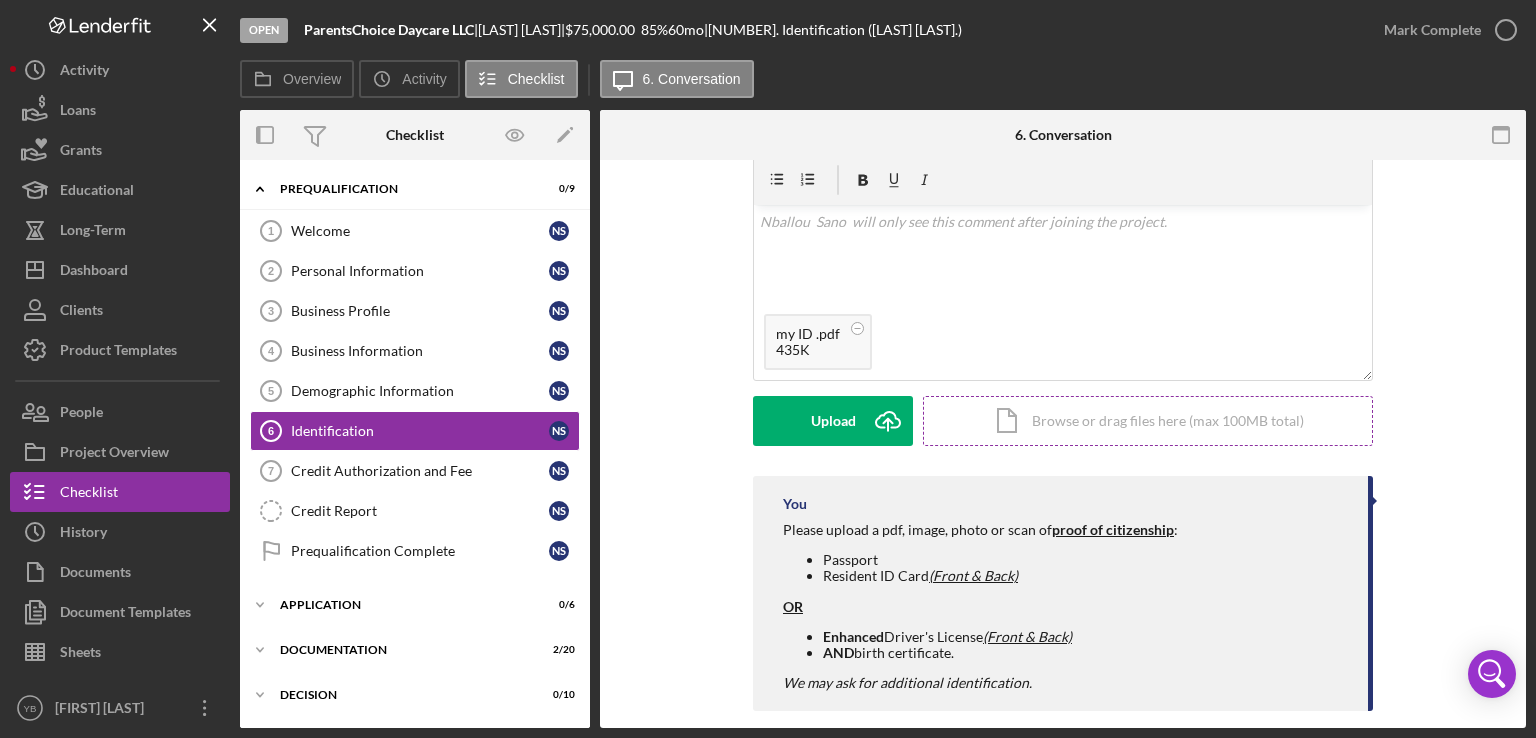 click on "Icon/Document Browse or drag files here (max 100MB total) Tap to choose files or take a photo" at bounding box center (1148, 421) 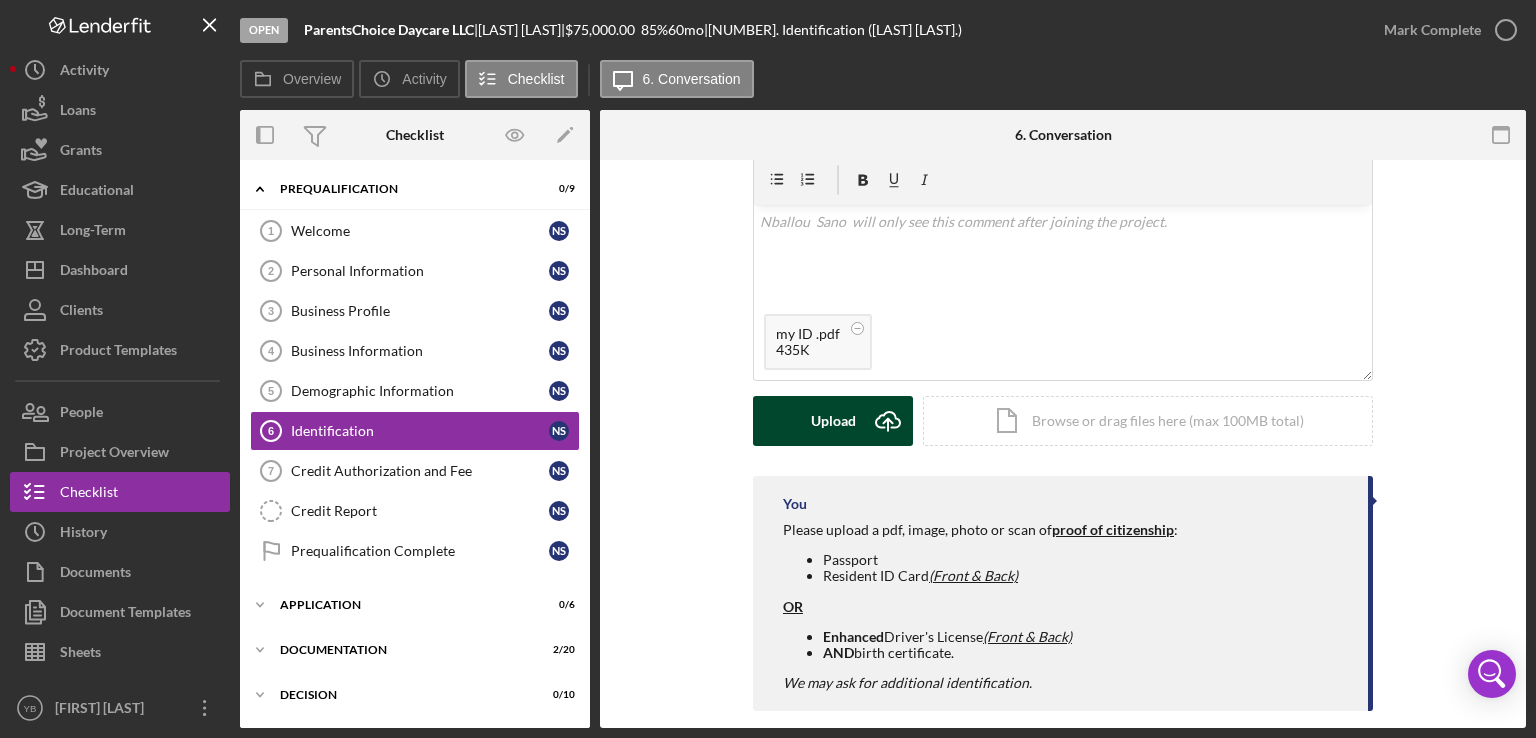 click on "Upload" at bounding box center (833, 421) 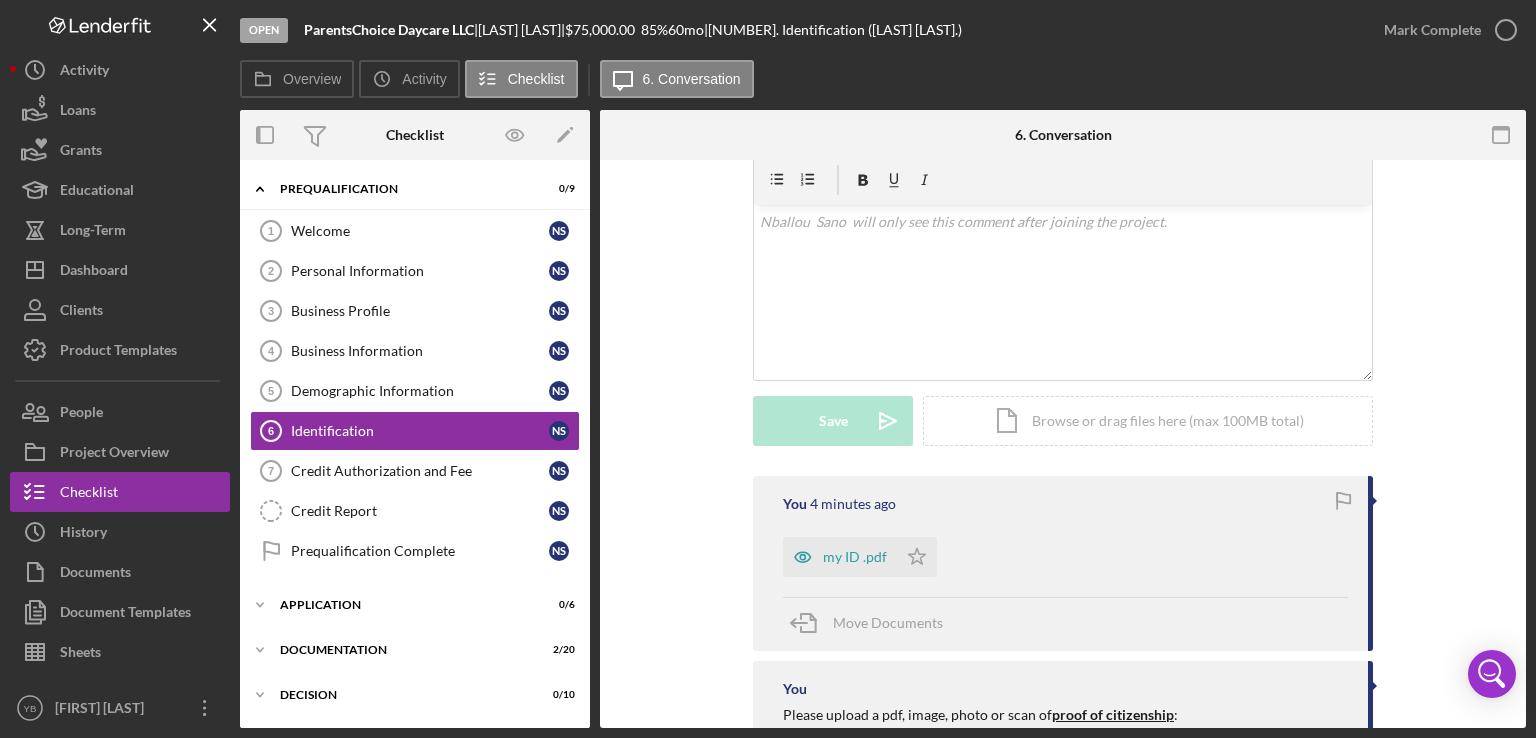 click on "Visible to Client Internal Request Docs v Color teal Color pink Remove color Add row above Add row below Add column before Add column after Merge cells Split cells Remove column Remove row Remove table Save Icon/icon-invite-send Icon/Document Browse or drag files here (max 100MB total) Tap to choose files or take a photo Cancel Save Icon/icon-invite-send" at bounding box center (1063, 295) 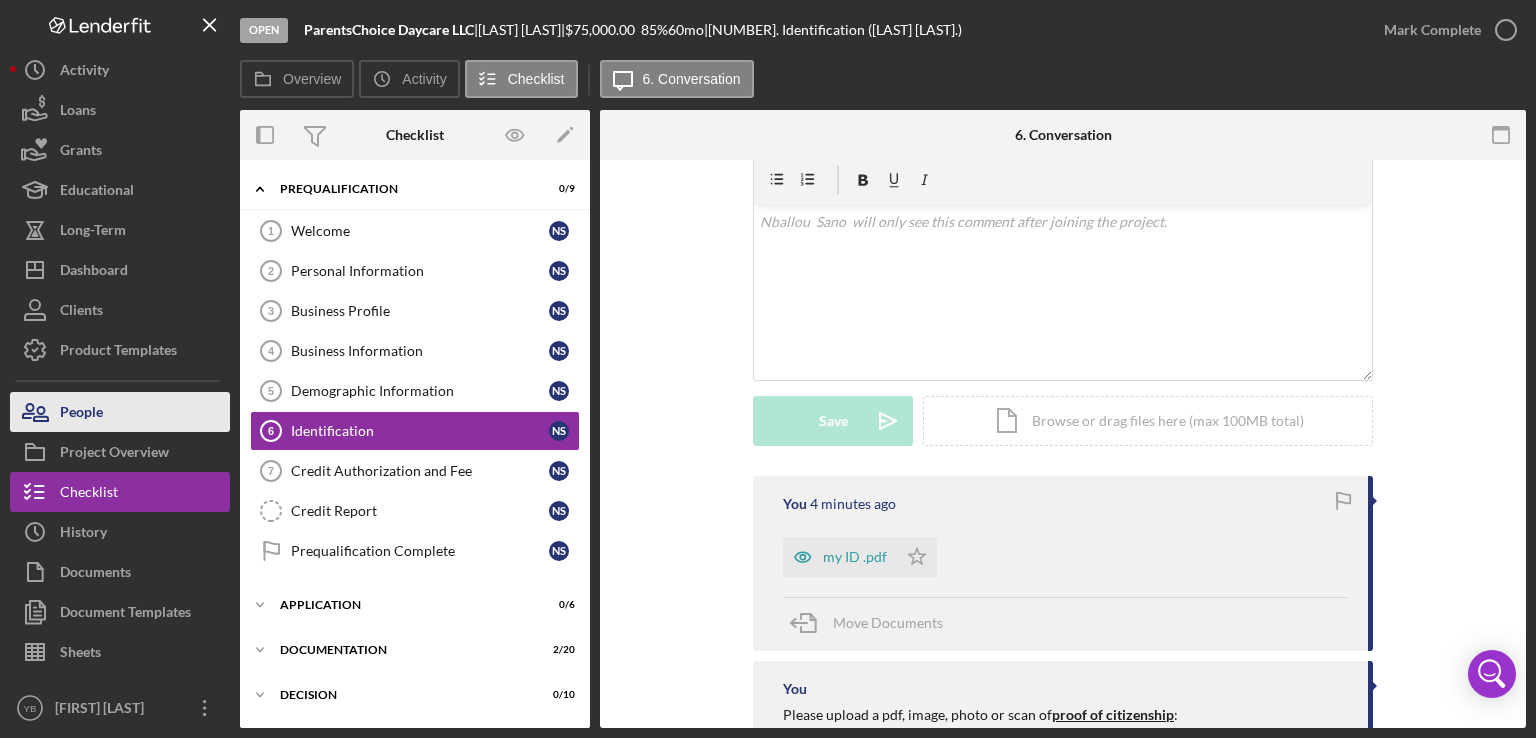 click on "People" at bounding box center (81, 414) 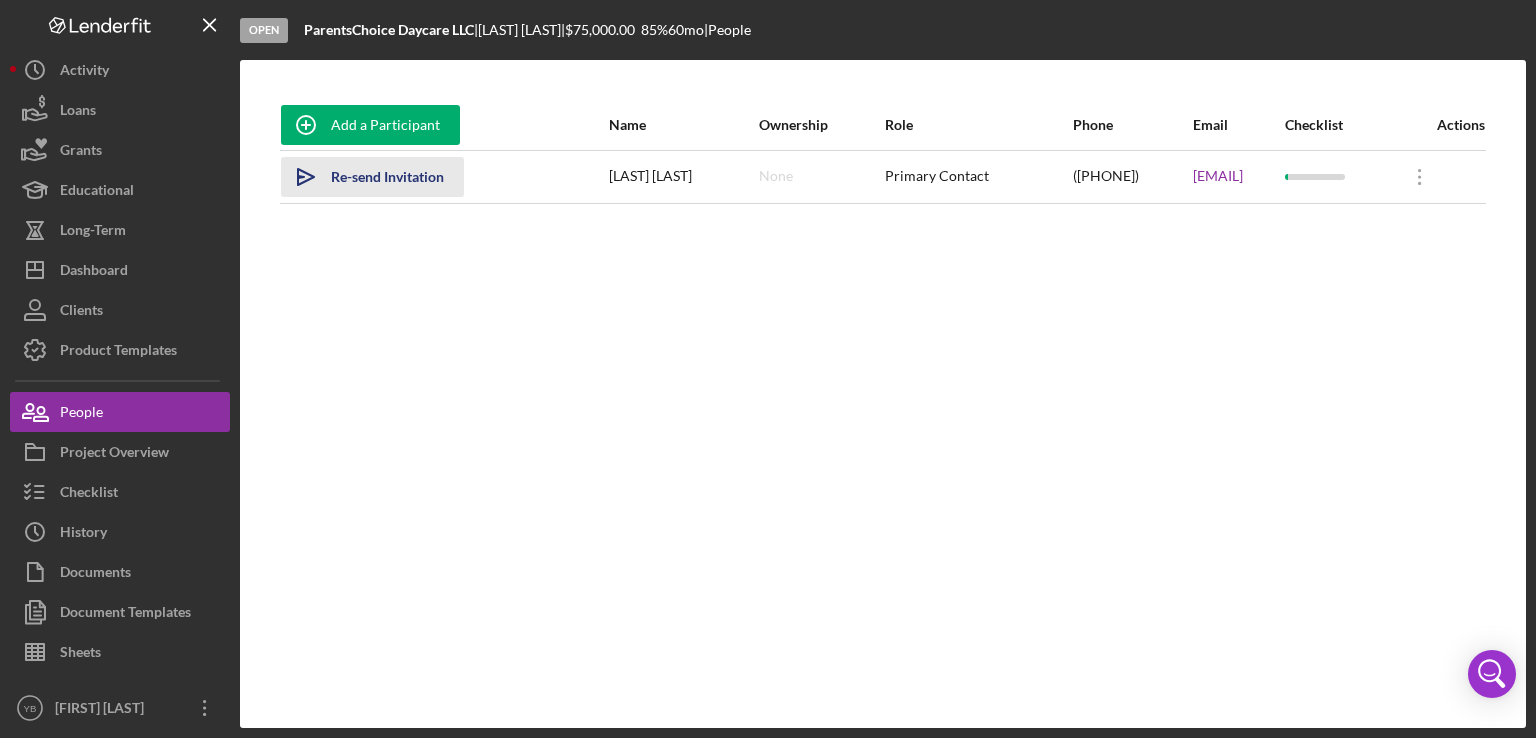 click on "Re-send Invitation" at bounding box center (387, 177) 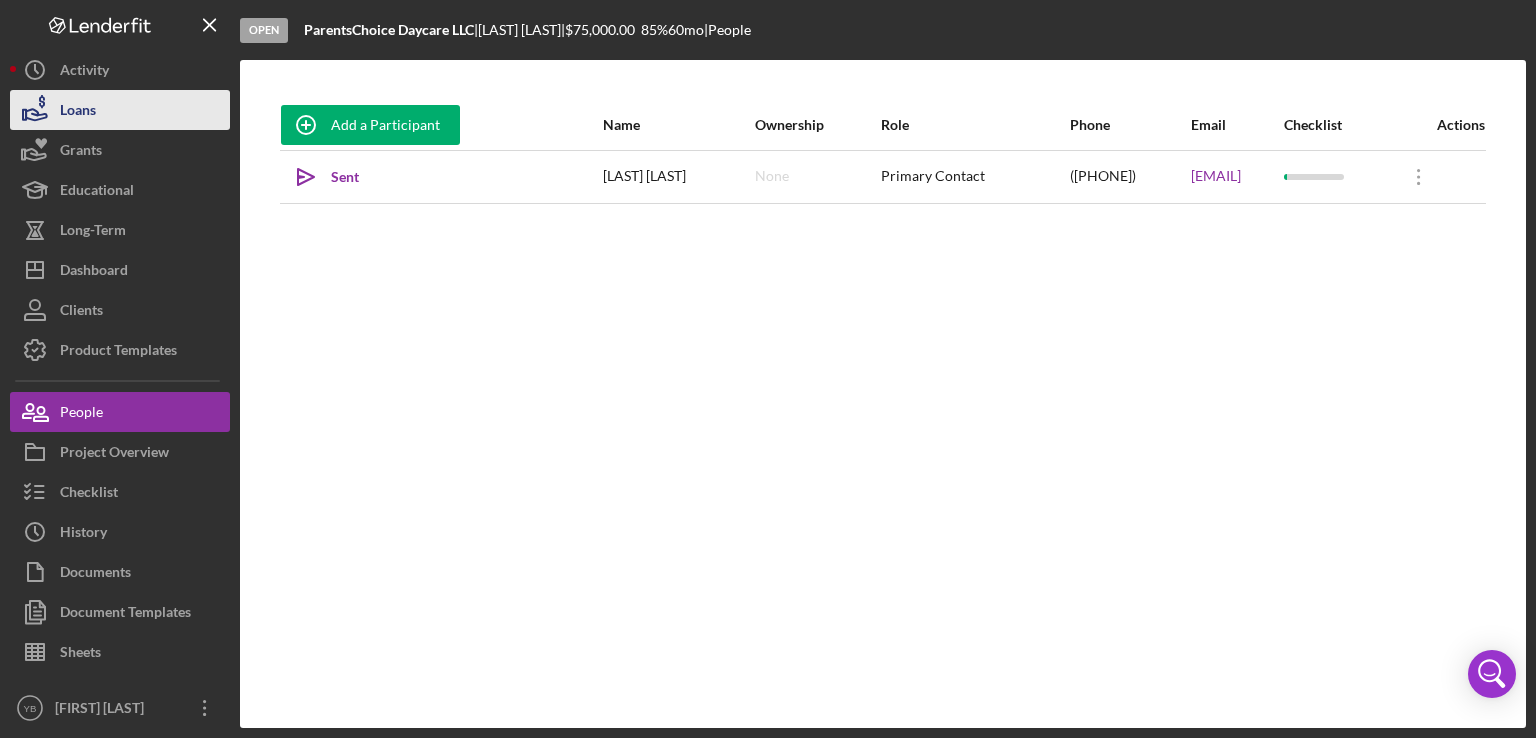 click on "Loans" at bounding box center [78, 112] 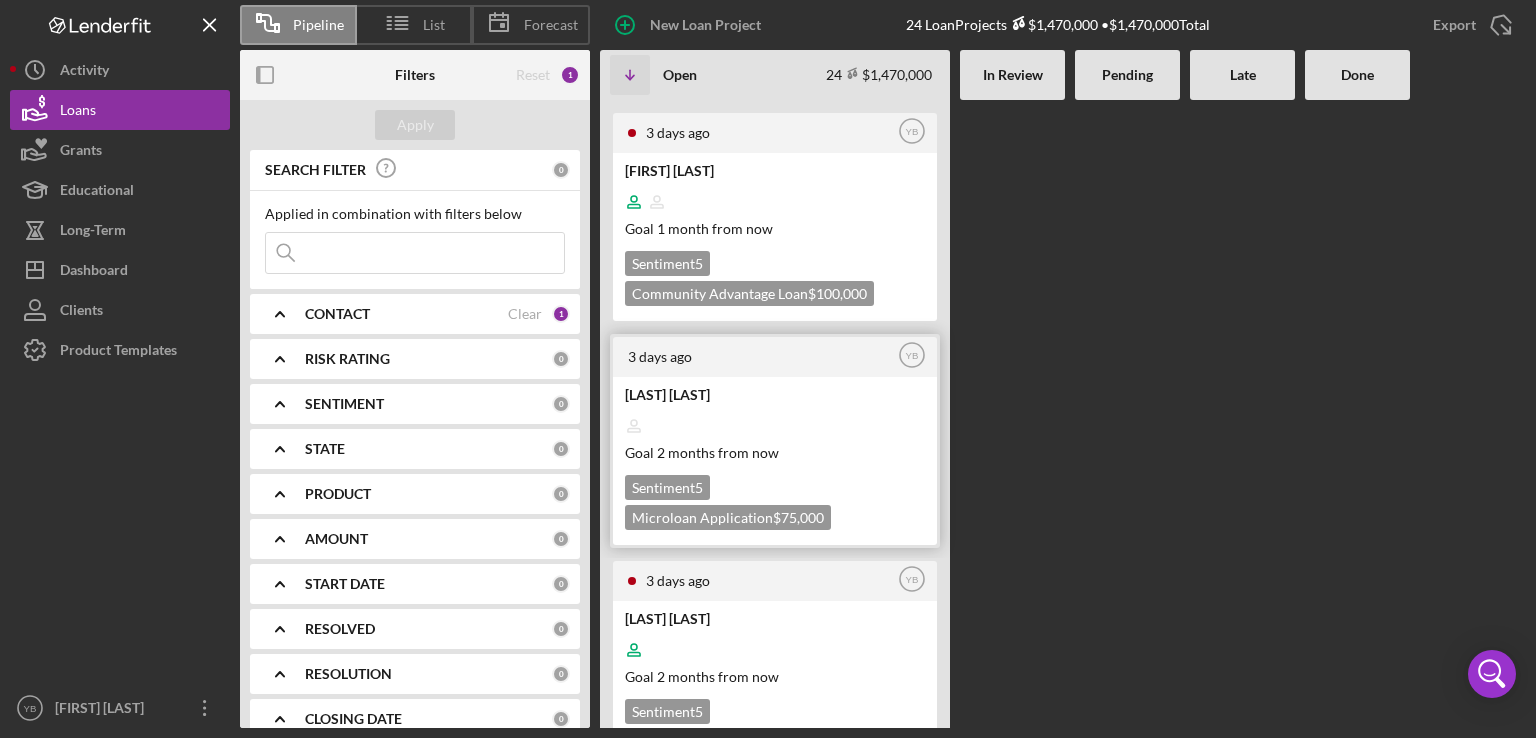click on "[FIRST] [LAST]" at bounding box center [773, 394] 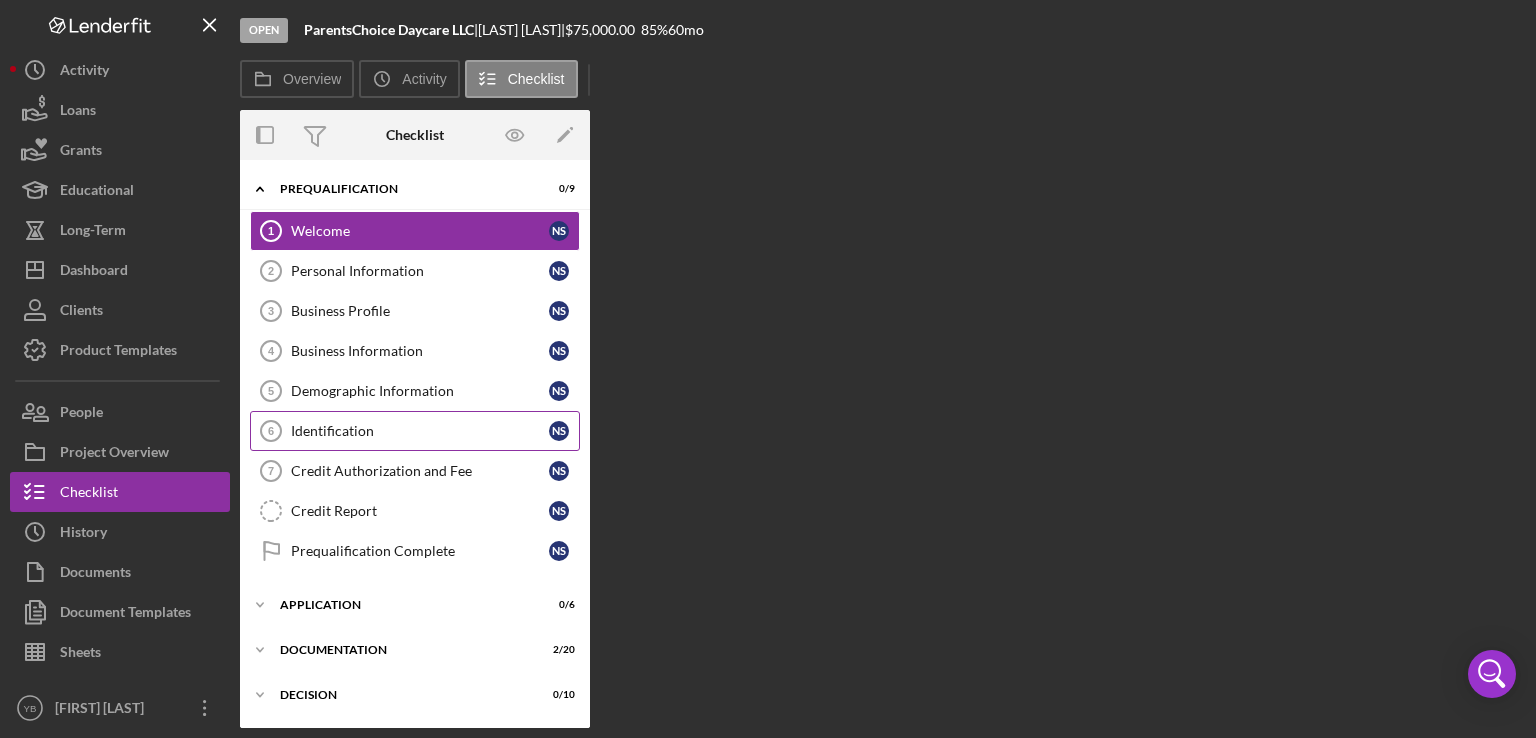click on "Identification" at bounding box center [420, 431] 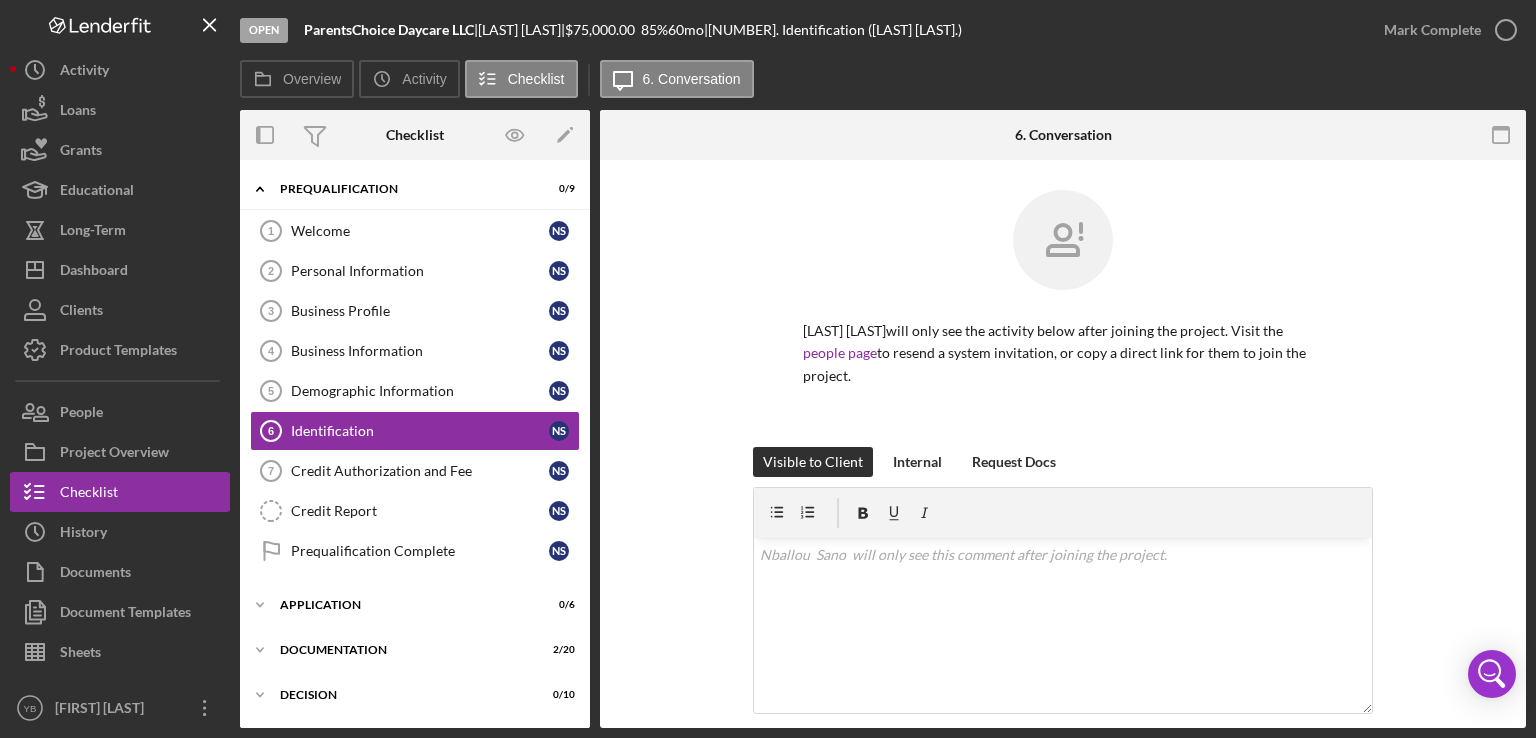 drag, startPoint x: 1526, startPoint y: 433, endPoint x: 1481, endPoint y: 479, distance: 64.3506 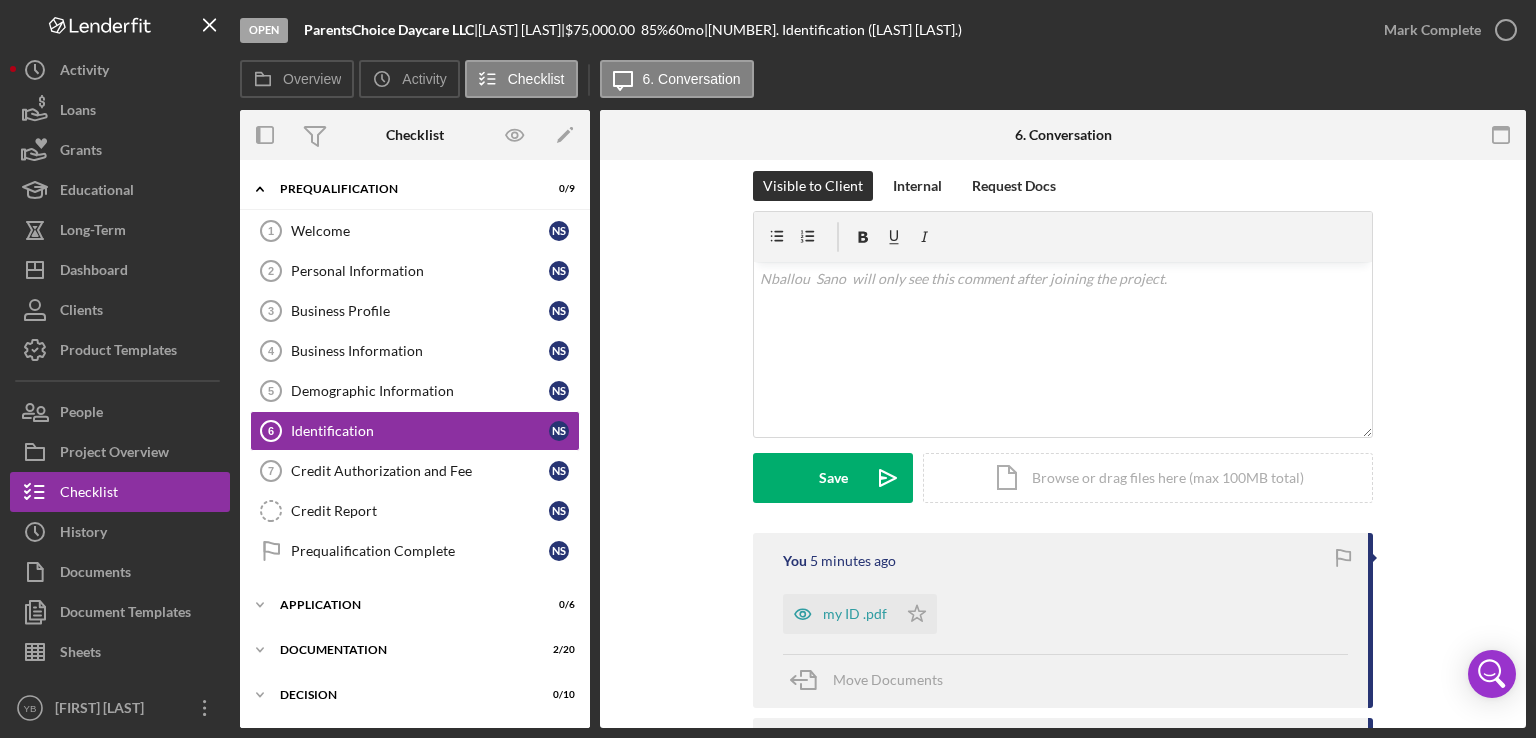 scroll, scrollTop: 280, scrollLeft: 0, axis: vertical 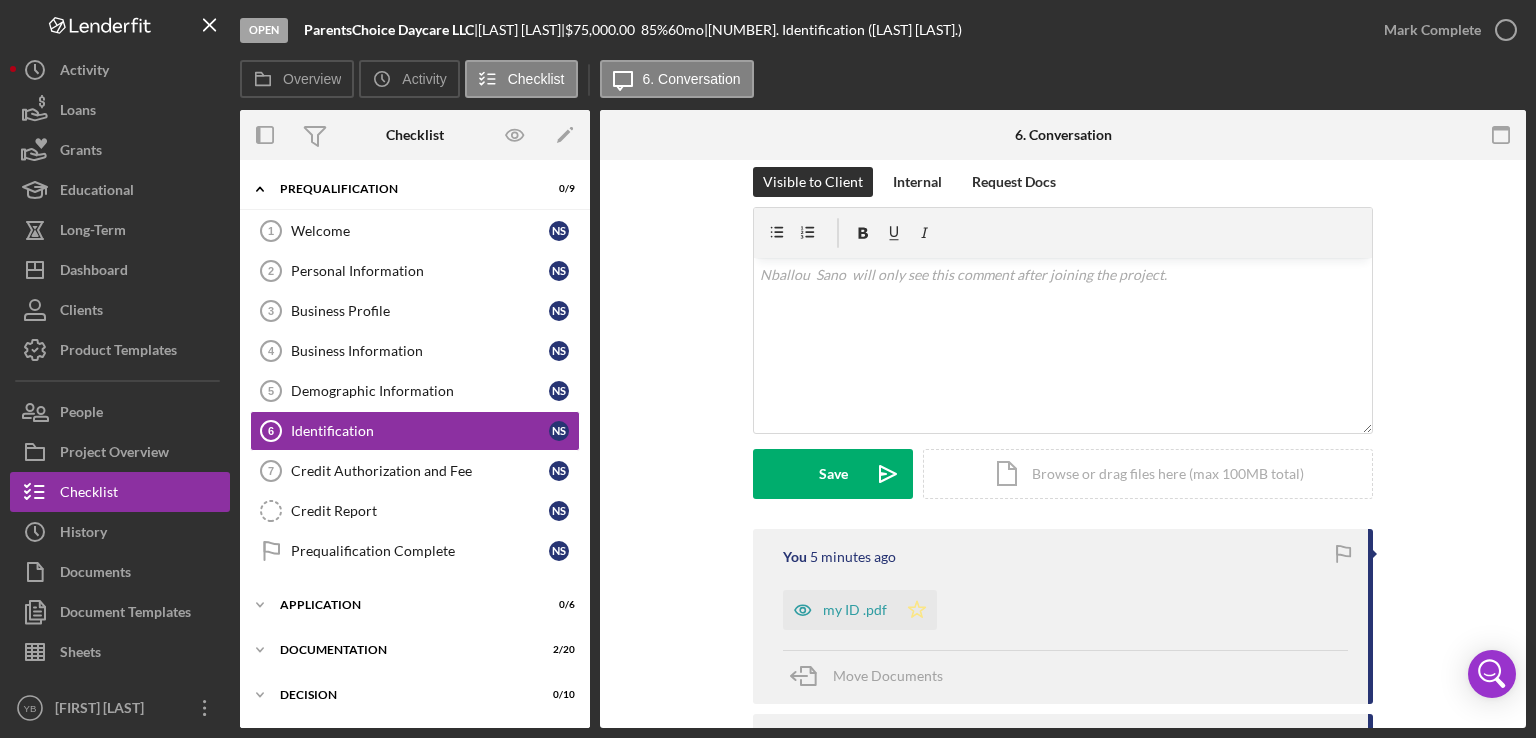 click on "Icon/Star" 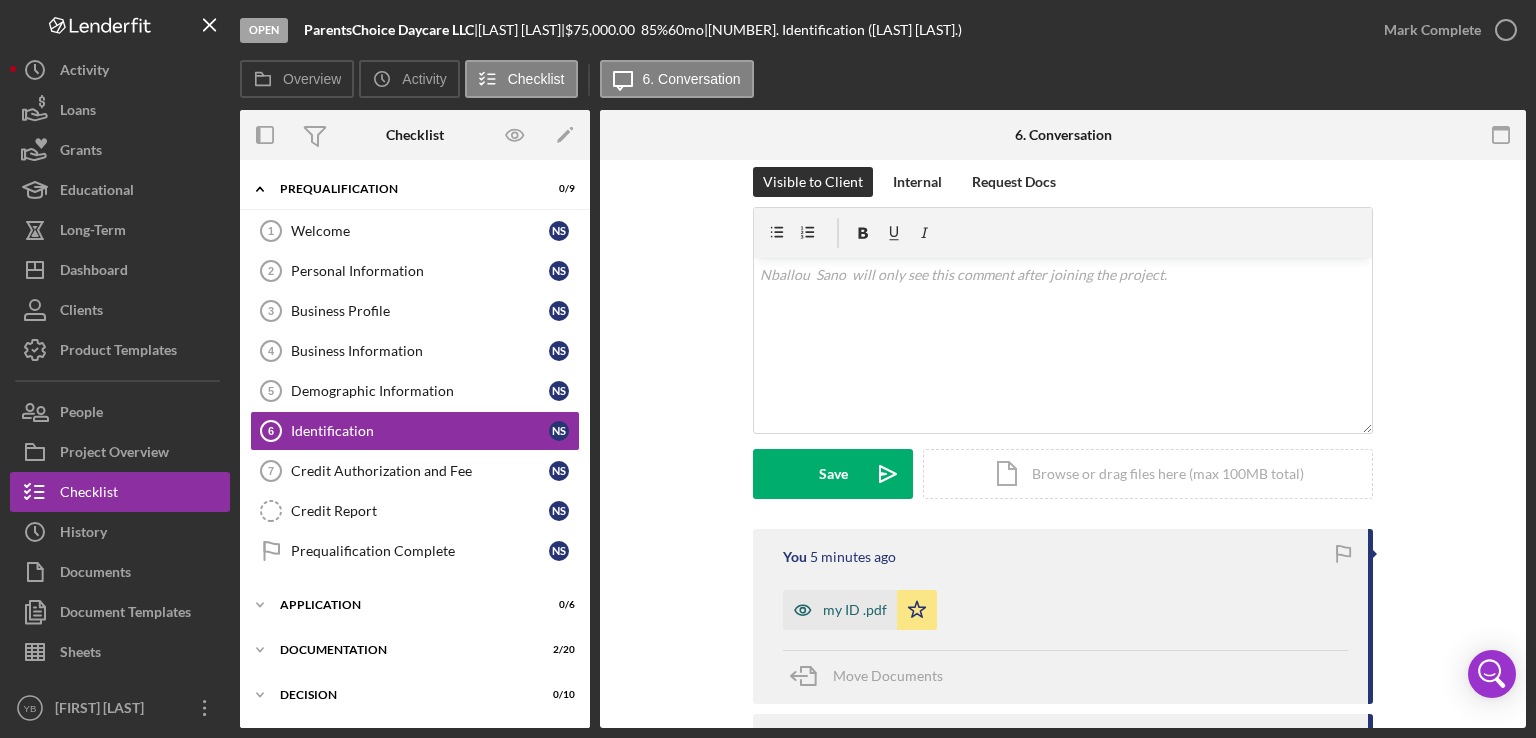 click on "my ID .pdf" at bounding box center [855, 610] 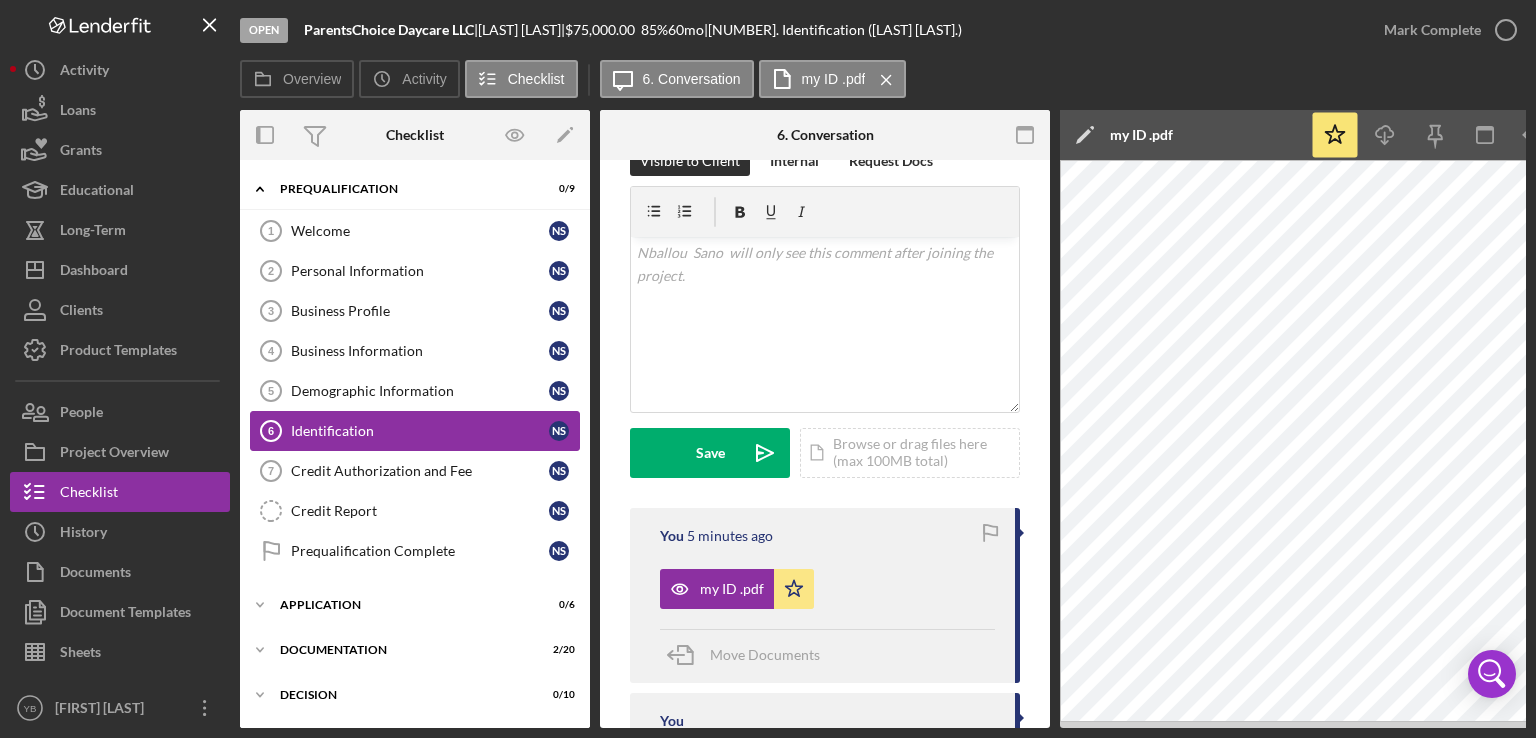 click on "Identification" at bounding box center [420, 431] 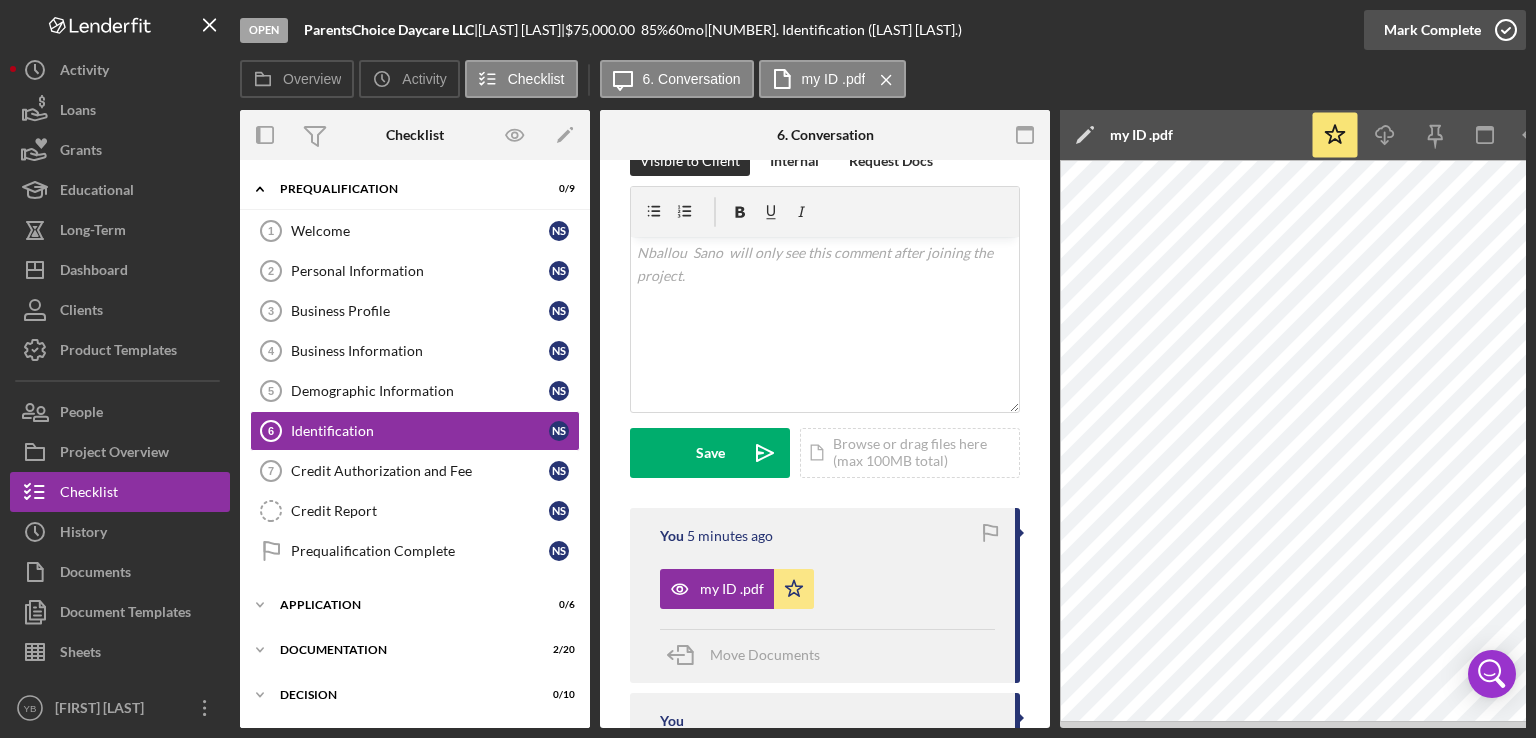 click on "Mark Complete" at bounding box center (1432, 30) 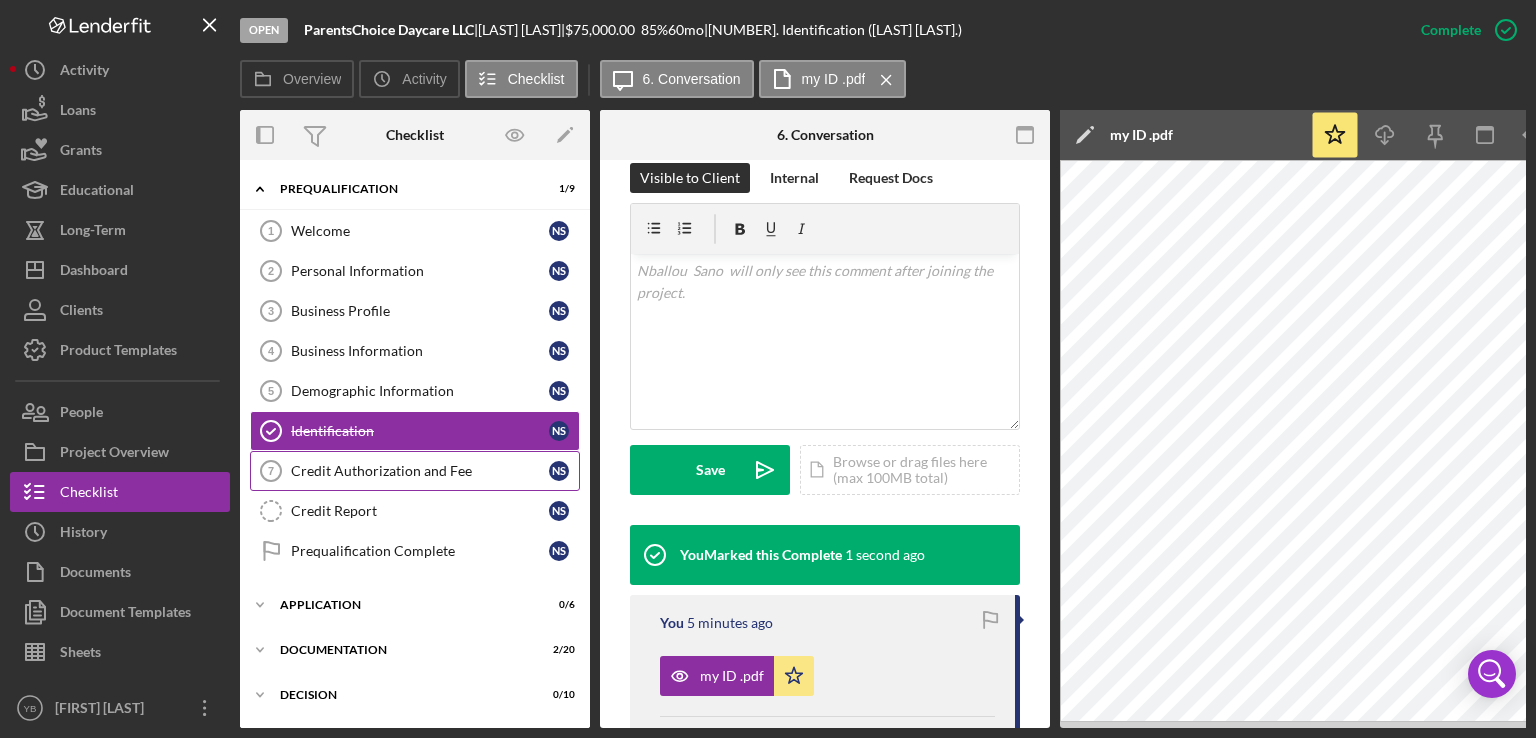scroll, scrollTop: 342, scrollLeft: 0, axis: vertical 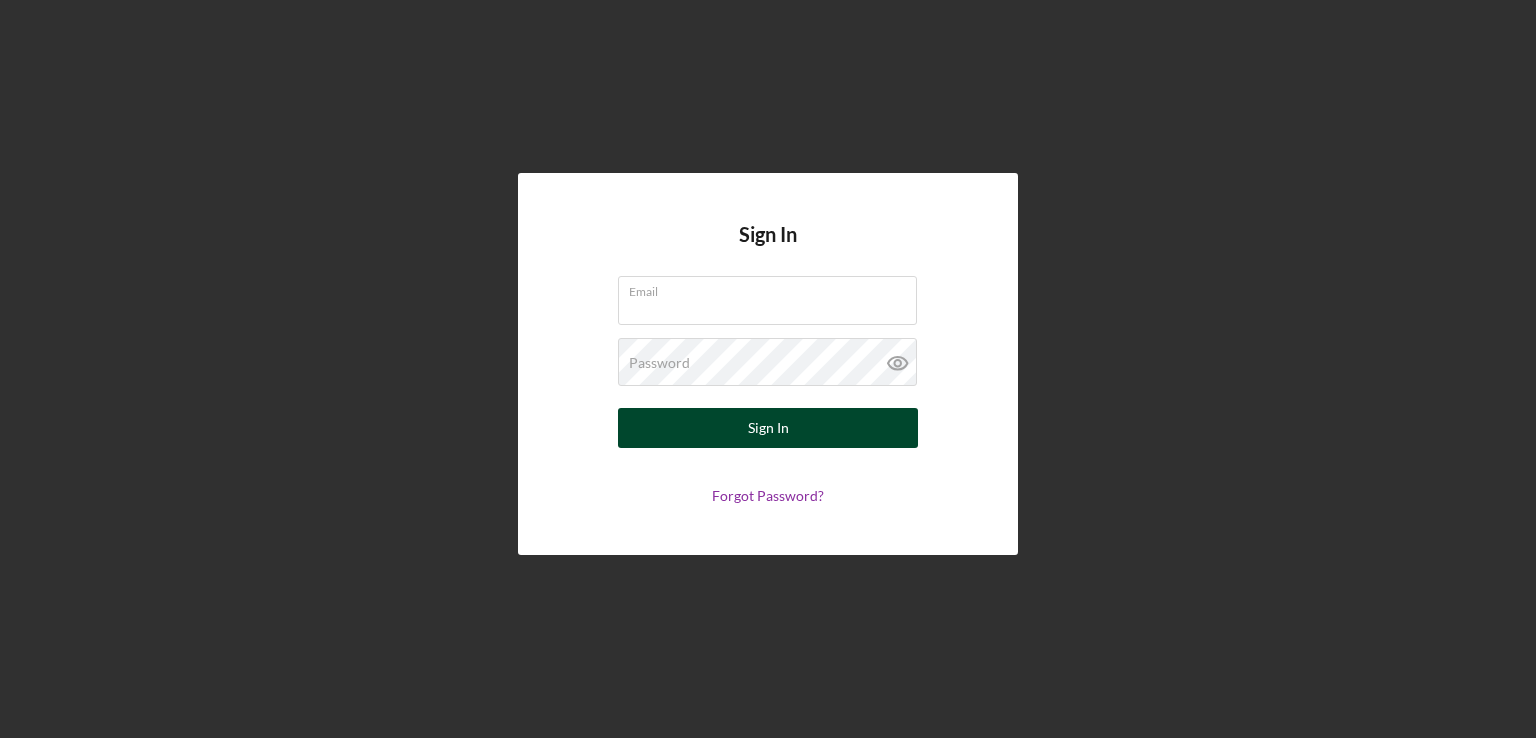 type on "[EMAIL]" 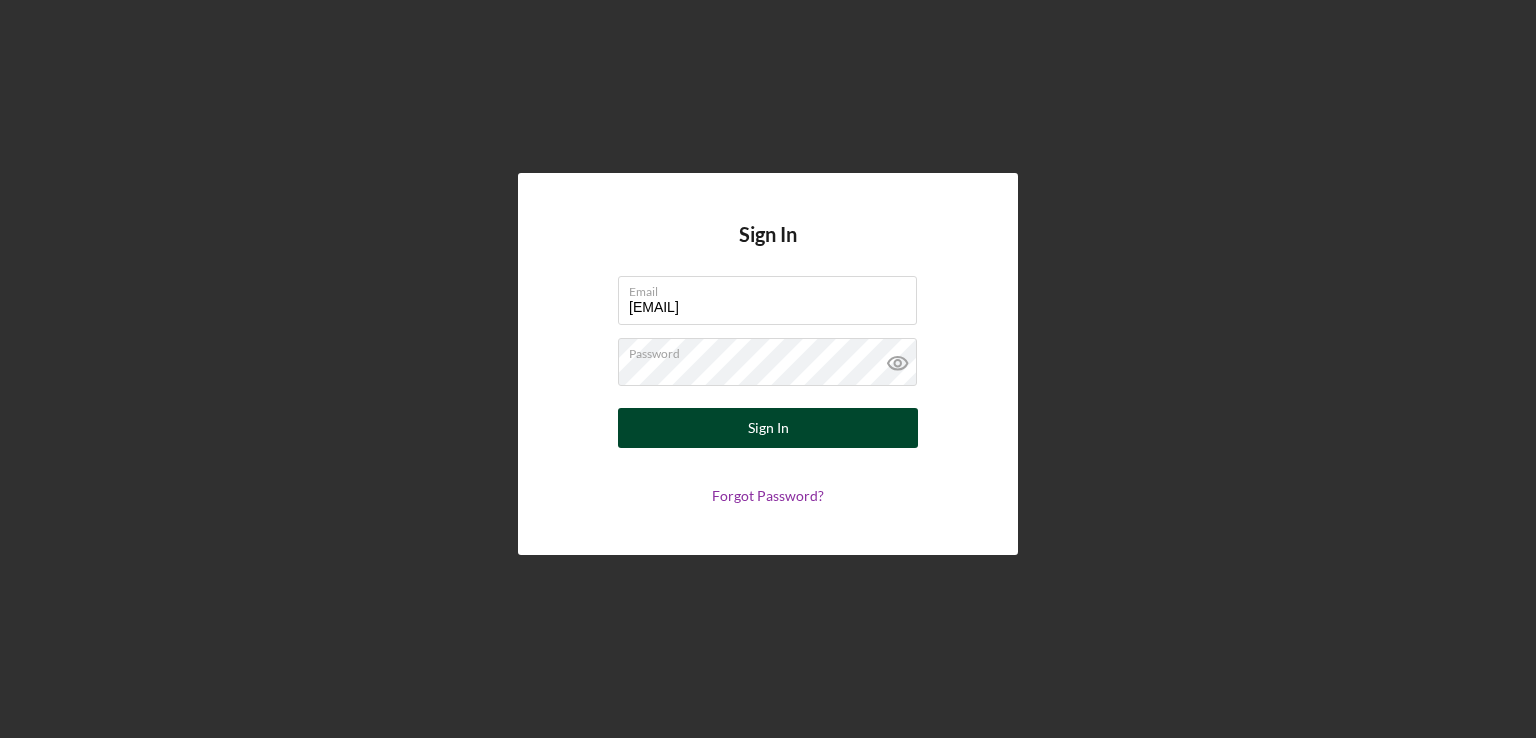 click on "Sign In" at bounding box center [768, 428] 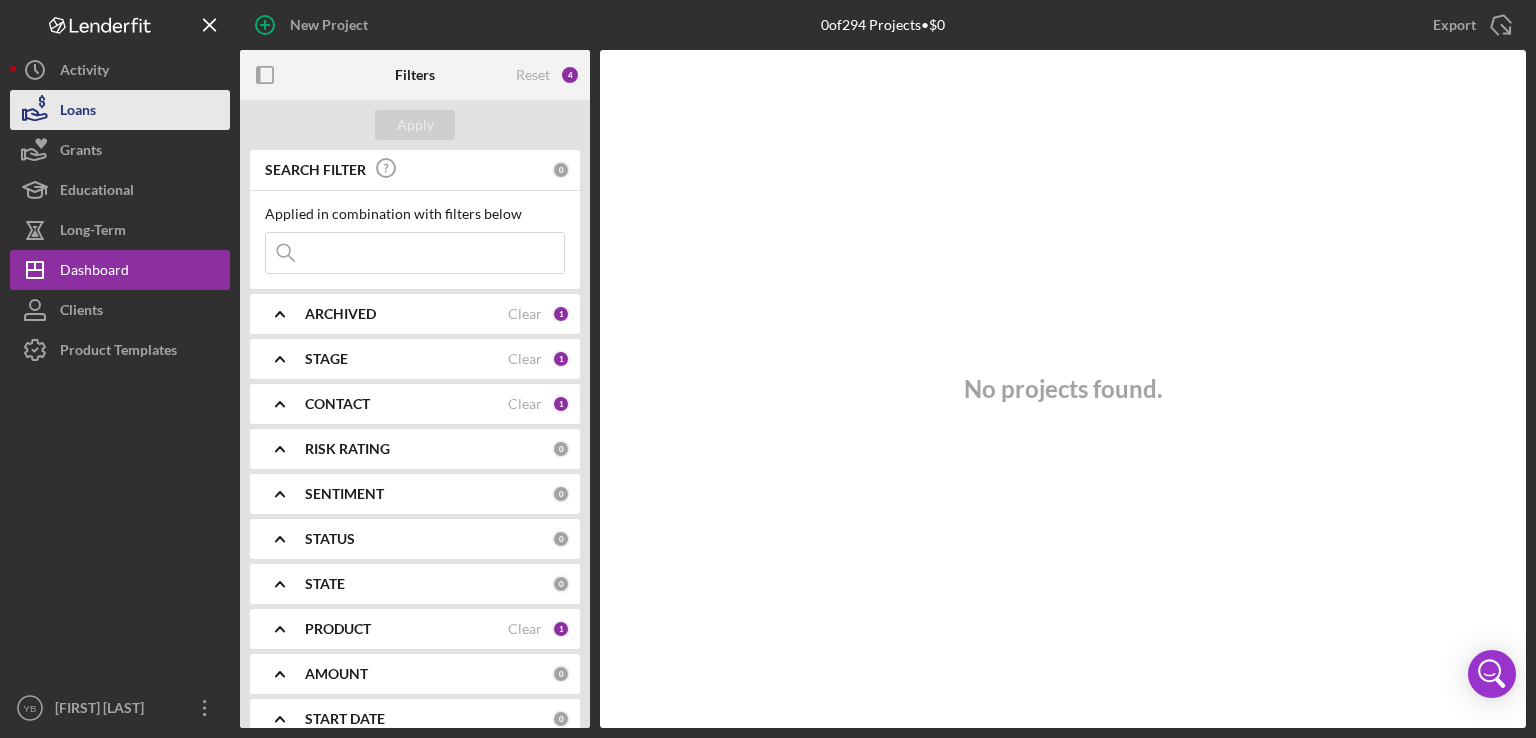 click on "Loans" at bounding box center [120, 110] 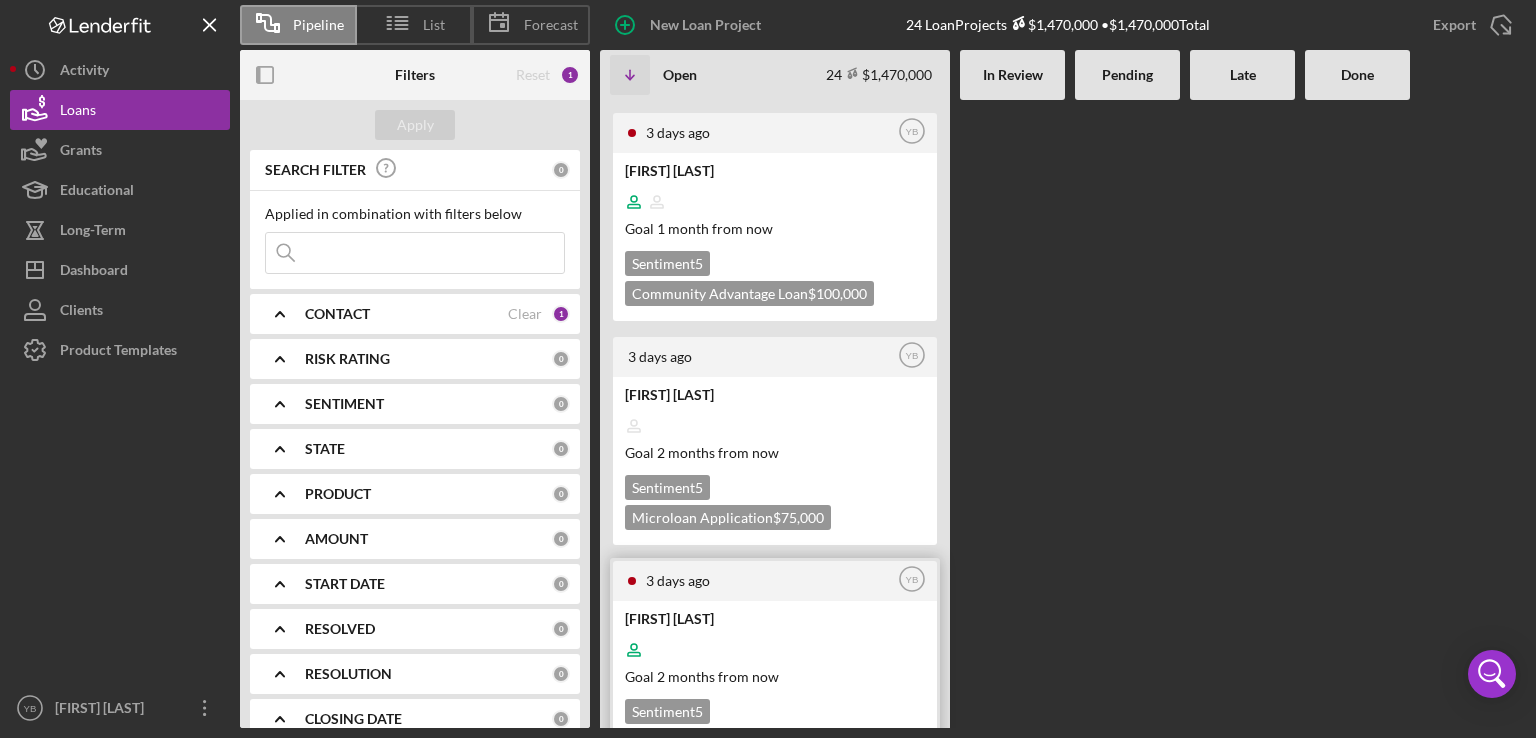 click at bounding box center [773, 650] 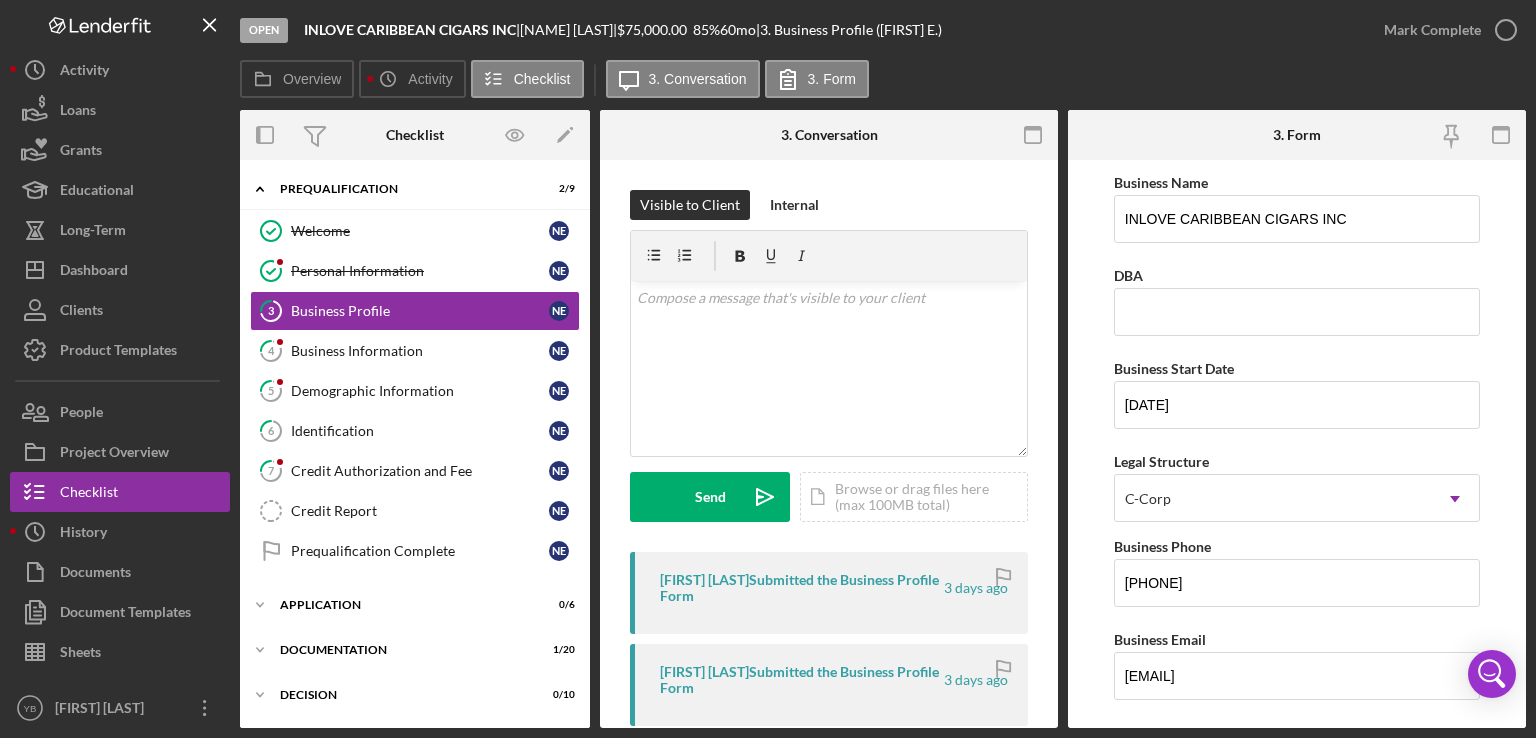 click on "Overview Overview Edit Icon/Edit Status Ongoing Risk Rating Sentiment Rating 5 Product Microloan Application Created Date 8/1/2025 Started Date 8/1/2025 Closing Goal 9/30/2025 Amount $75,000.00 Rate 85.000% Term 60 months Contact Icon/User Photo YB [FIRST] [LAST] Account Executive Stage Open Weekly Status Update Yes Inactivity Alerts Yes Key Ratios Edit Icon/Edit DSCR Collateral Coverage DTI LTV Global DSCR Global Collateral Coverage Global DTI NOI Recommendation Edit Icon/Edit Payment Type Rate Term Amount Down Payment Closing Fee Include closing fee in amount financed? No Origination Fee Include origination fee in amount financed? No Amount Financed Closing Date First Payment Date Maturity Date Resolution Edit Icon/Edit Resolved On Resolution New Activity [DATE] at [TIME] [FIRST] E. updated the Credit Authorization and Fee form assigned to [FIRST] E. Icon/Navigate [DATE] at [TIME] [FIRST] E. updated the Demographic Information form assigned to [FIRST] E. Icon/Navigate Icon/Upload Icon/Navigate 2" at bounding box center [883, 419] 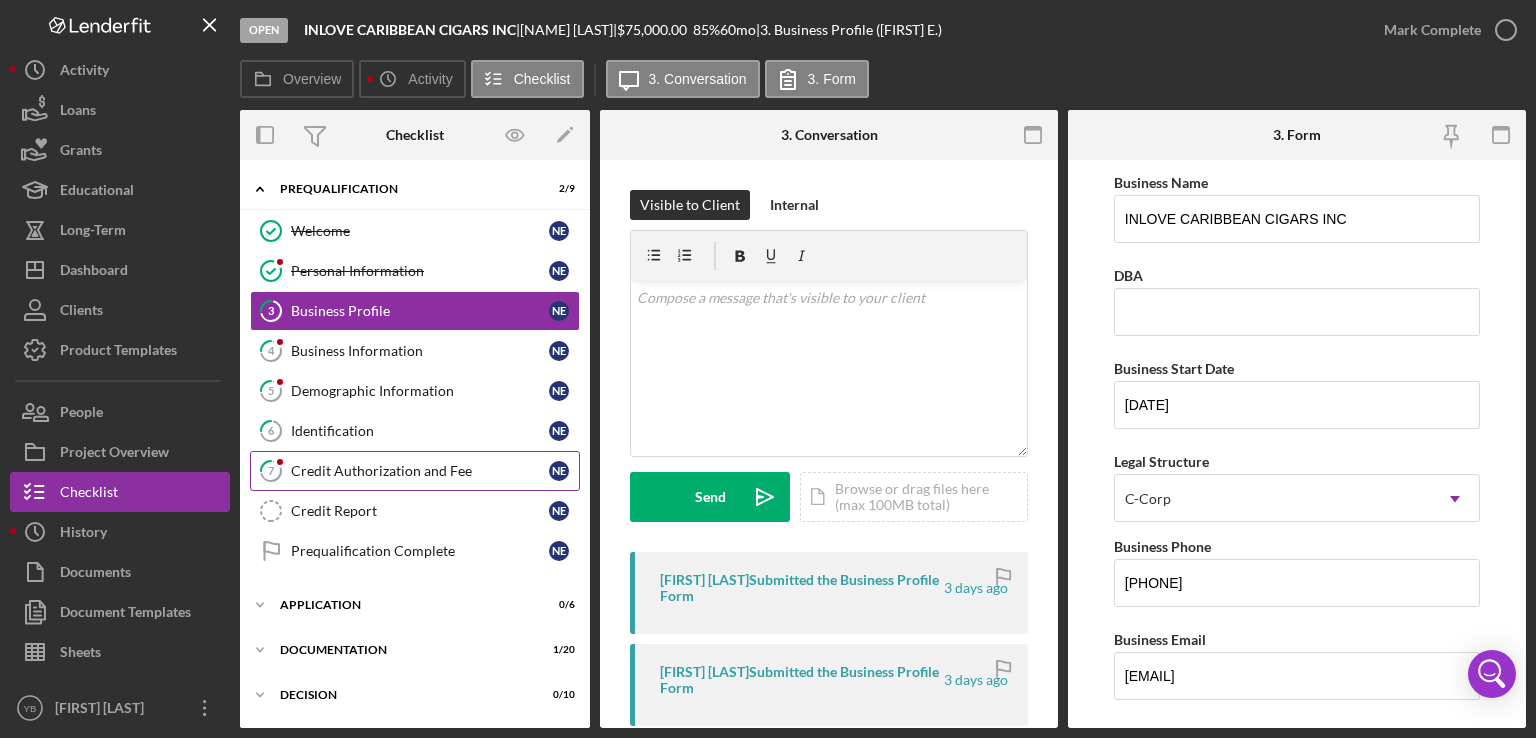 click on "Credit Authorization and Fee" at bounding box center [420, 471] 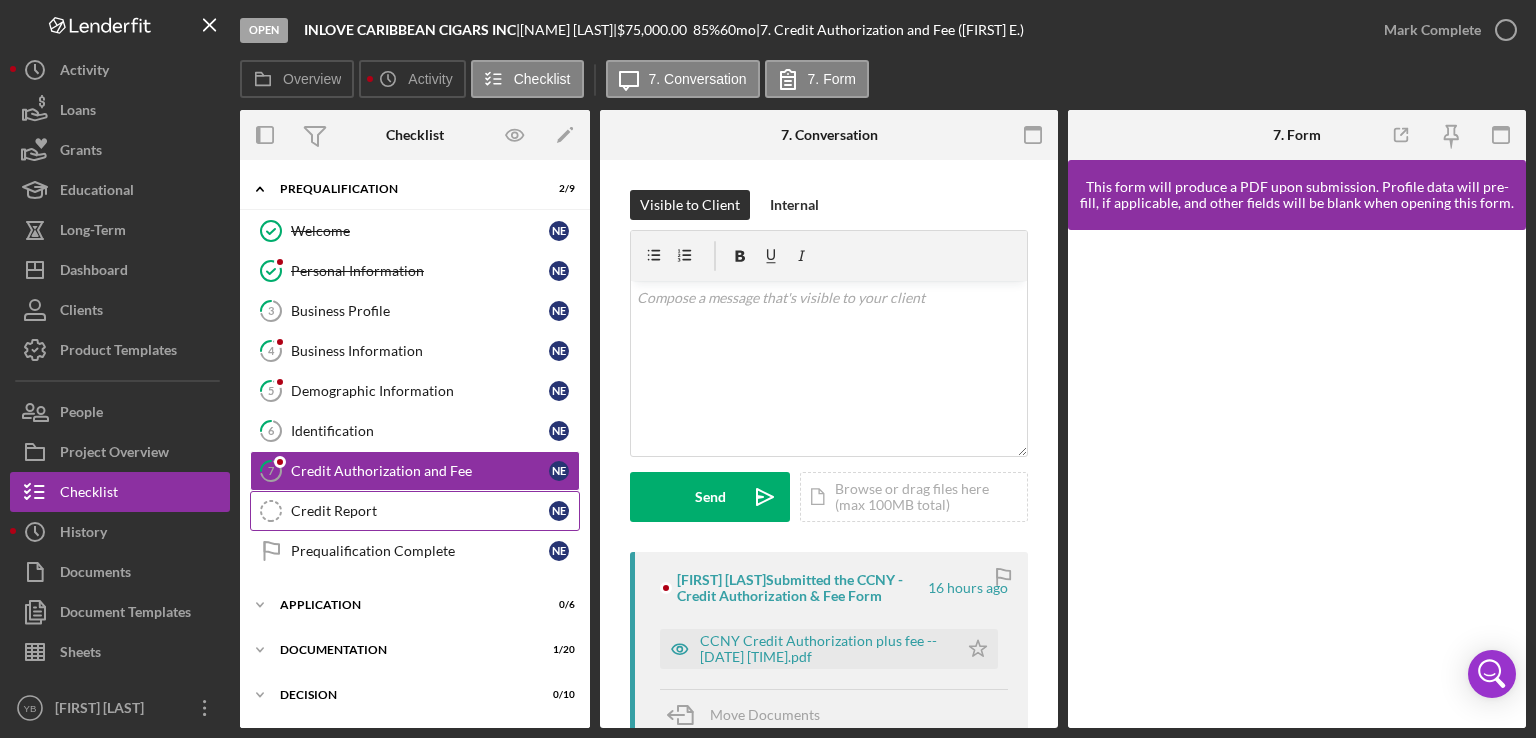 click on "Credit Report" at bounding box center (420, 511) 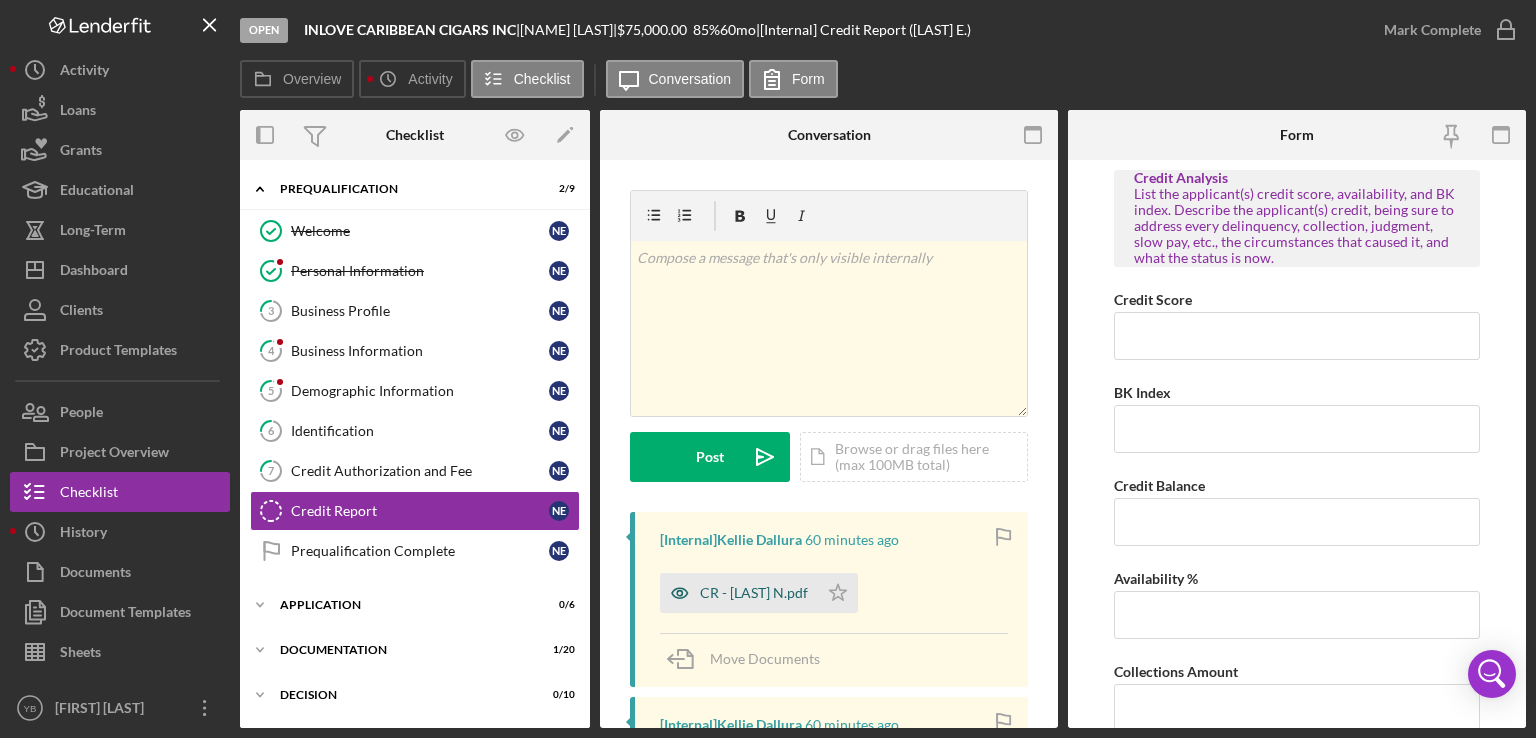 click on "CR - [LAST] N.pdf" at bounding box center [754, 593] 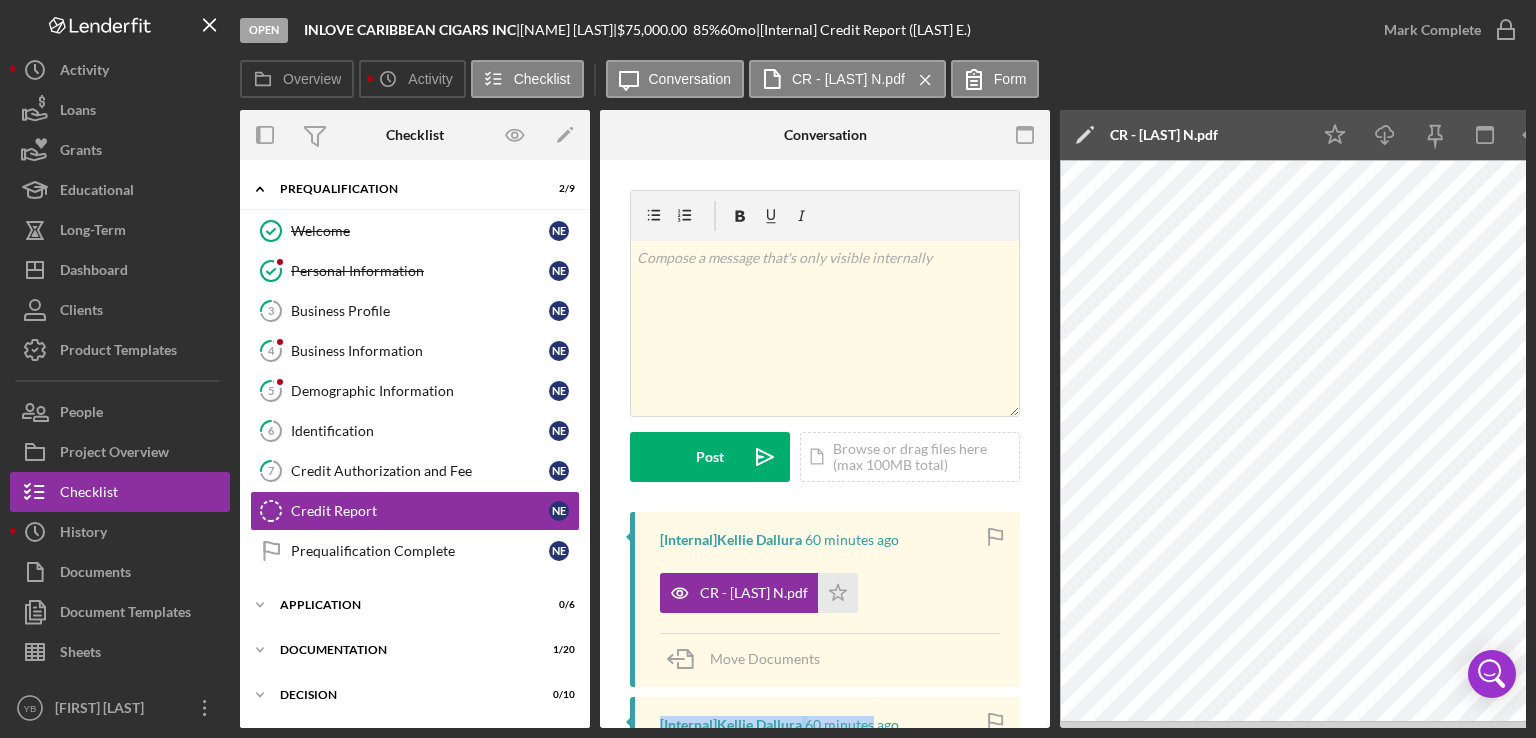 drag, startPoint x: 873, startPoint y: 729, endPoint x: 1005, endPoint y: 713, distance: 132.96616 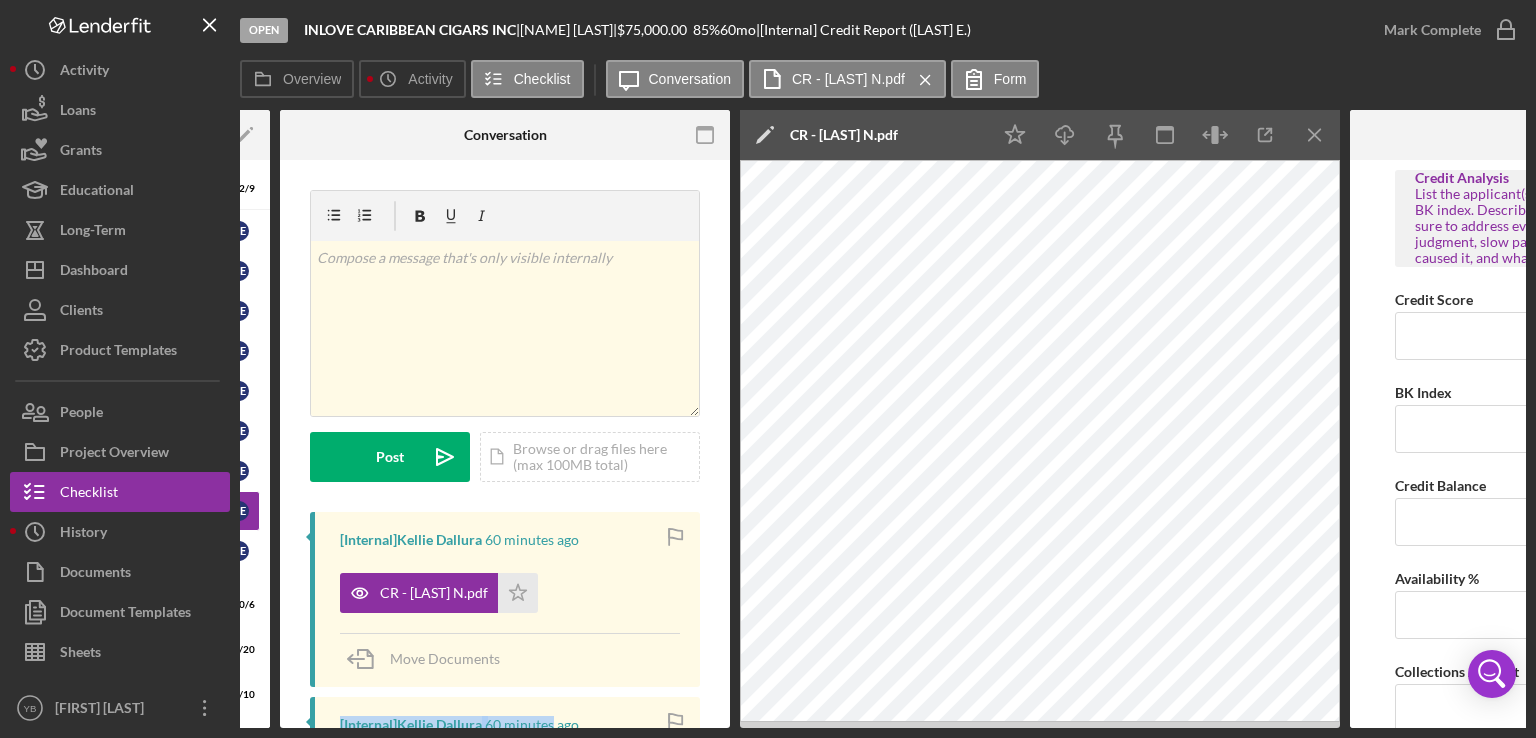 scroll, scrollTop: 0, scrollLeft: 321, axis: horizontal 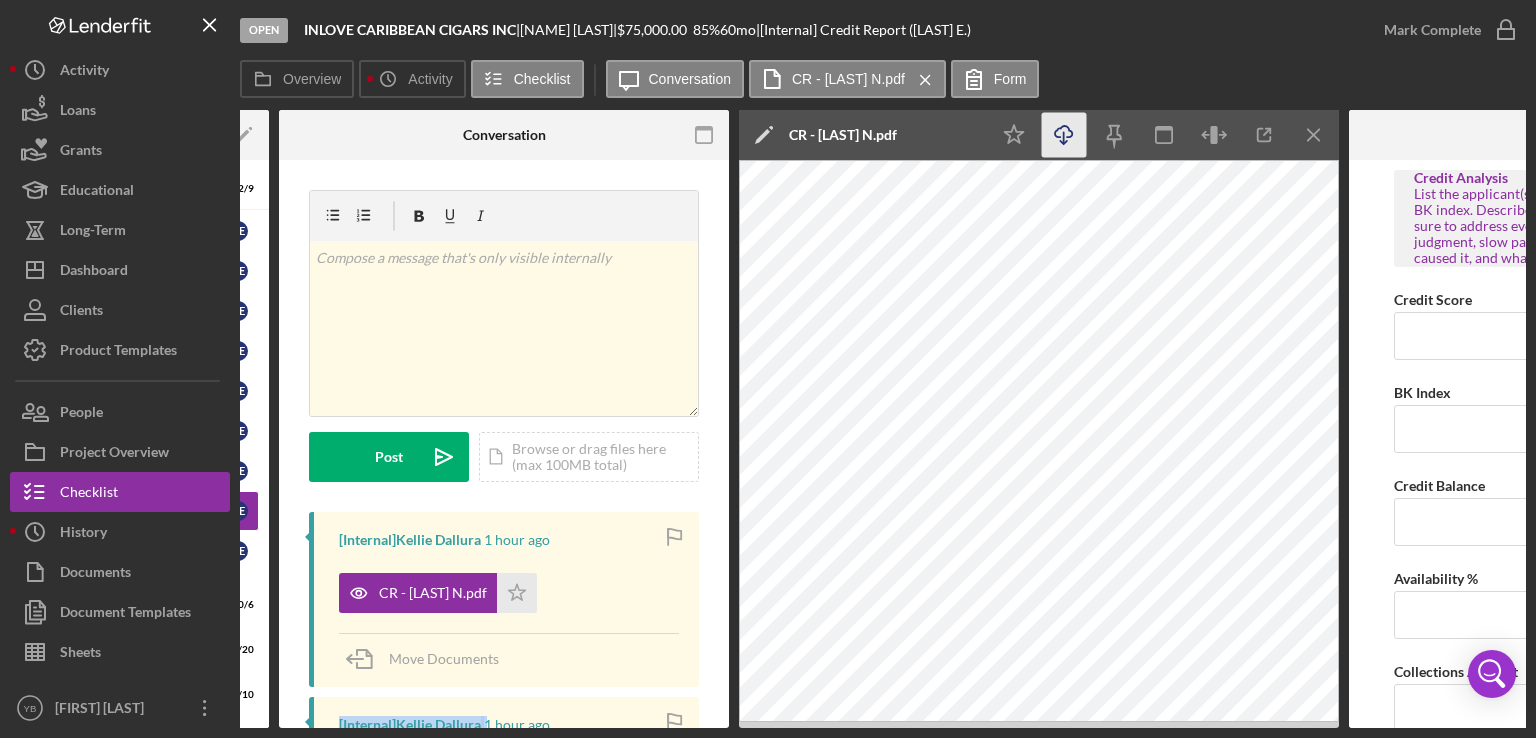 click on "Icon/Download" 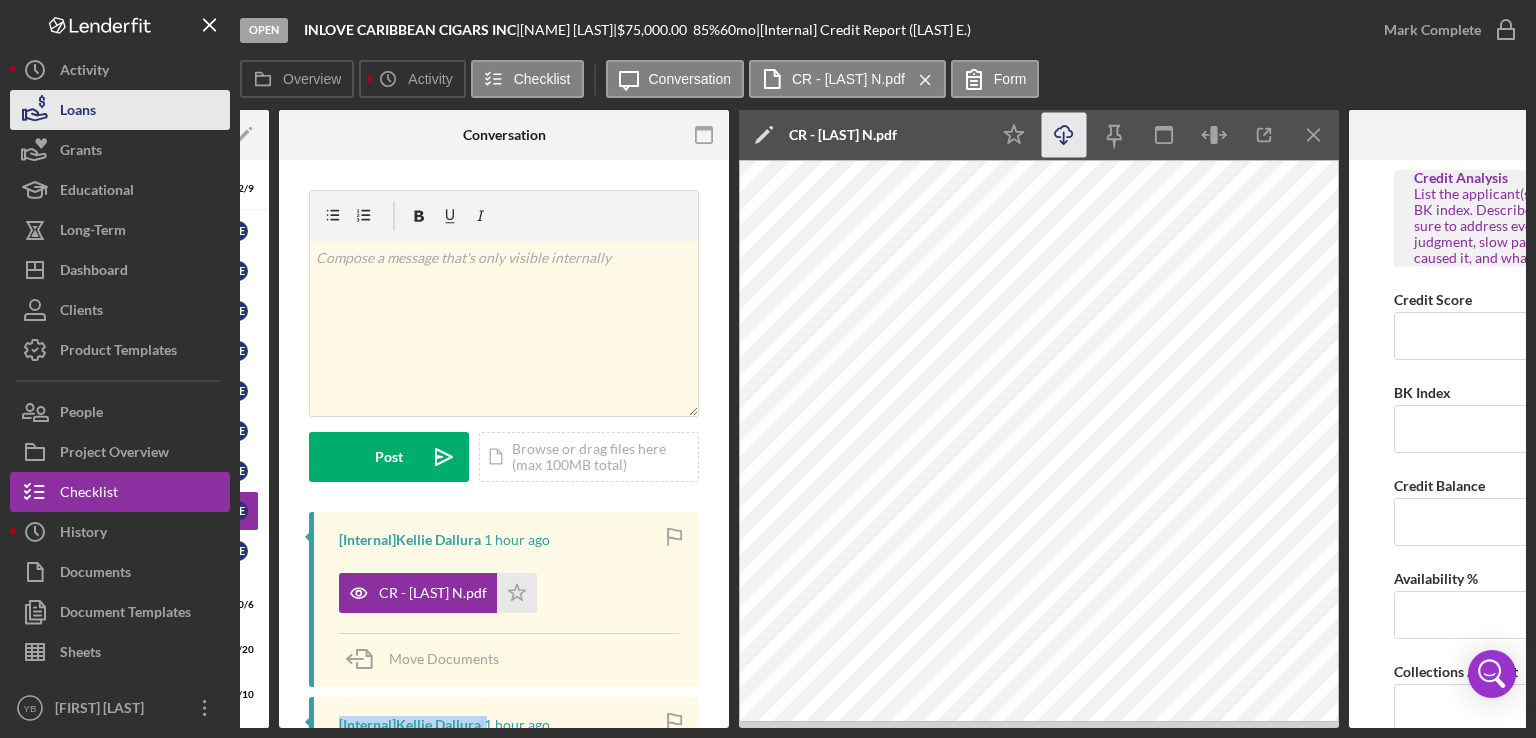 click on "Loans" at bounding box center [120, 110] 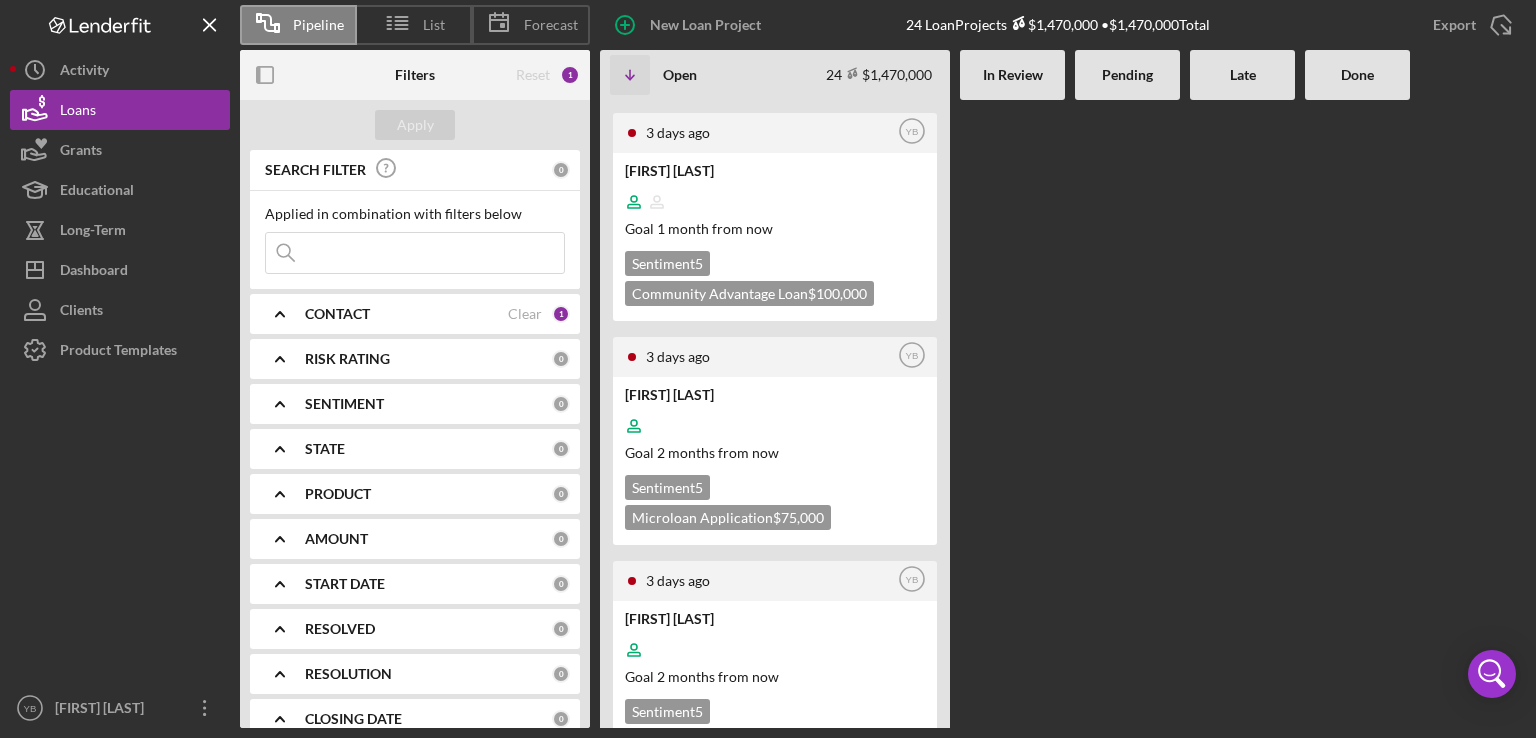 click on "3 days ago Icon/User Photo YB [FIRST] [LAST] Goal 1 month from now Sentiment 5 Community Advantage Loan $100,000 3 days ago Icon/User Photo YB [FIRST] [LAST] Goal 2 months from now Sentiment 5 Microloan Application $75,000 3 days ago Icon/User Photo YB [FIRST] [LAST] Goal 2 months from now Sentiment 5 Microloan Application $75,000 3 days ago Icon/User Photo YB [FIRST] [LAST] Goal 2 months from now Sentiment 5 Microloan Application $10,000 4 days ago Icon/User Photo YB [FIRST] [LAST] Goal 2 months from now Sentiment 5 Microloan Application $75,000 4 days ago Icon/User Photo YB [FIRST] [LAST] Goal 2 months from now Sentiment 5 Microloan Application $75,000 4 days ago Icon/User Photo YB [FIRST] [LAST] Goal 2 months from now Sentiment 5 Microloan Application $15,000 5 days ago Icon/User Photo YB [FIRST] [LAST] Goal 2 months from now Sentiment 5 Microloan Application $50,000 5 days ago Icon/User Photo YB [FIRST] [LAST] Goal 1 month from now Sentiment" at bounding box center (1058, 414) 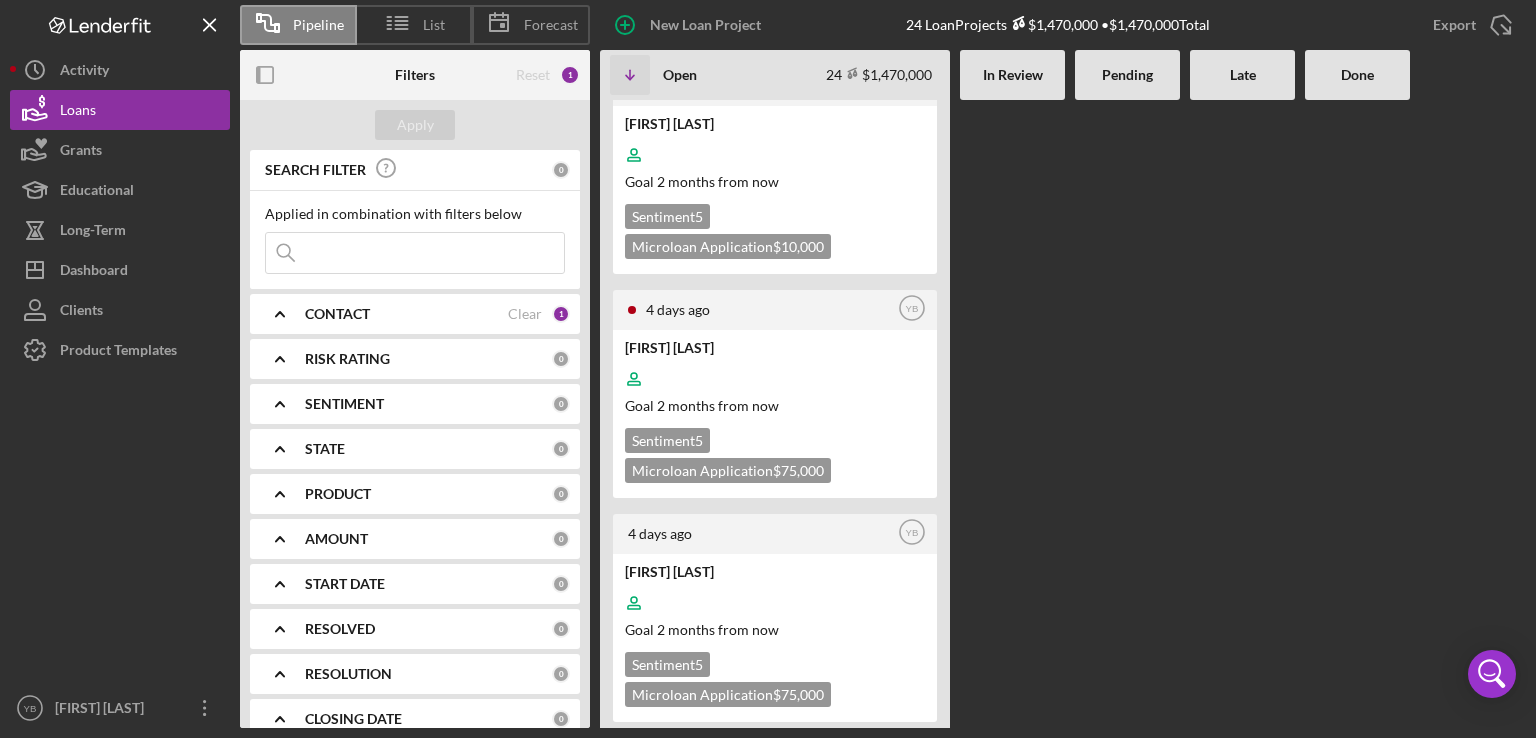 scroll, scrollTop: 720, scrollLeft: 0, axis: vertical 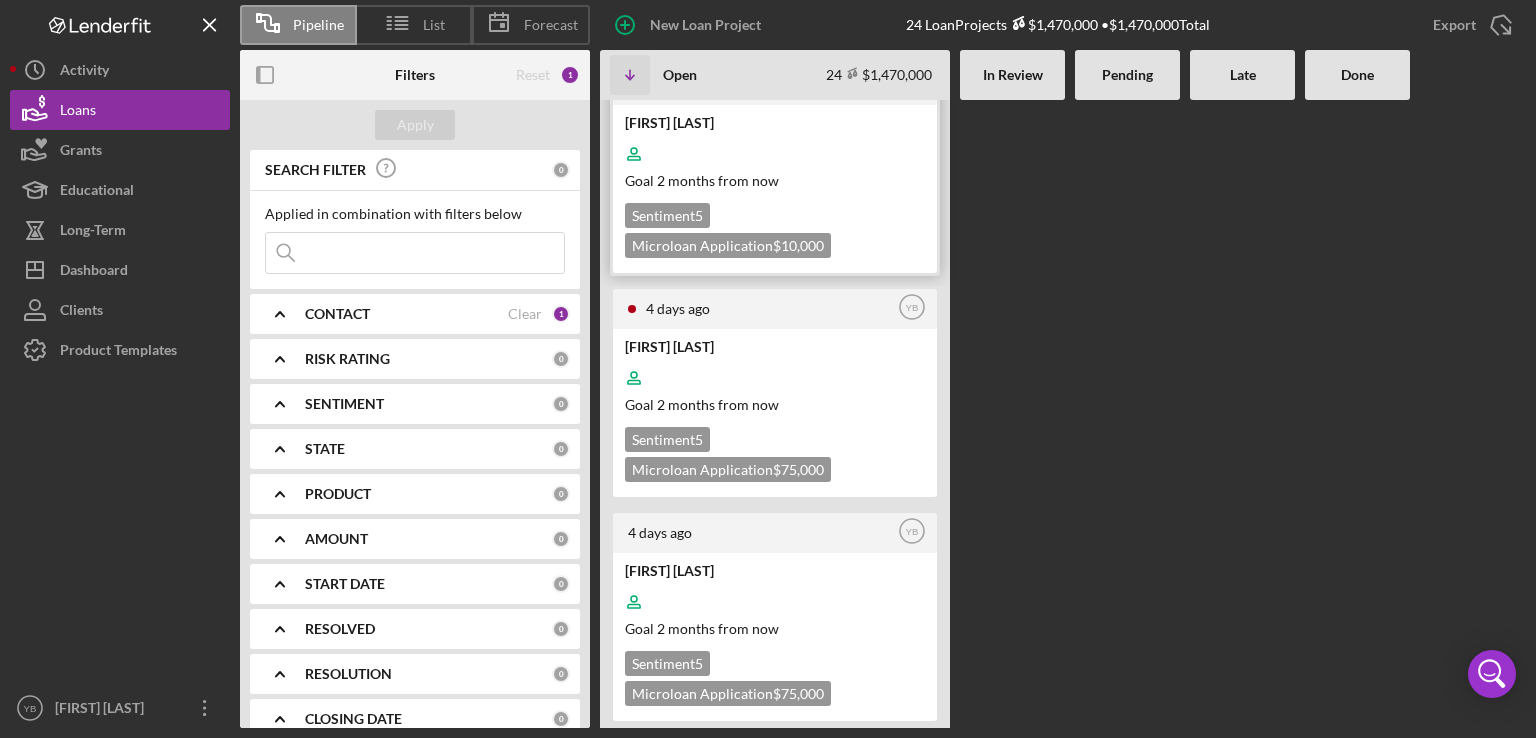 click on "Goal   2 months from now" at bounding box center [773, 180] 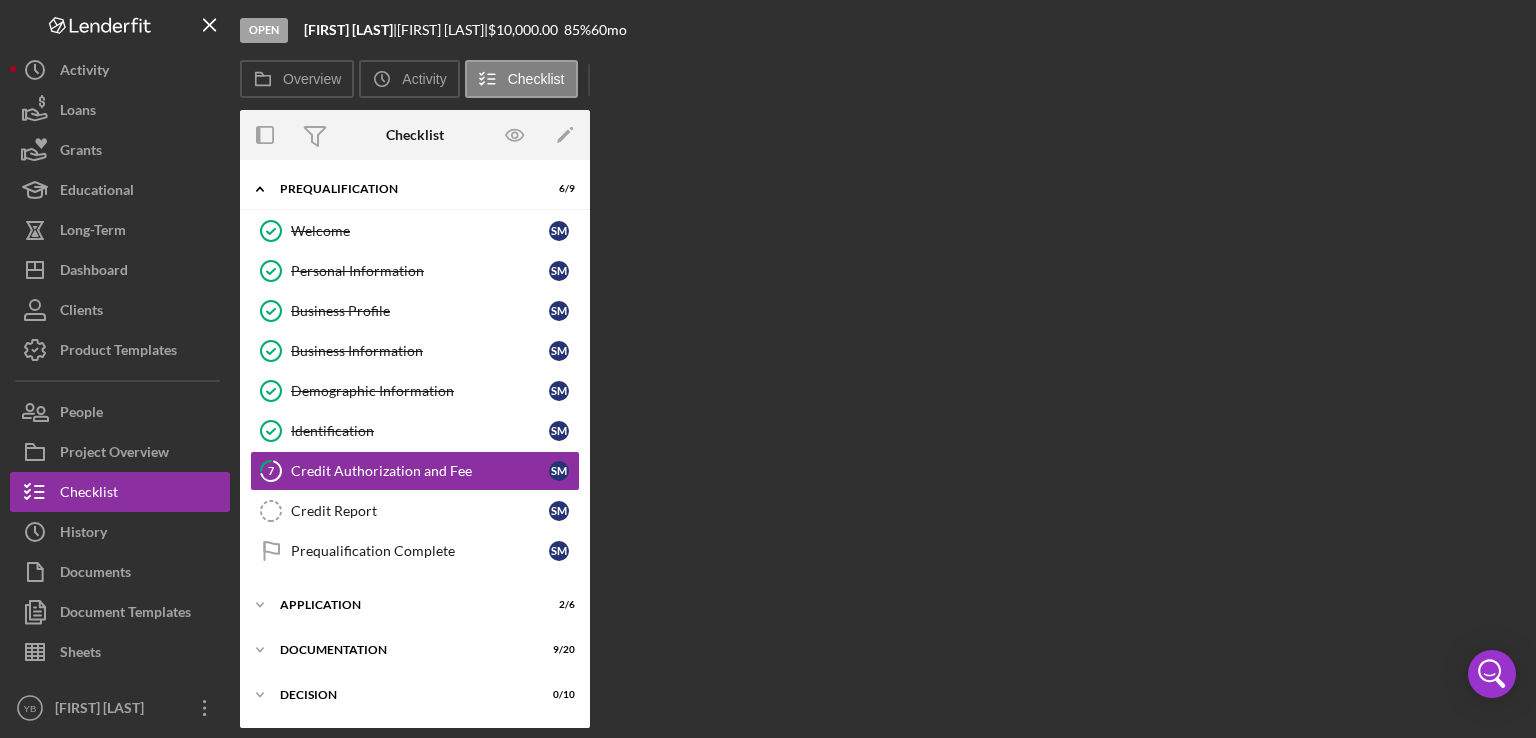 scroll, scrollTop: 24, scrollLeft: 0, axis: vertical 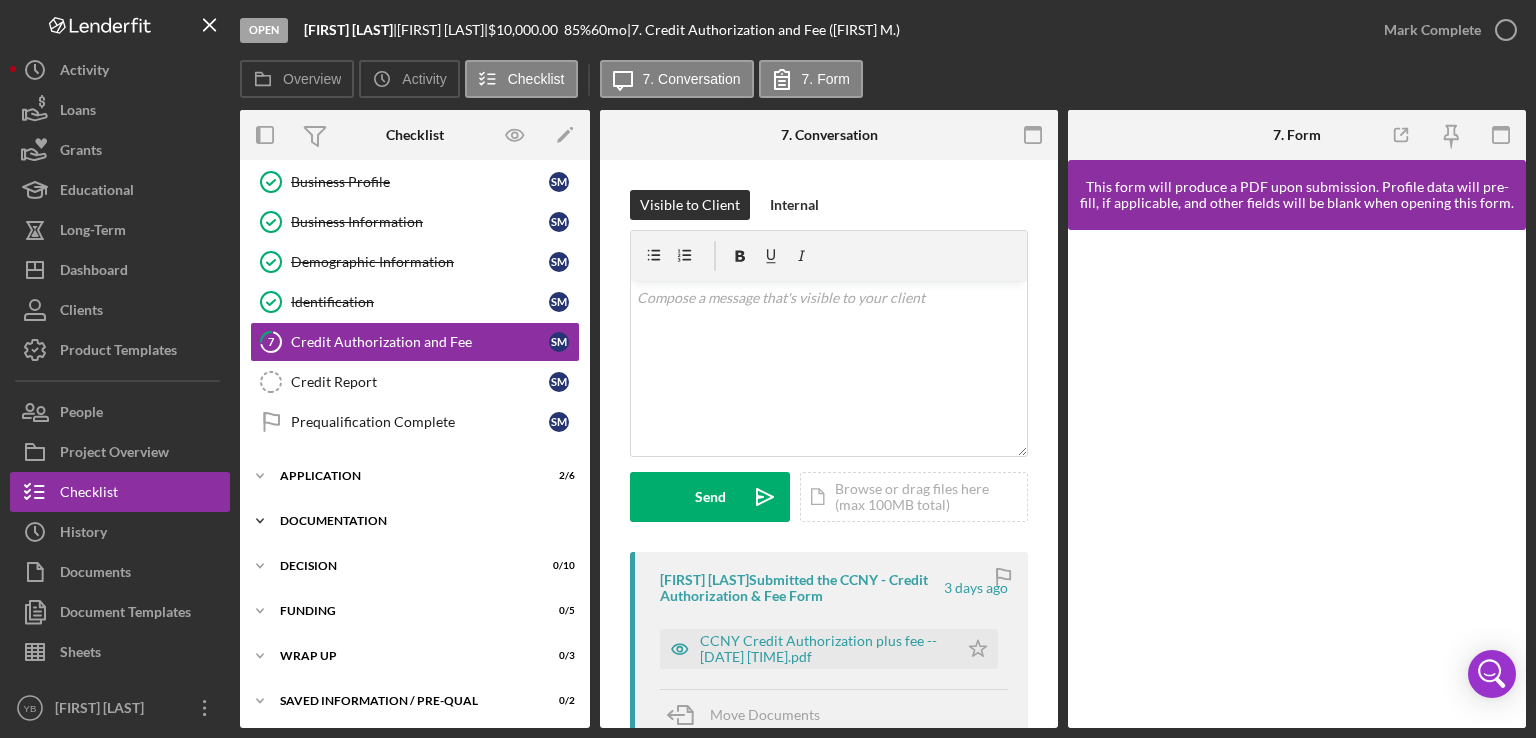 click on "Documentation" at bounding box center [422, 521] 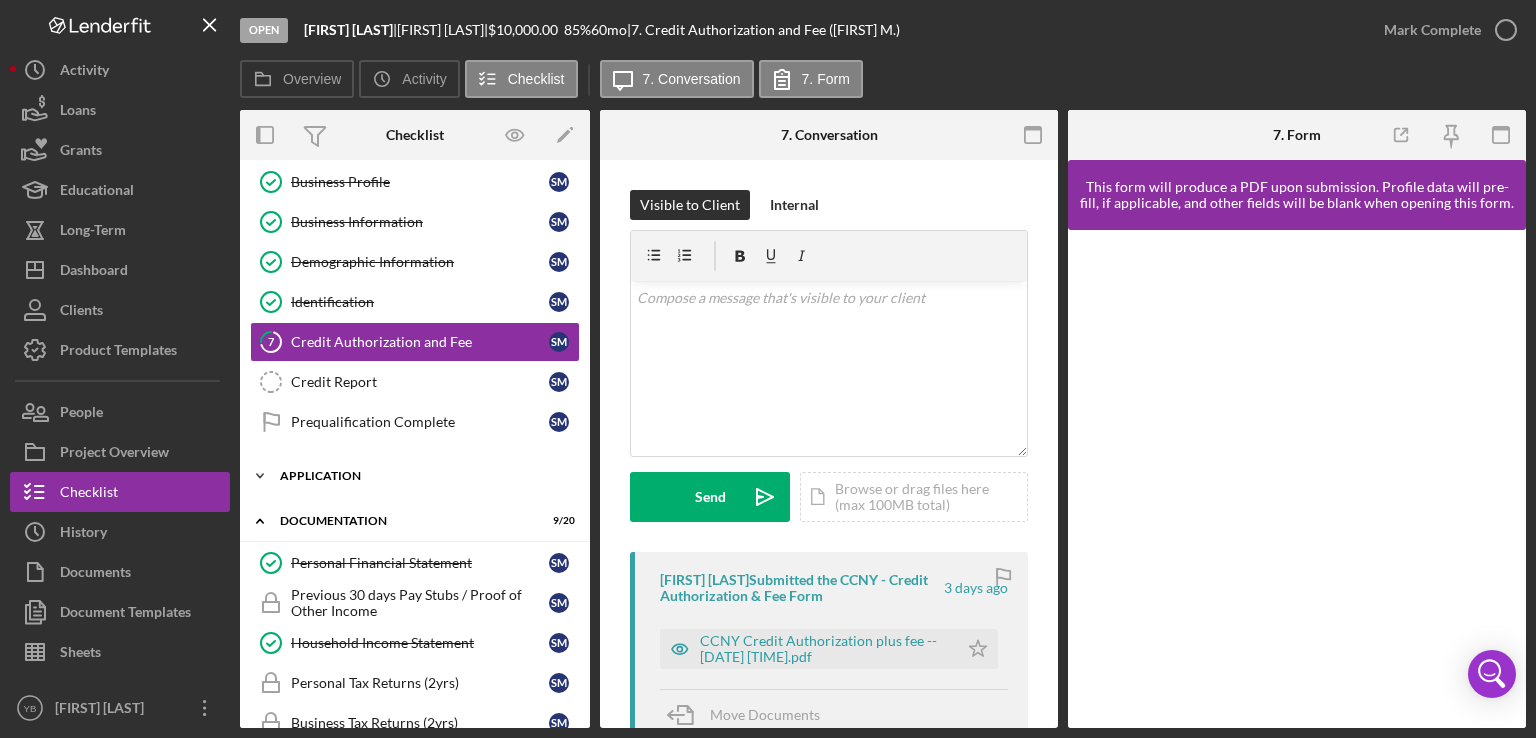 click on "Application" at bounding box center (422, 476) 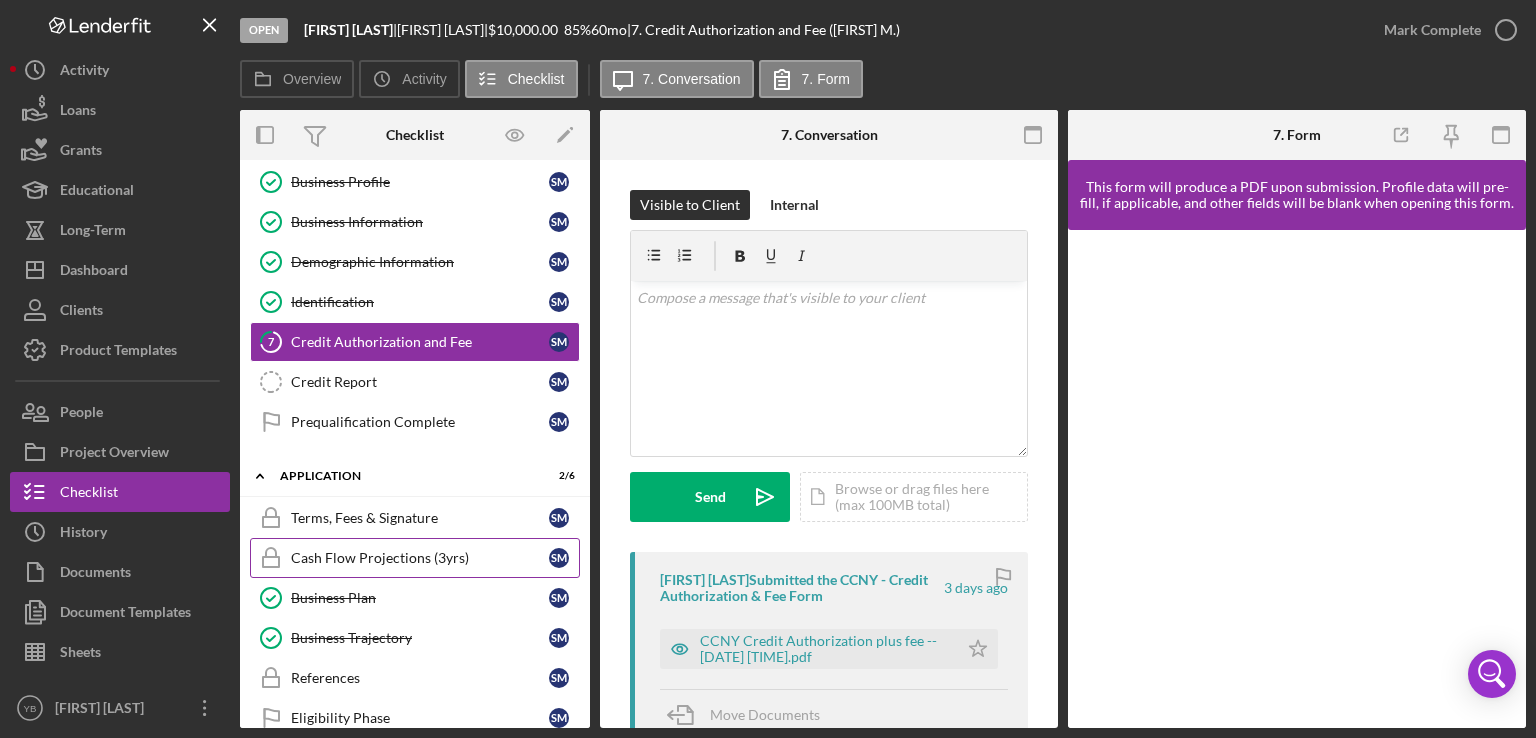 click on "Cash Flow Projections (3yrs)" at bounding box center [420, 558] 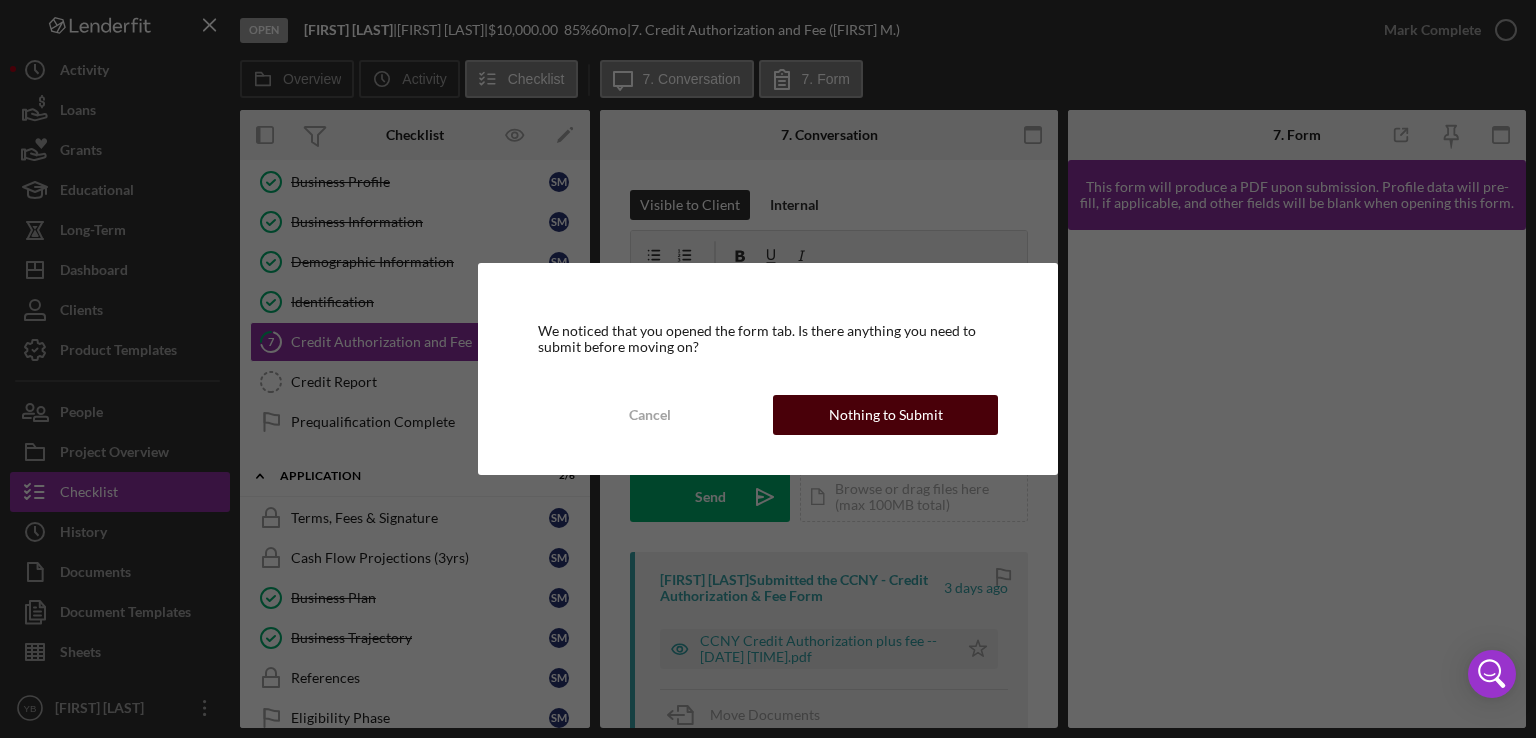 click on "Nothing to Submit" at bounding box center (886, 415) 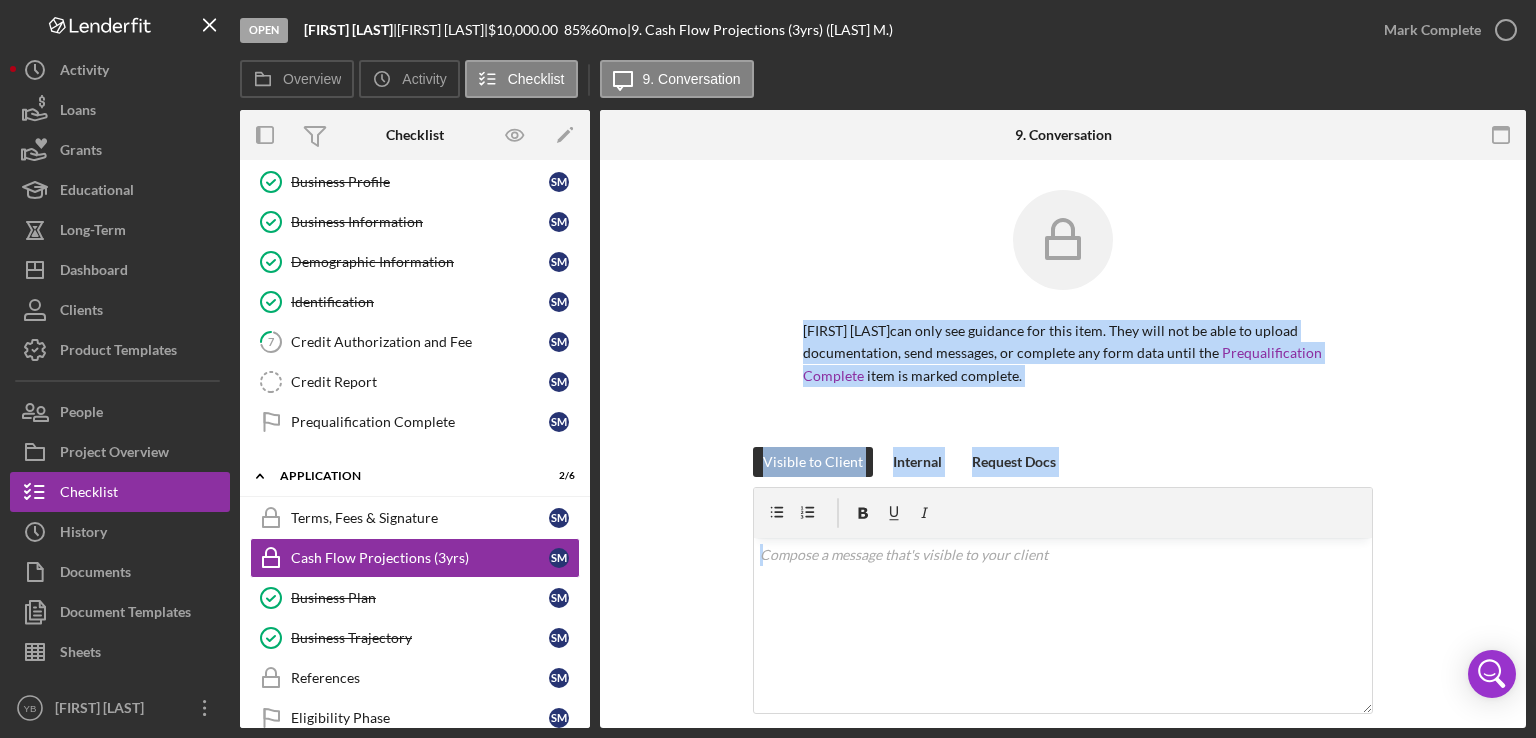 drag, startPoint x: 1532, startPoint y: 317, endPoint x: 1534, endPoint y: 579, distance: 262.00763 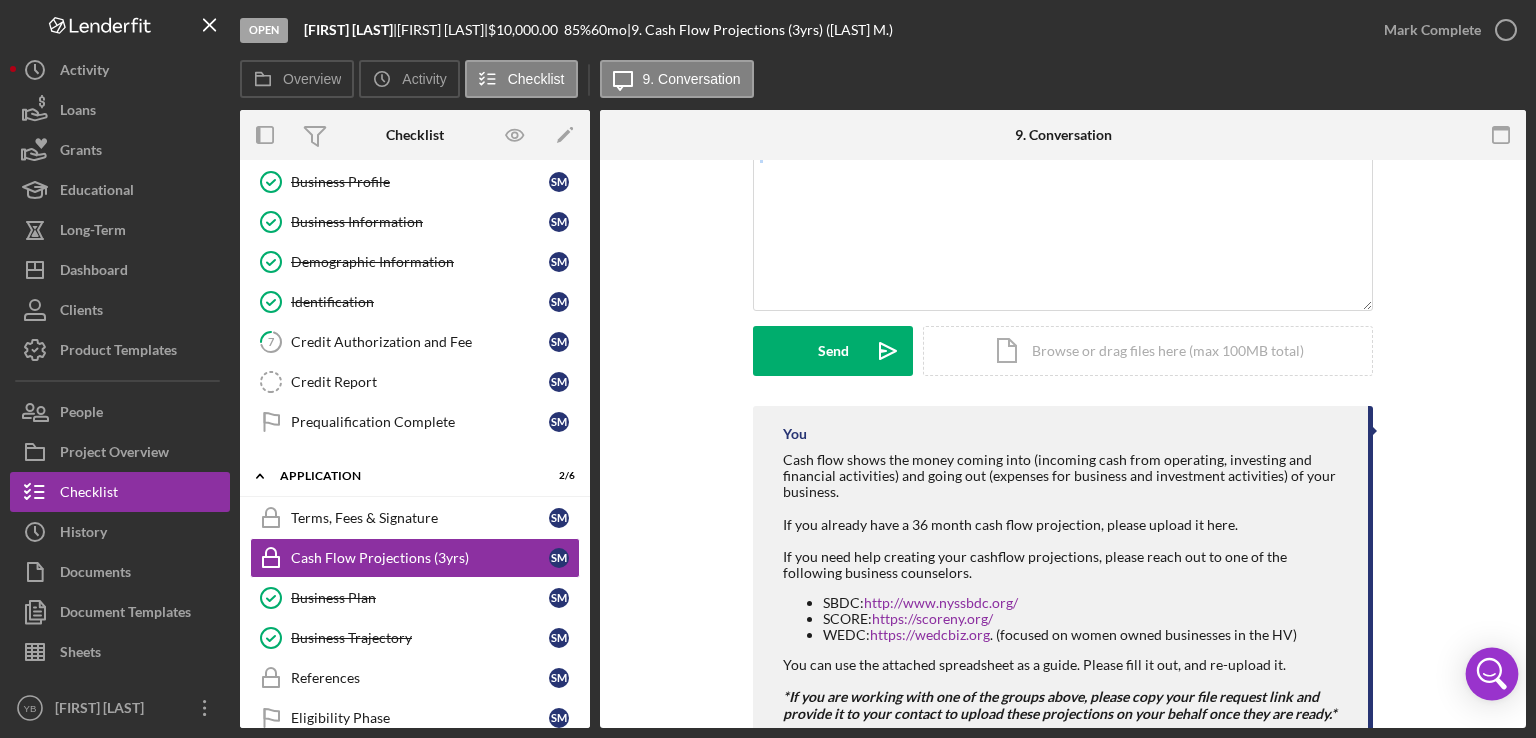 scroll, scrollTop: 406, scrollLeft: 0, axis: vertical 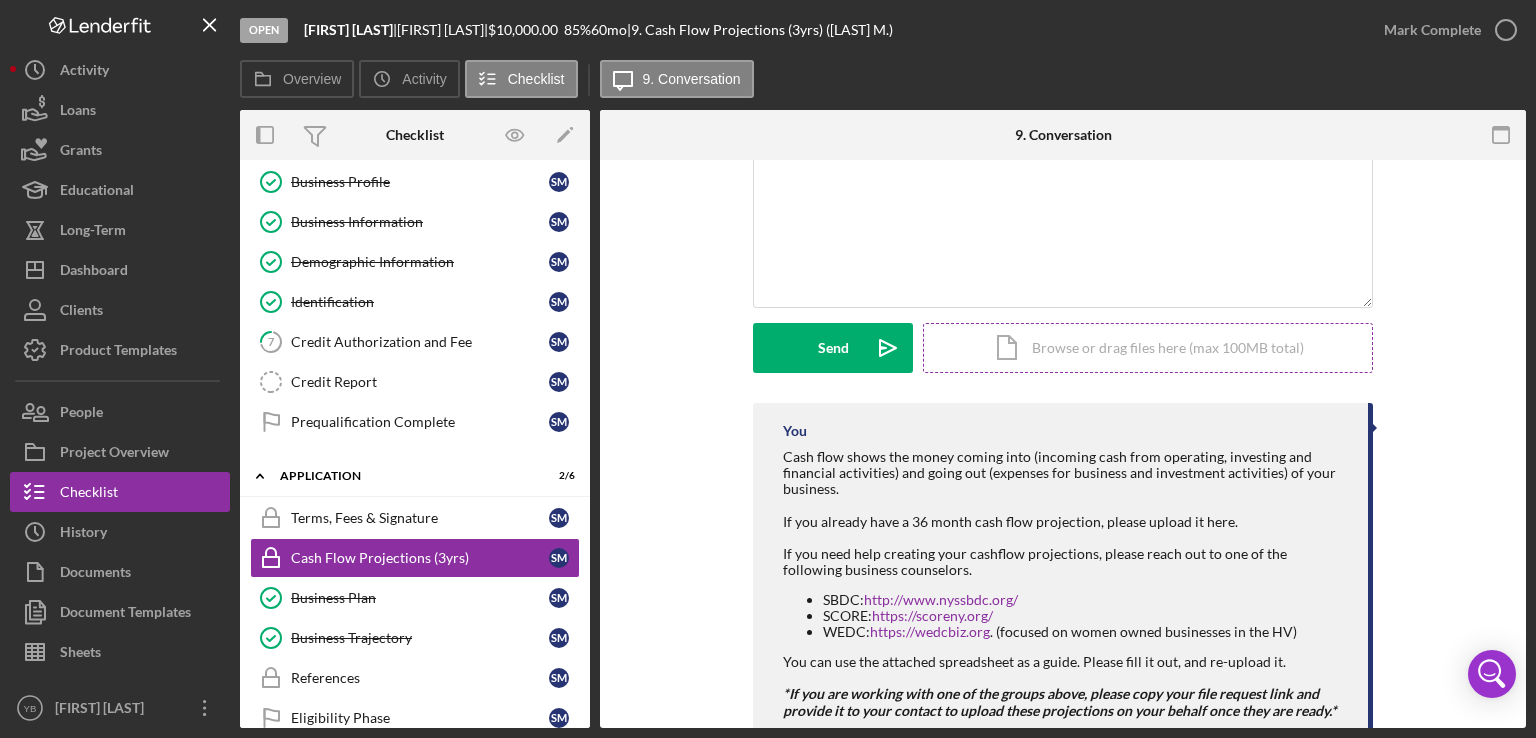 click on "Icon/Document Browse or drag files here (max 100MB total) Tap to choose files or take a photo" at bounding box center [1148, 348] 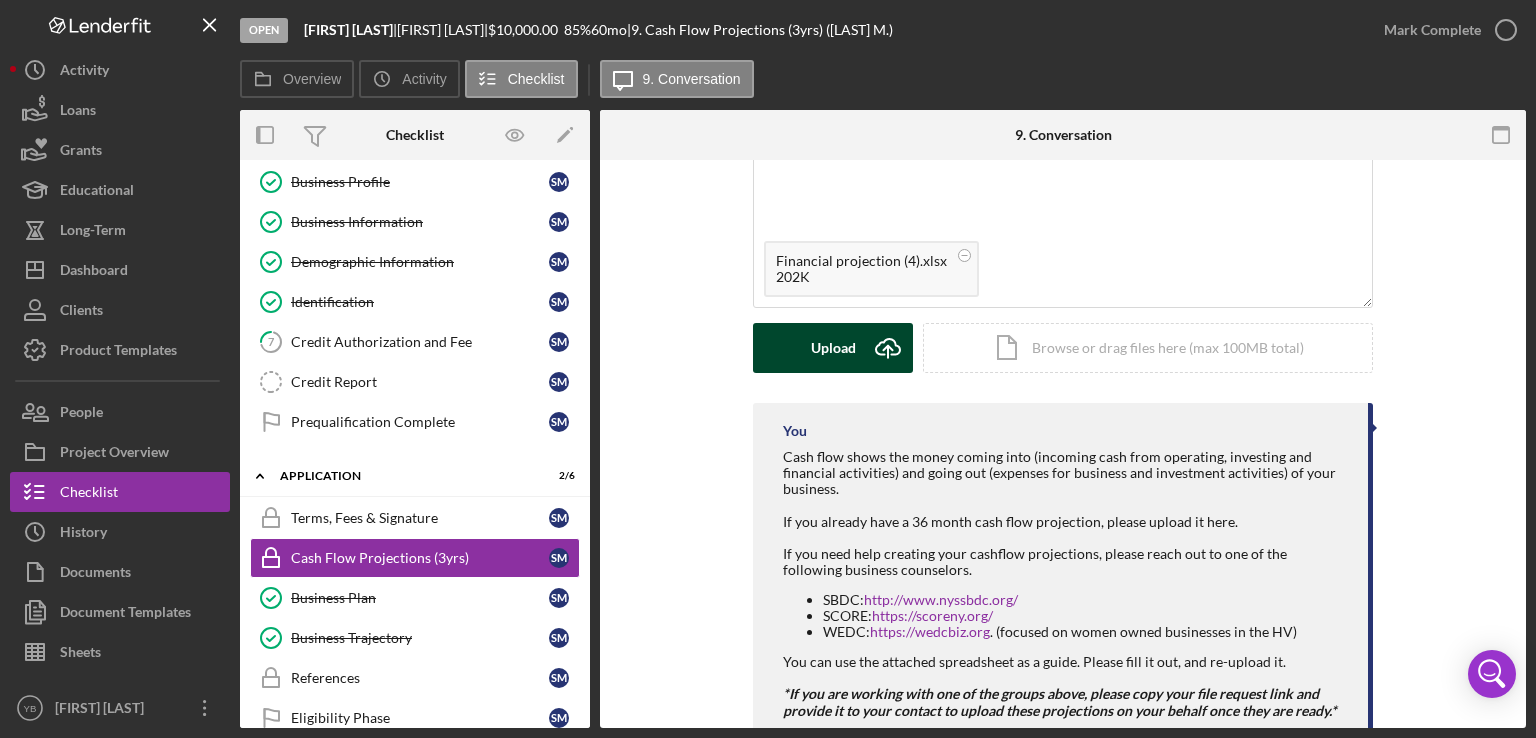 click on "Upload" at bounding box center (833, 348) 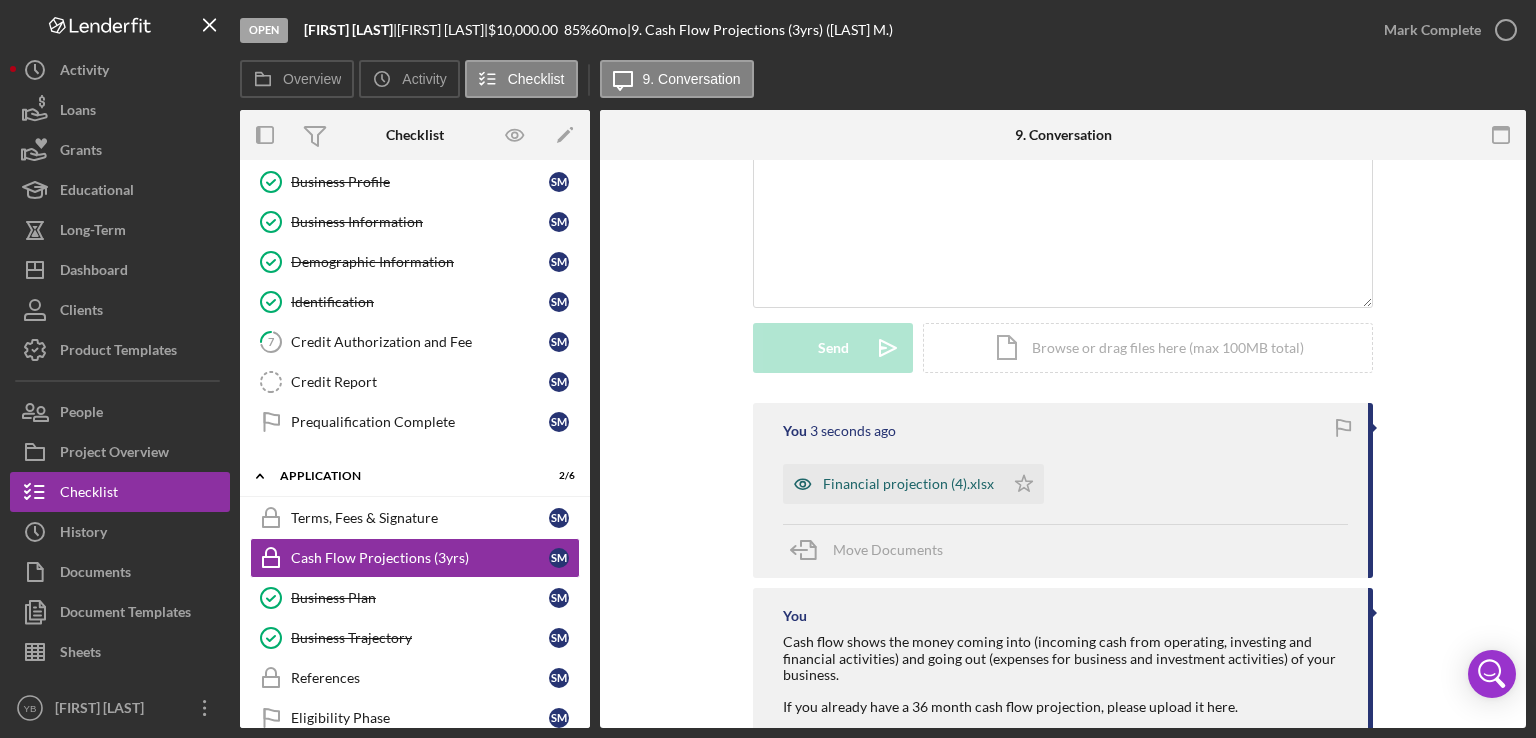 click on "Financial projection (4).xlsx" at bounding box center (908, 484) 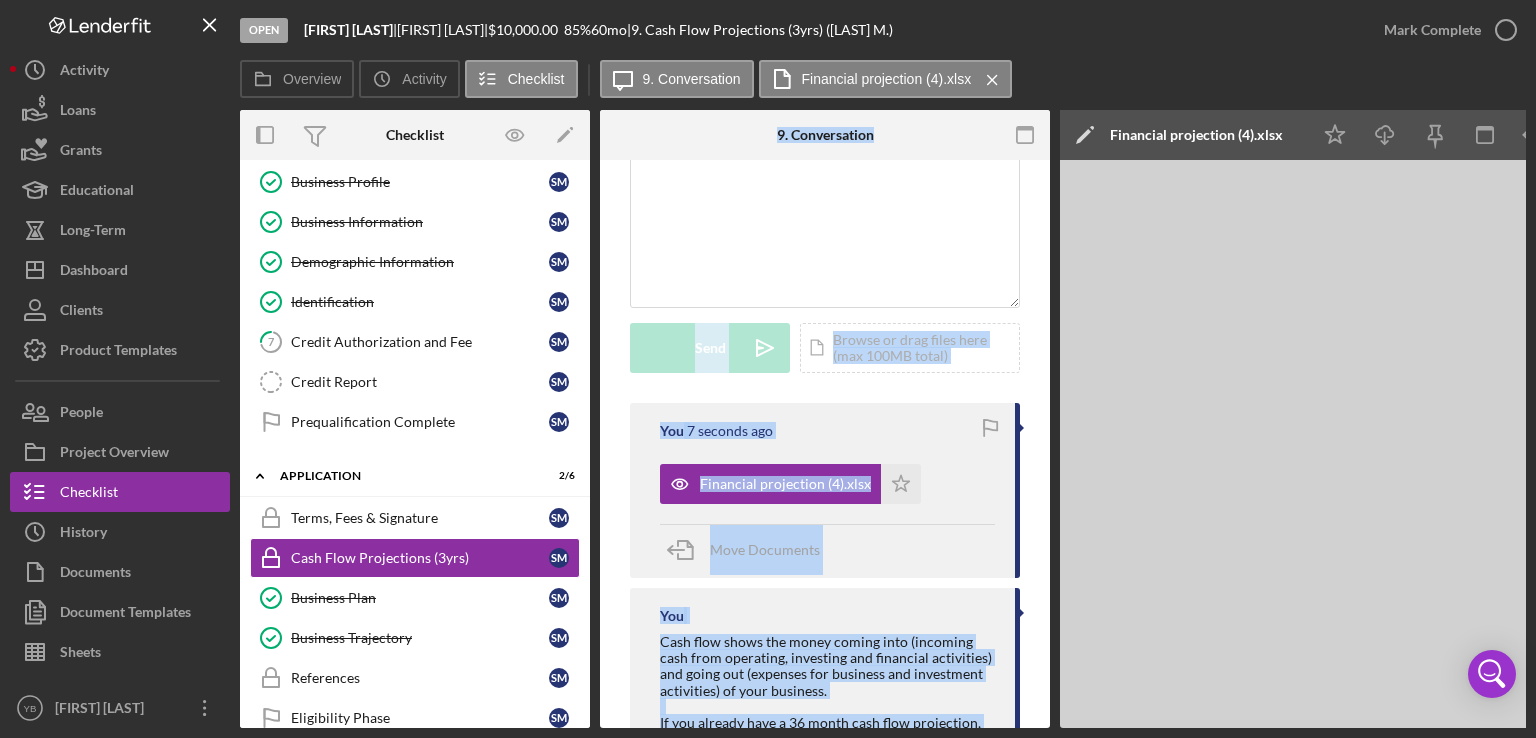 drag, startPoint x: 576, startPoint y: 727, endPoint x: 648, endPoint y: 730, distance: 72.06247 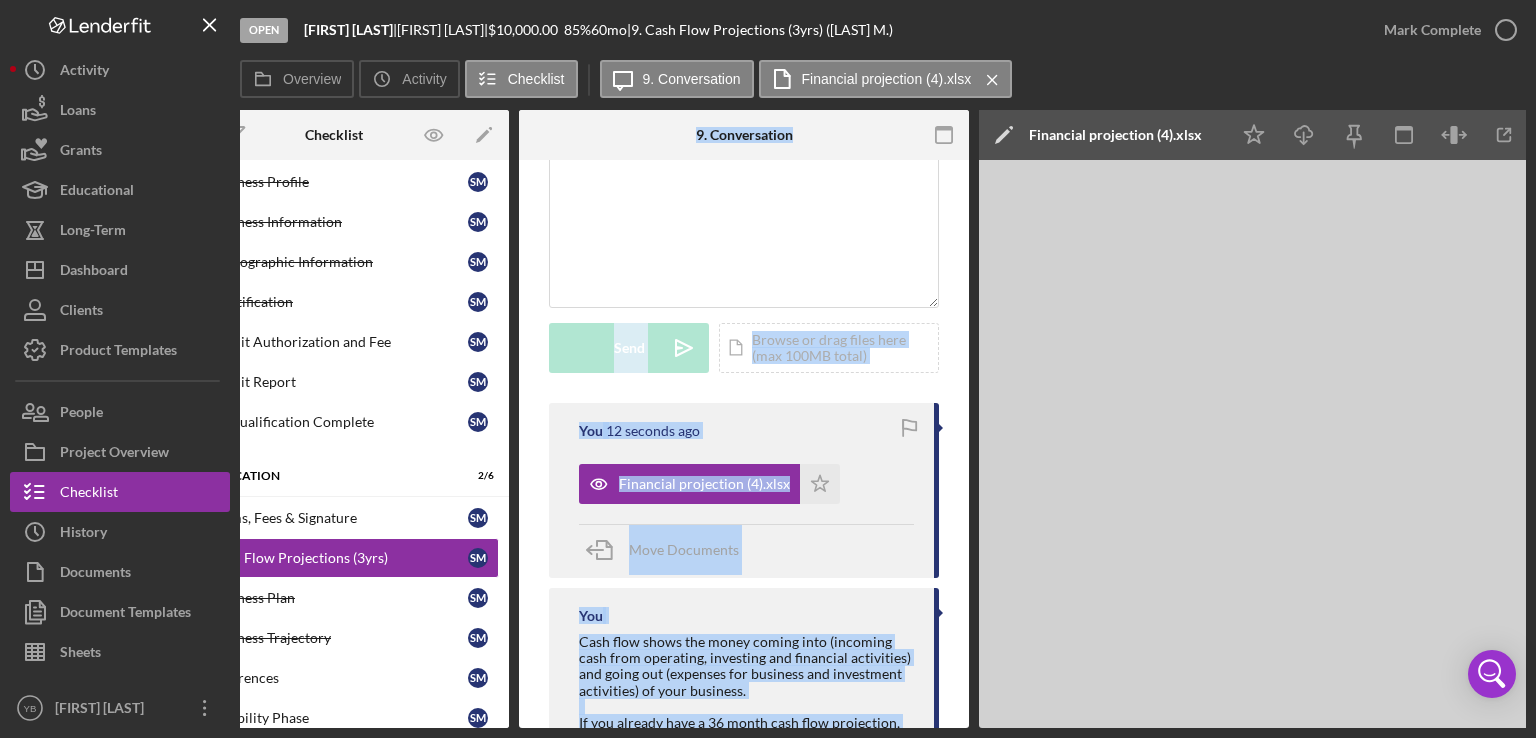 scroll, scrollTop: 0, scrollLeft: 133, axis: horizontal 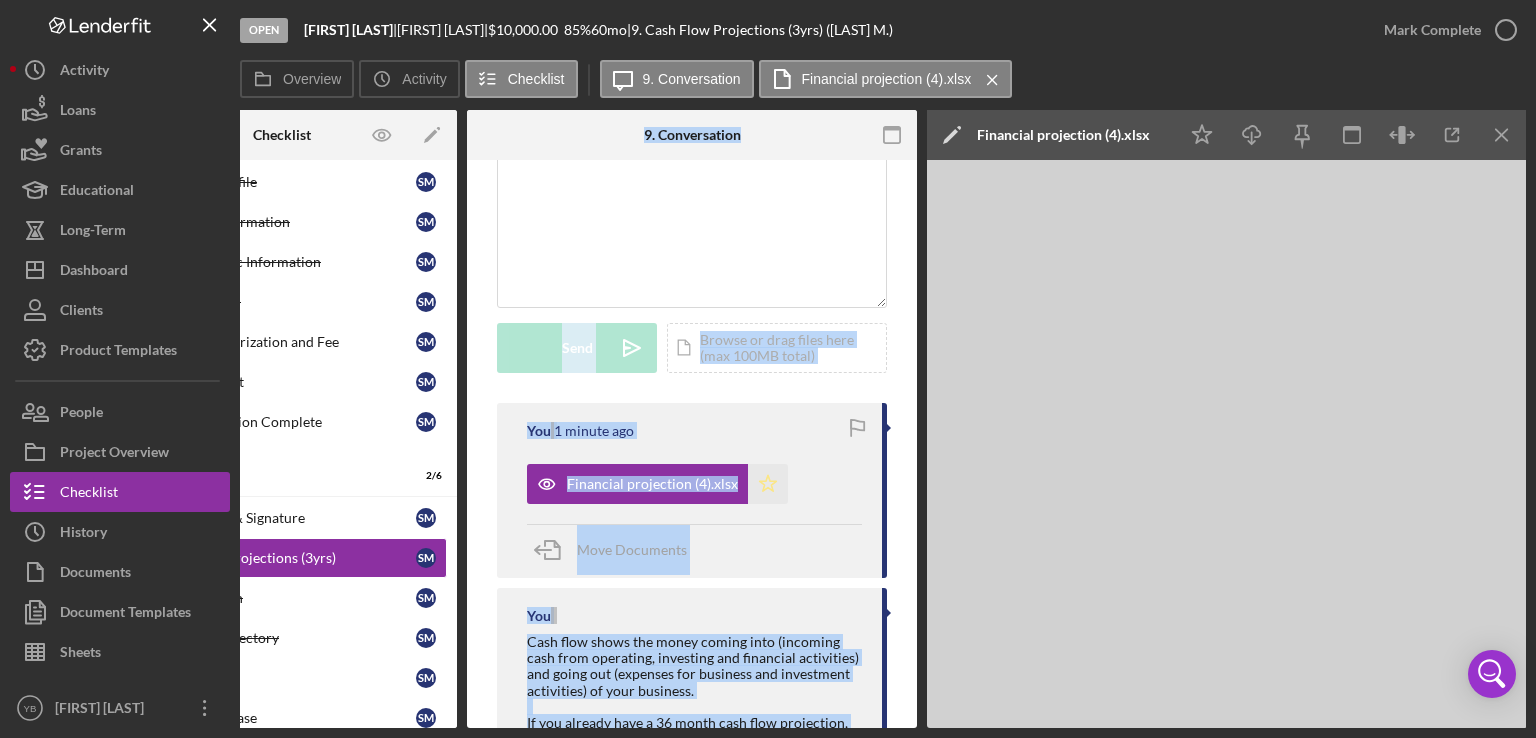 click on "Icon/Star" 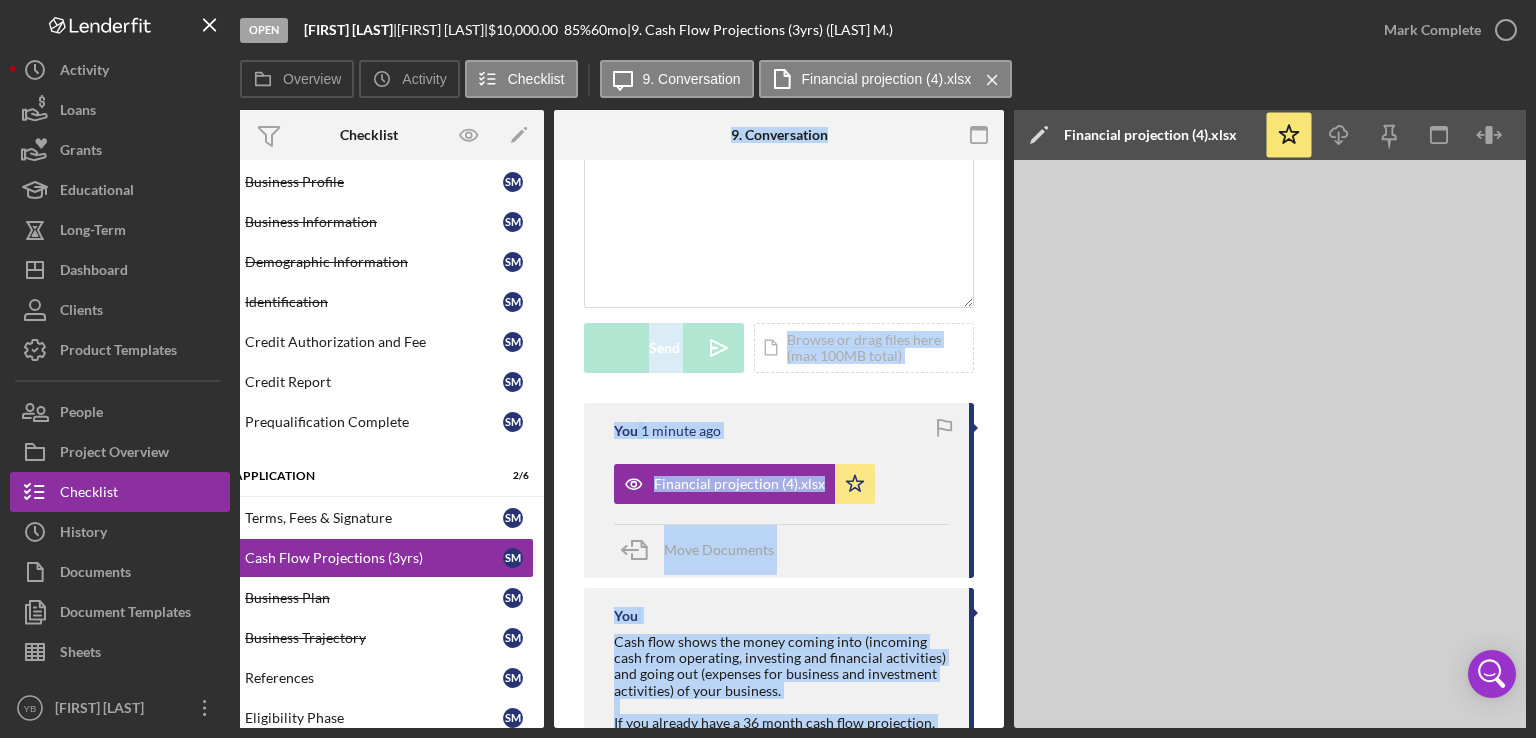 scroll, scrollTop: 0, scrollLeft: 0, axis: both 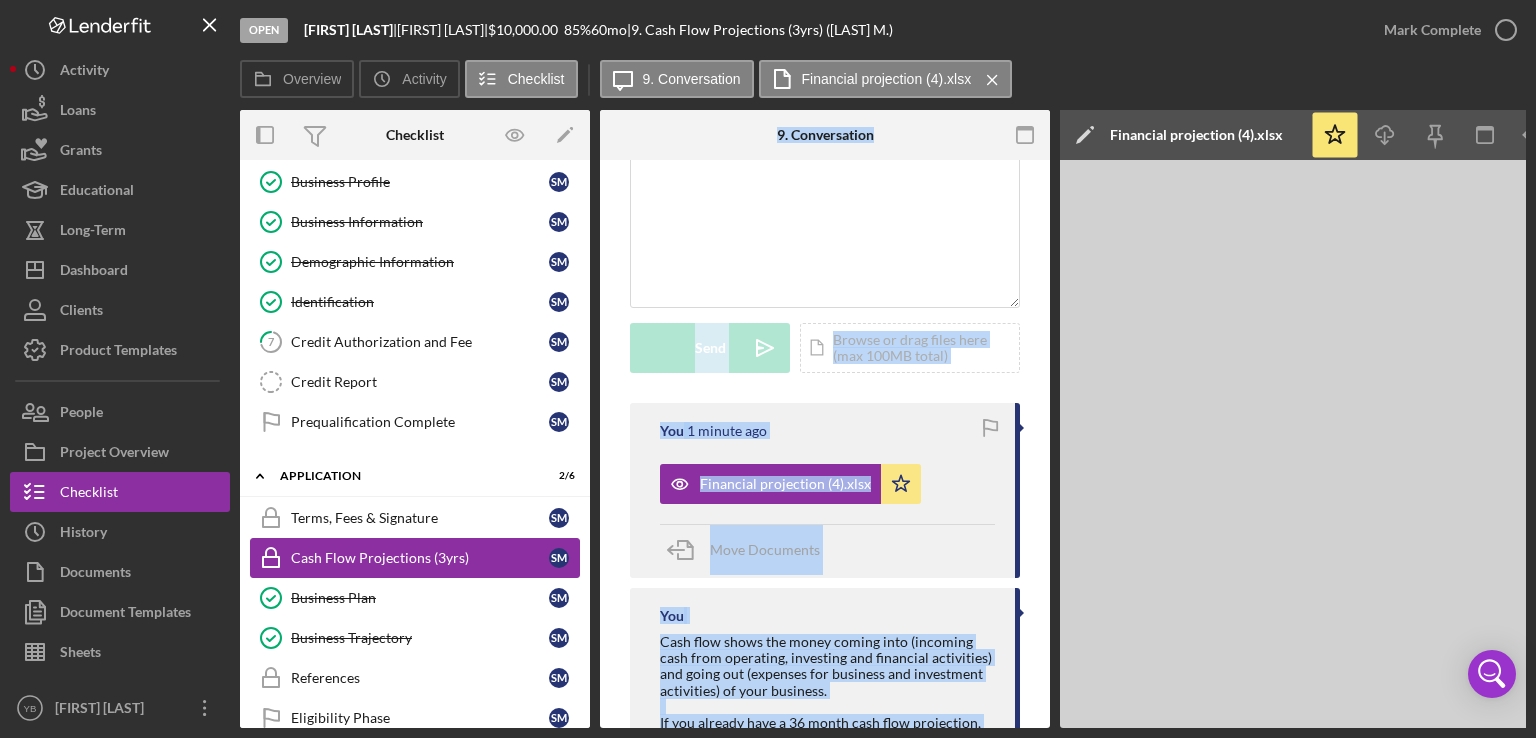 click on "Cash Flow Projections (3yrs)" at bounding box center [420, 558] 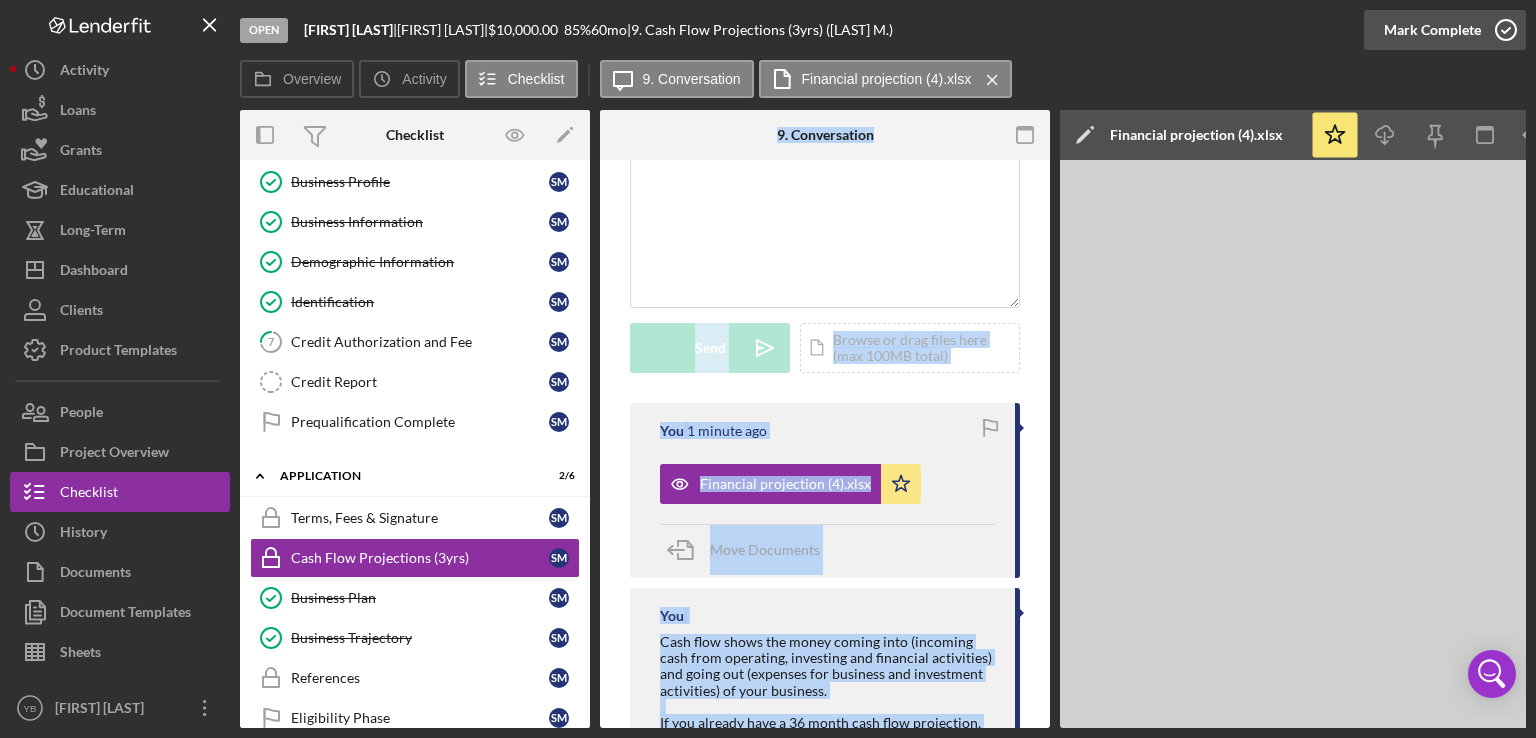 click on "Mark Complete" at bounding box center [1432, 30] 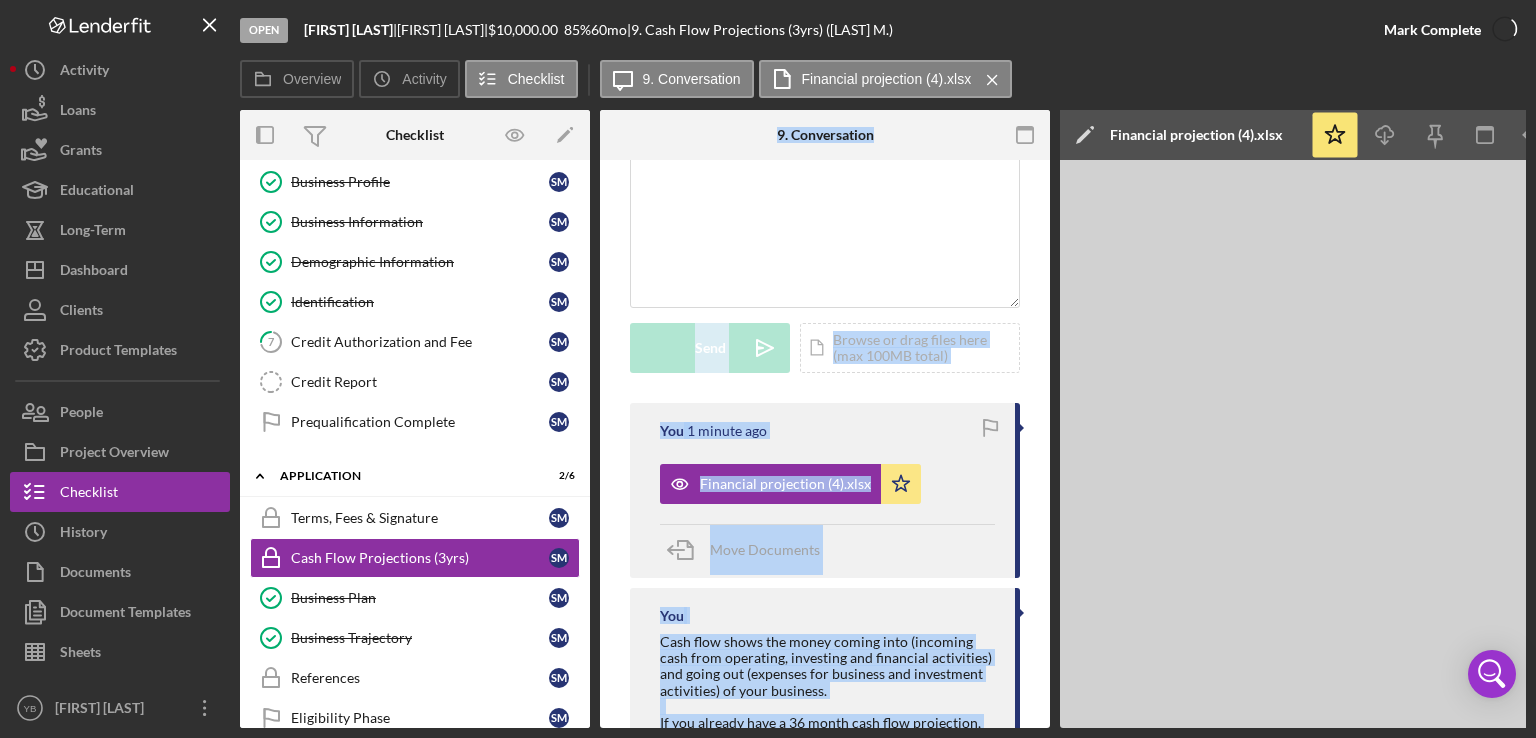 scroll, scrollTop: 446, scrollLeft: 0, axis: vertical 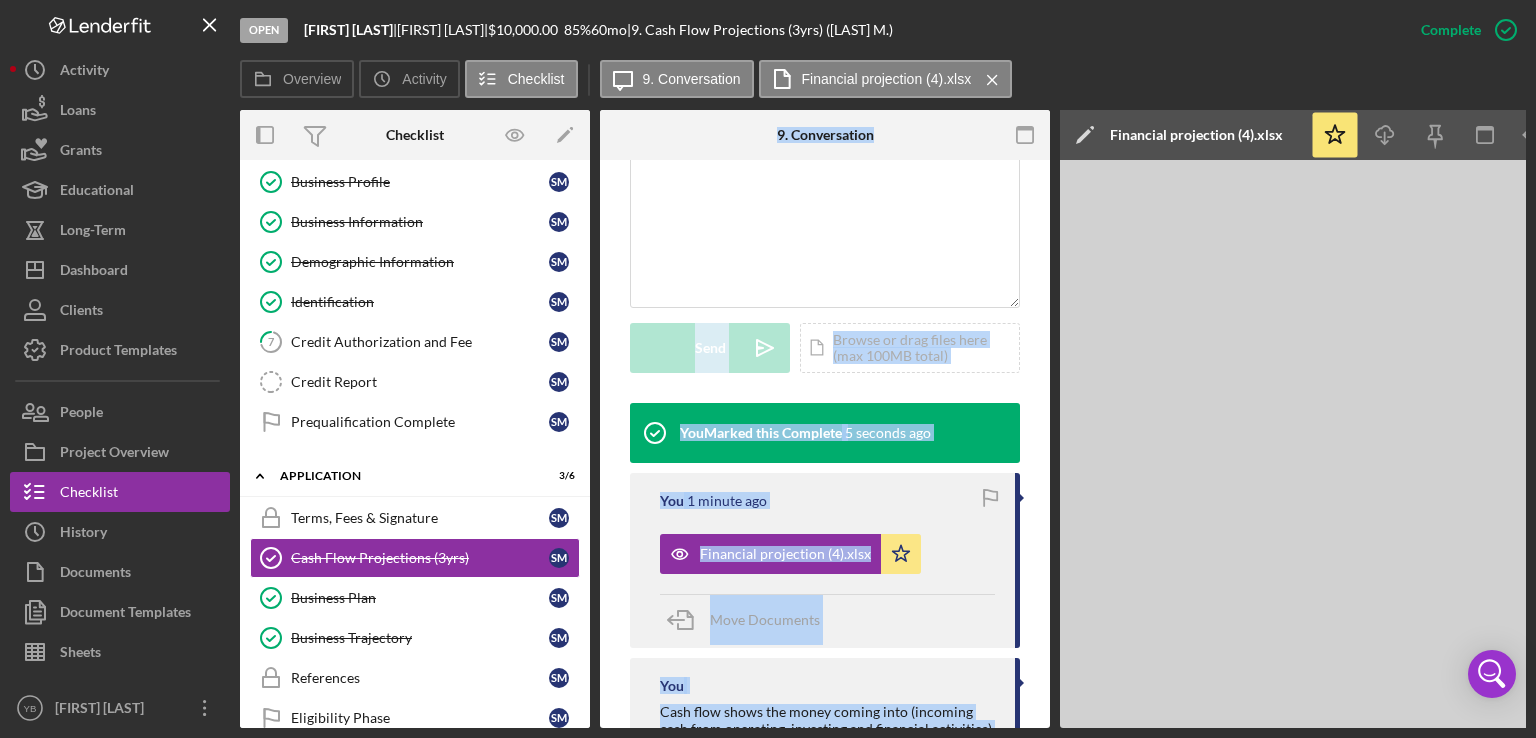 click on "Icon/Expander Prequalification 6 / 9 Welcome Welcome S M Personal Information Personal Information S M Business Profile Business Profile S M Business Information Business Information S M Demographic Information Demographic Information S M Identification Identification S M 7 Credit Authorization and Fee S M Credit Report Credit Report S M Prequalification Complete Prequalification Complete S M Icon/Expander Application 3 / 6 Terms, Fees & Signature Terms, Fees & Signature S M Cash Flow Projections (3yrs) Cash Flow Projections (3yrs) S M Business Plan Business Plan S M Business Trajectory Business Trajectory S M References References S M Eligibility Phase Eligibility Phase S M Icon/Expander Documentation 9 / 20 Personal Financial Statement Personal Financial Statement S M Previous 30 days Pay Stubs / Proof of Other Income Previous 30 days Pay Stubs / Proof of Other Income S M Household Income Statement Household Income Statement S M Personal Tax Returns (2yrs) Personal Tax Returns (2yrs) S M S M S M S M S M" at bounding box center (415, 444) 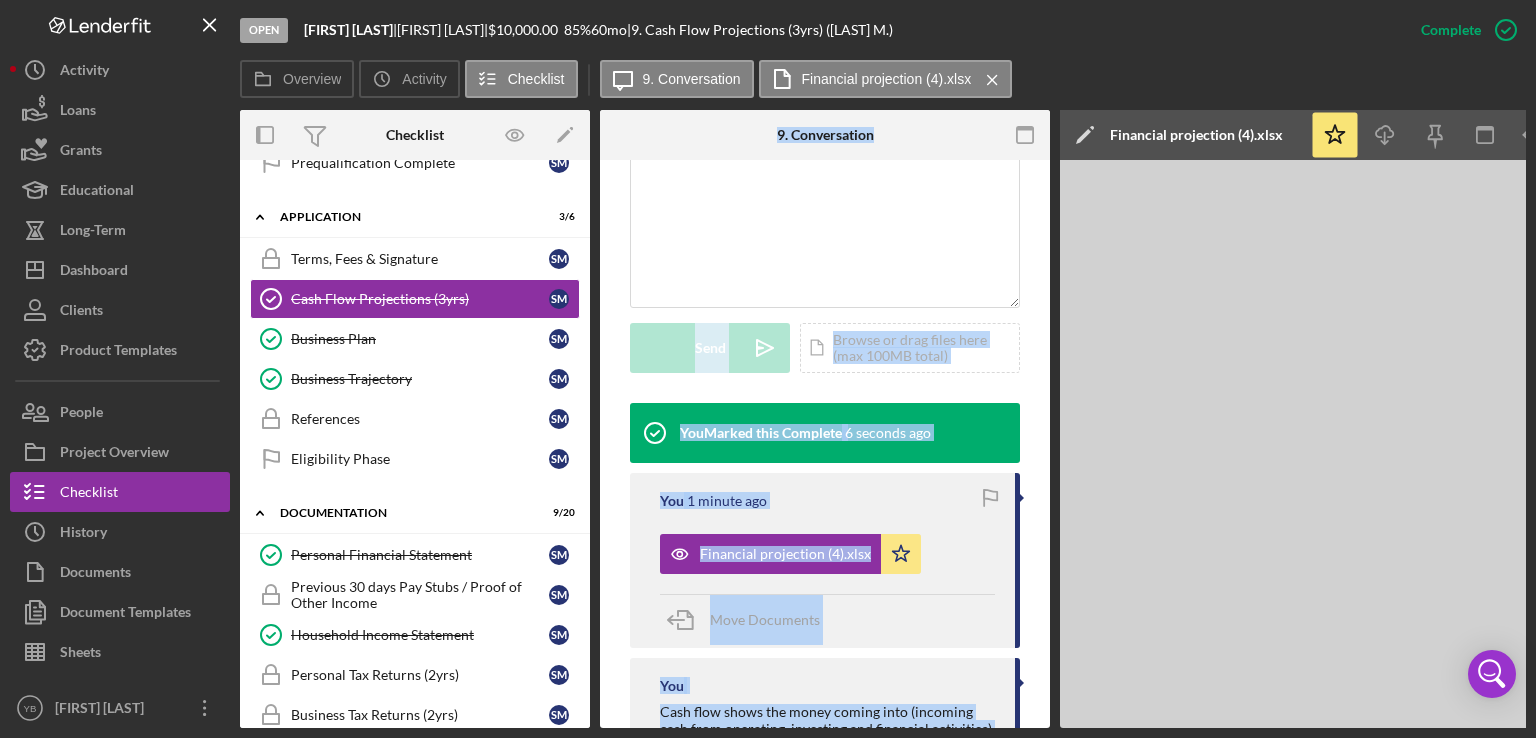 scroll, scrollTop: 455, scrollLeft: 0, axis: vertical 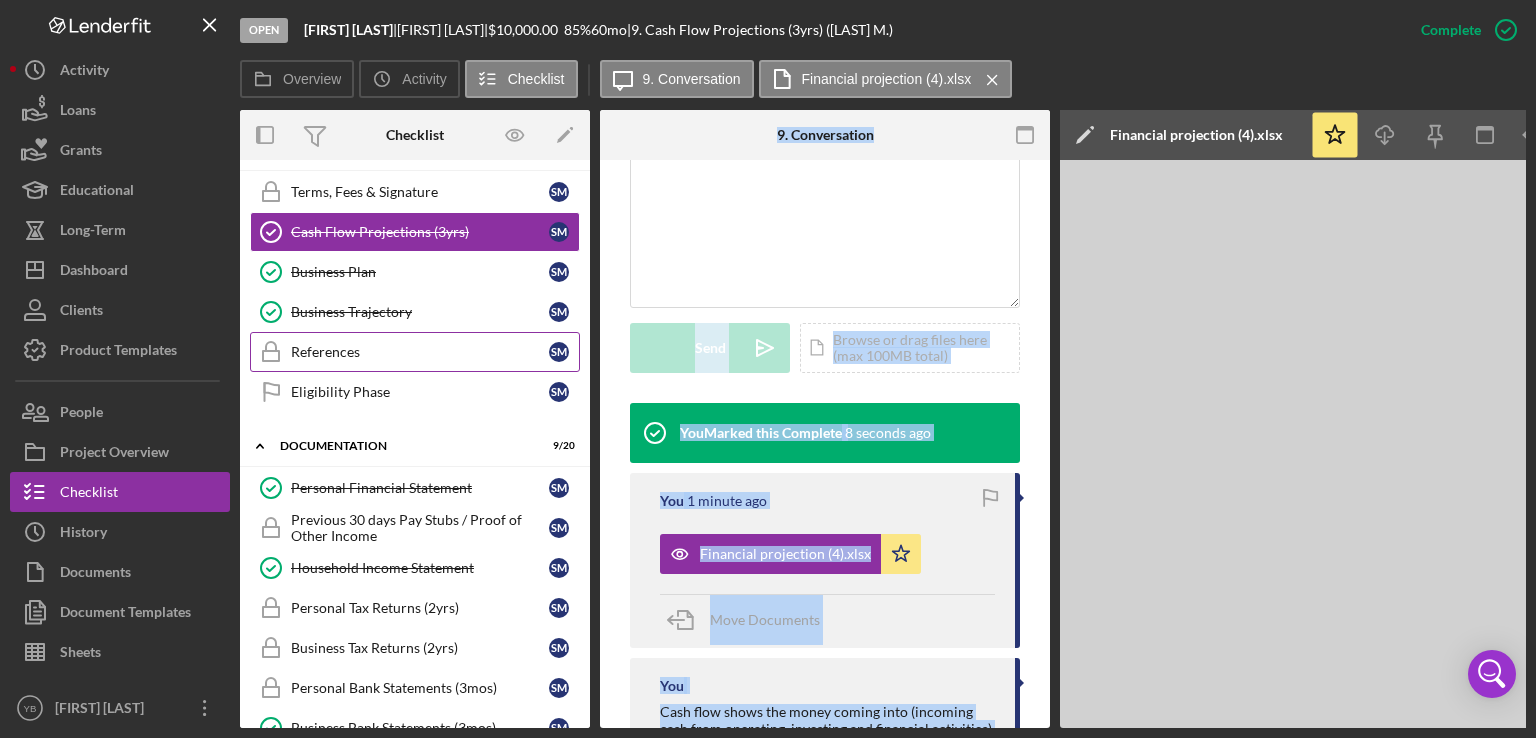 click on "References" at bounding box center [420, 352] 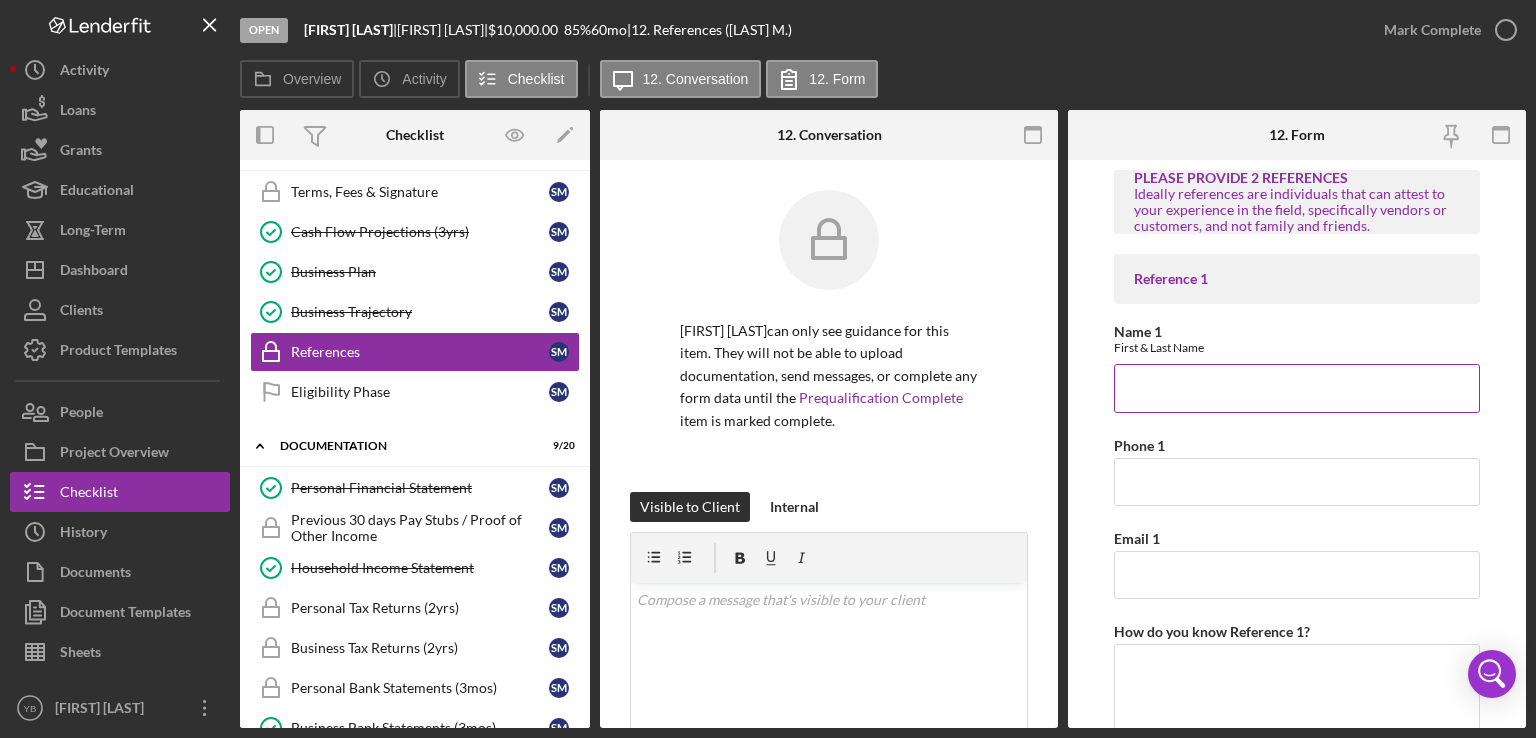 click on "Name 1" at bounding box center [1297, 388] 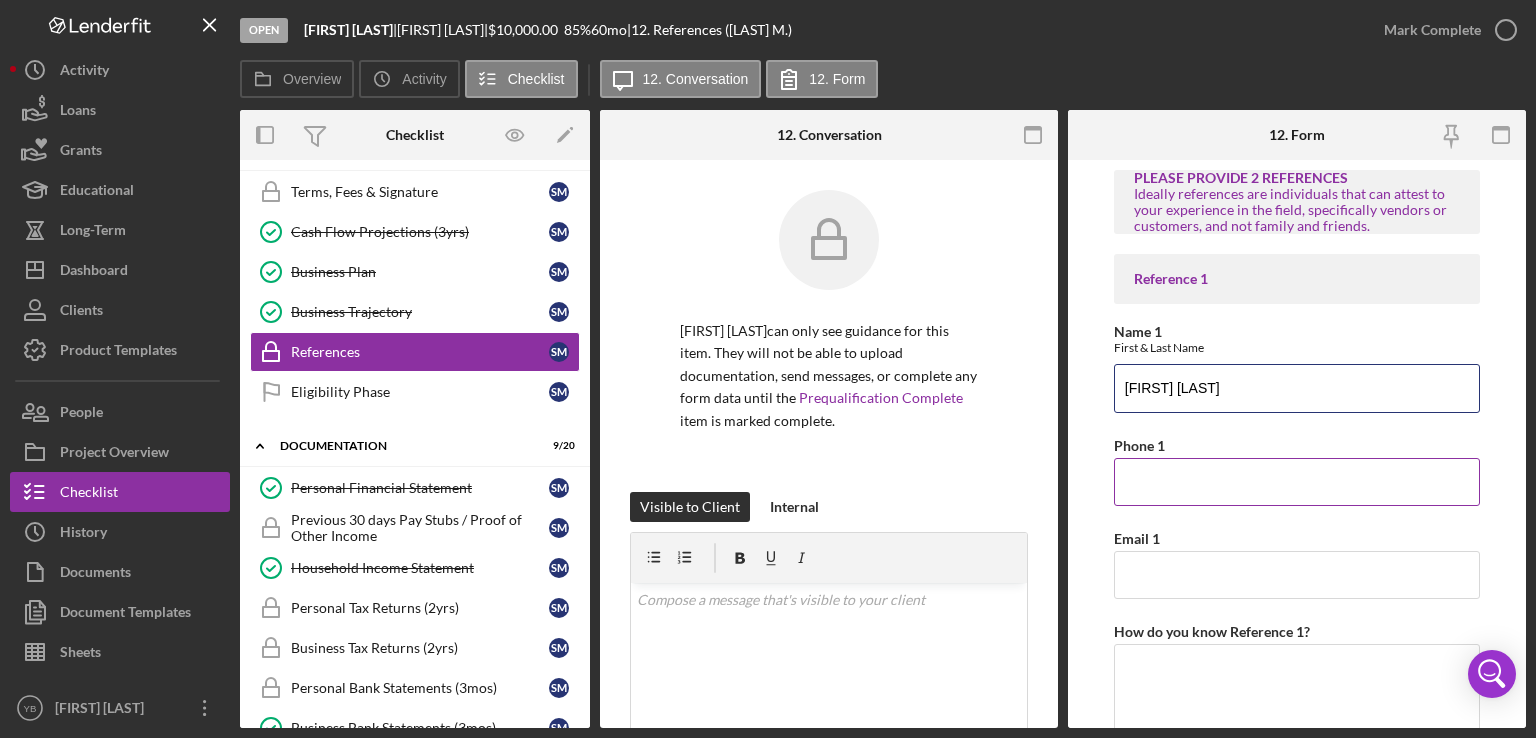 type on "[FIRST] [LAST]" 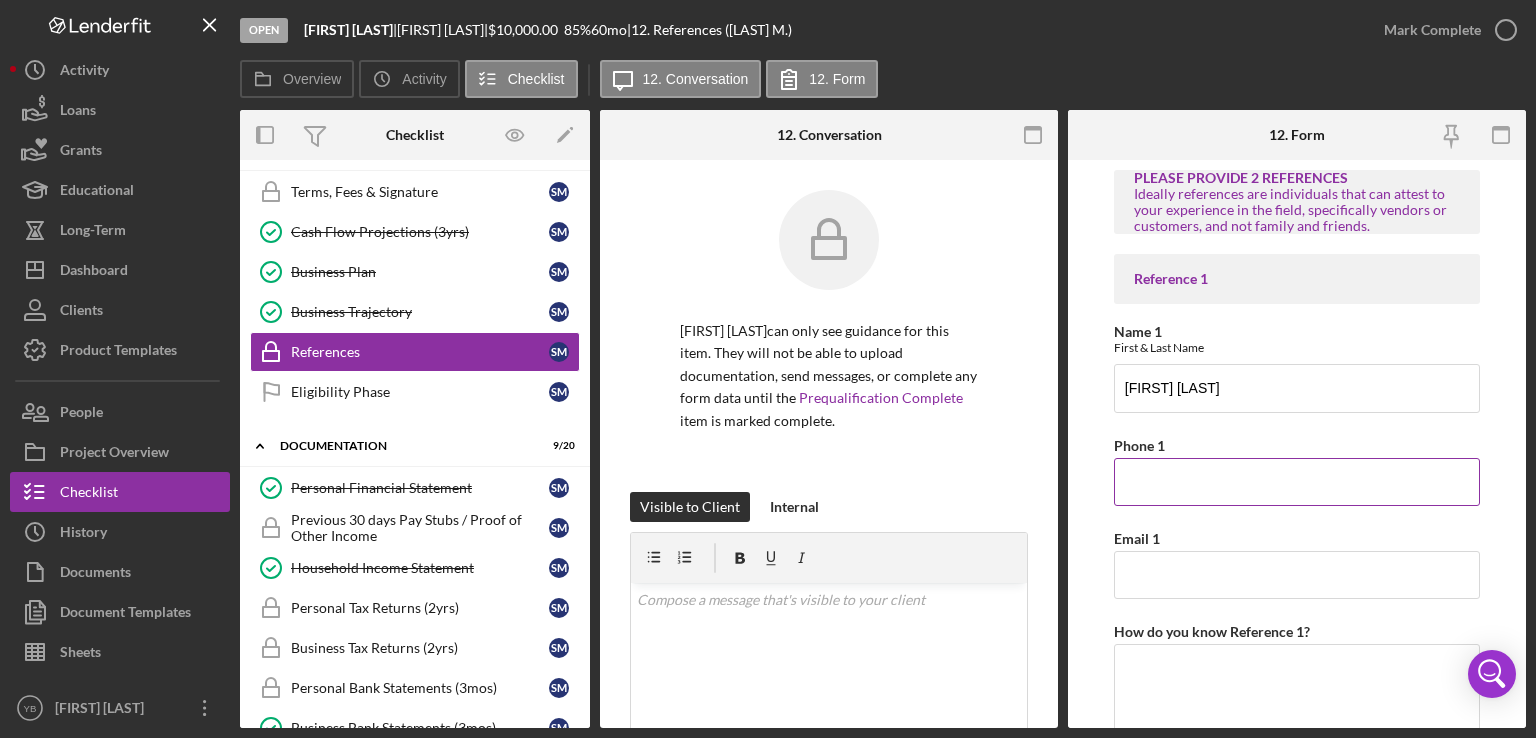 click on "Phone 1" at bounding box center (1297, 482) 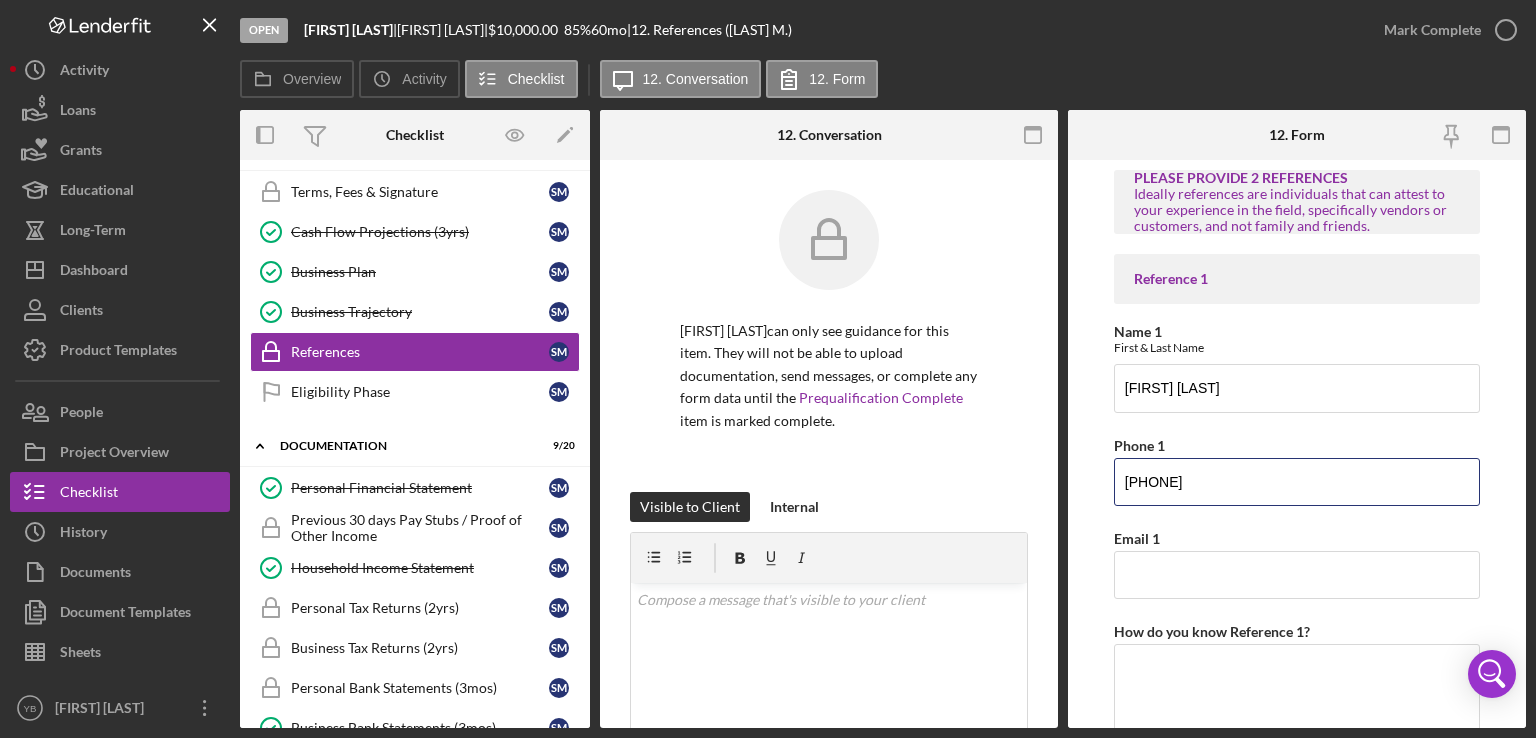 type on "[PHONE]" 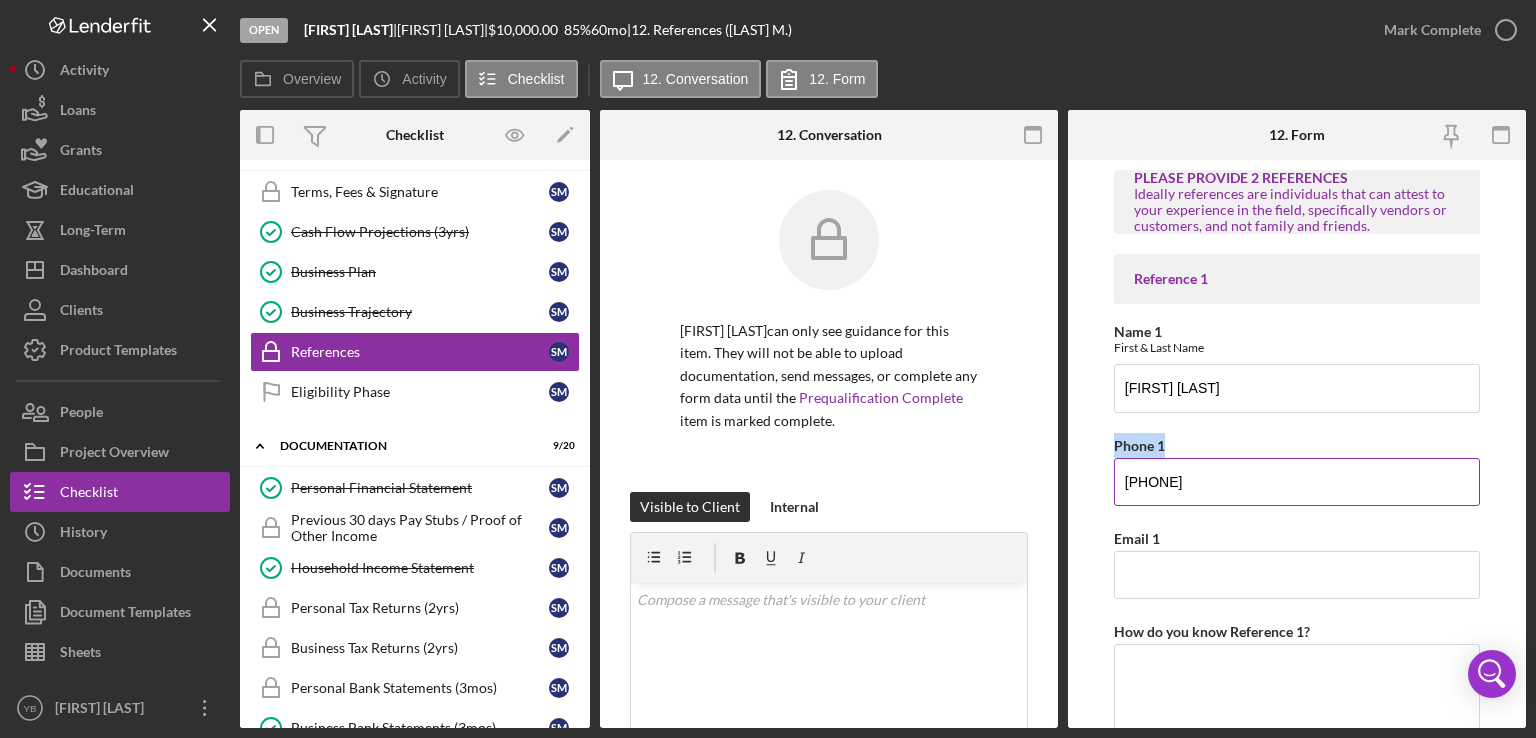 drag, startPoint x: 1529, startPoint y: 433, endPoint x: 1462, endPoint y: 484, distance: 84.20214 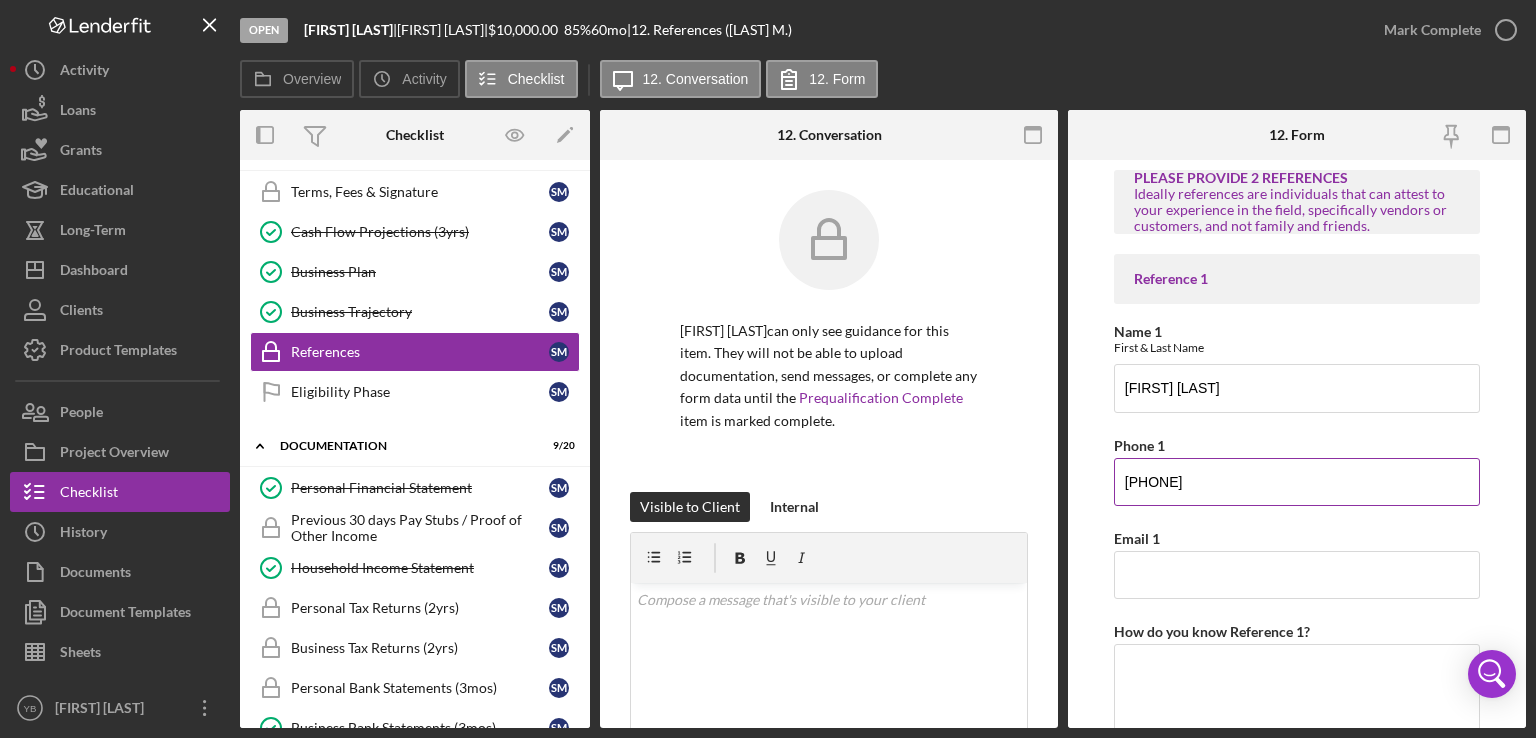 click on "[PHONE]" at bounding box center [1297, 482] 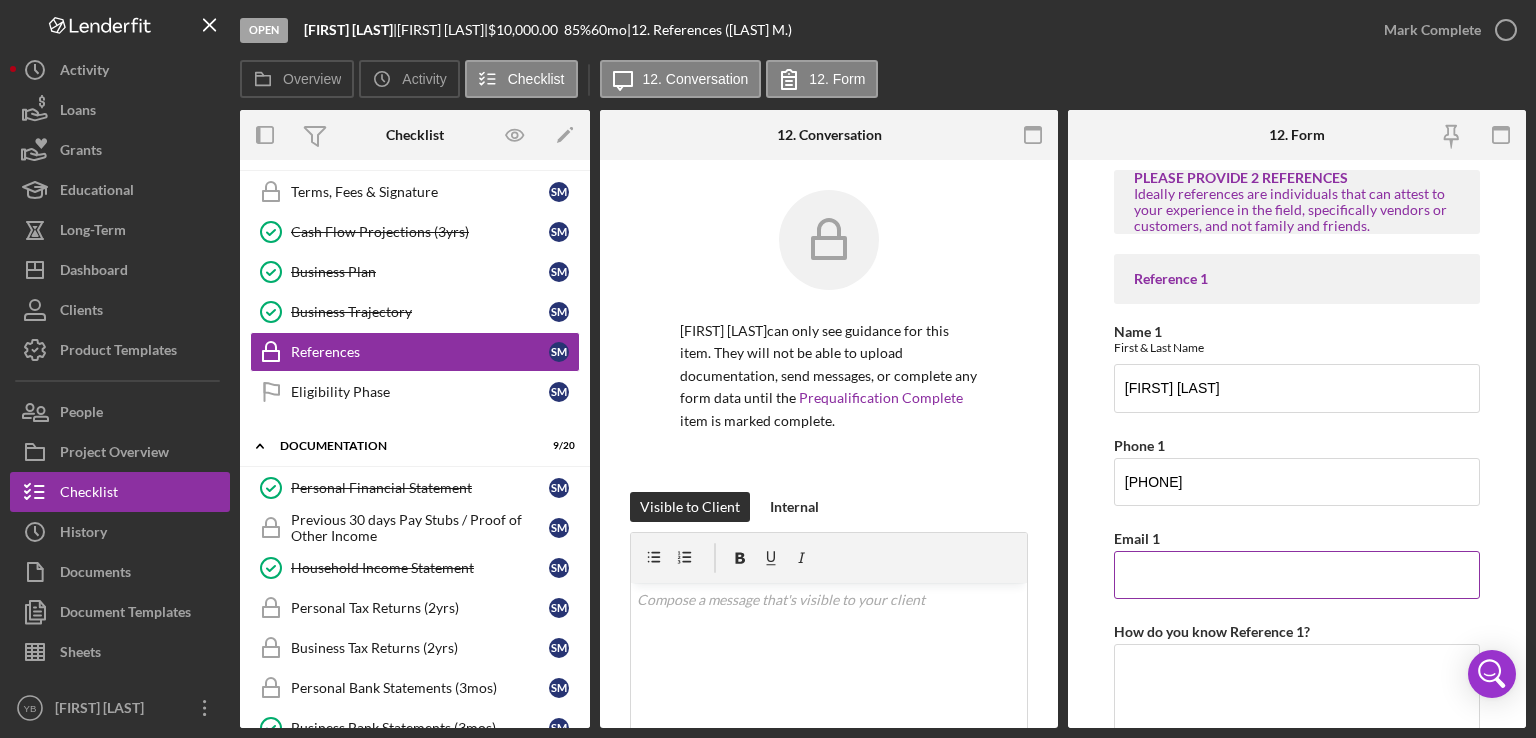 click on "Email 1" at bounding box center (1297, 538) 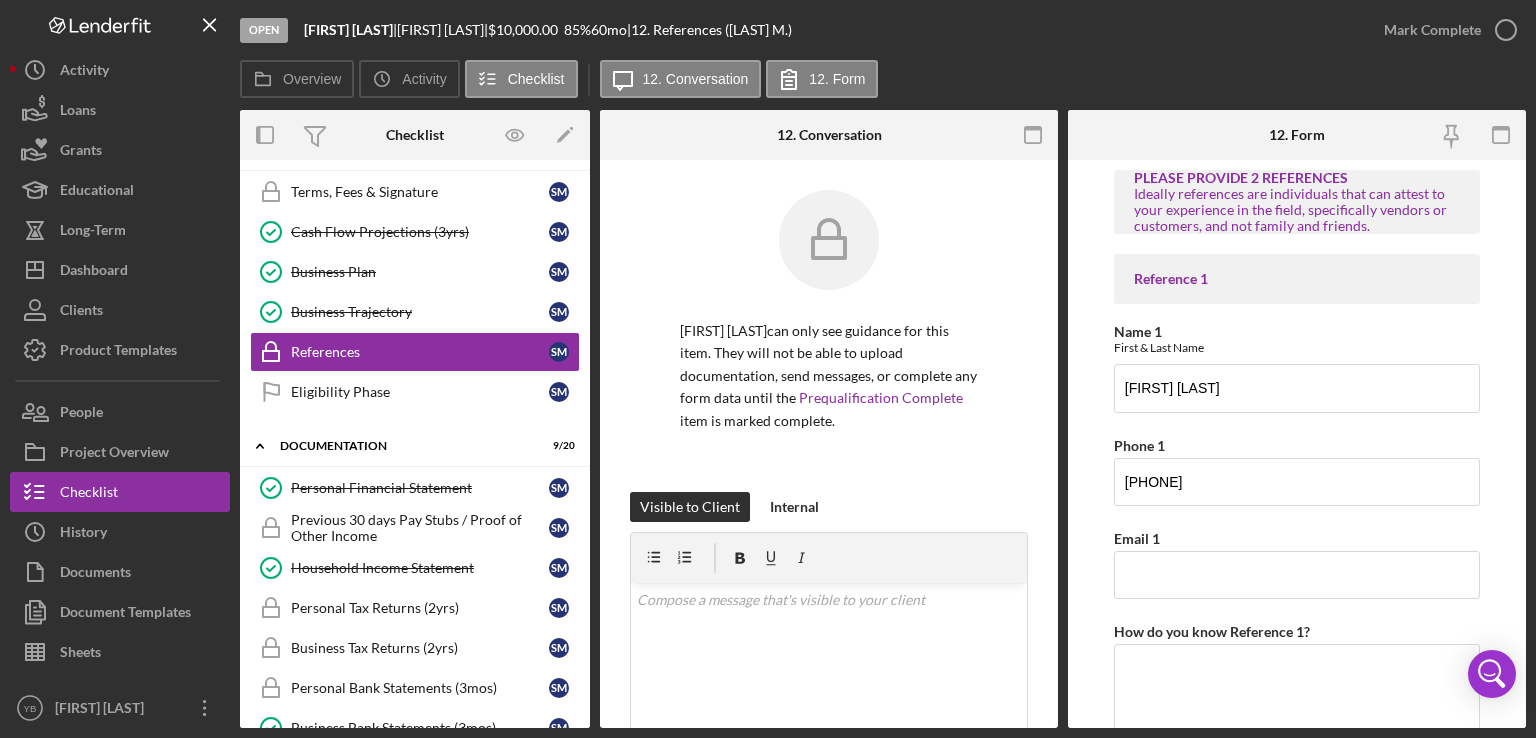 click on "PLEASE PROVIDE 2 REFERENCES Ideally references are individuals that can attest to your experience in the field, specifically vendors or customers, and not family and friends. Reference 1 Name 1 First & Last Name [FIRST] [LAST] Phone 1 [PHONE] Email 1 How do you know Reference 1? Reference 2 Name 2 First & Last Name [PHONE] Email 2 How do you know Reference 2? Save Save" at bounding box center [1297, 444] 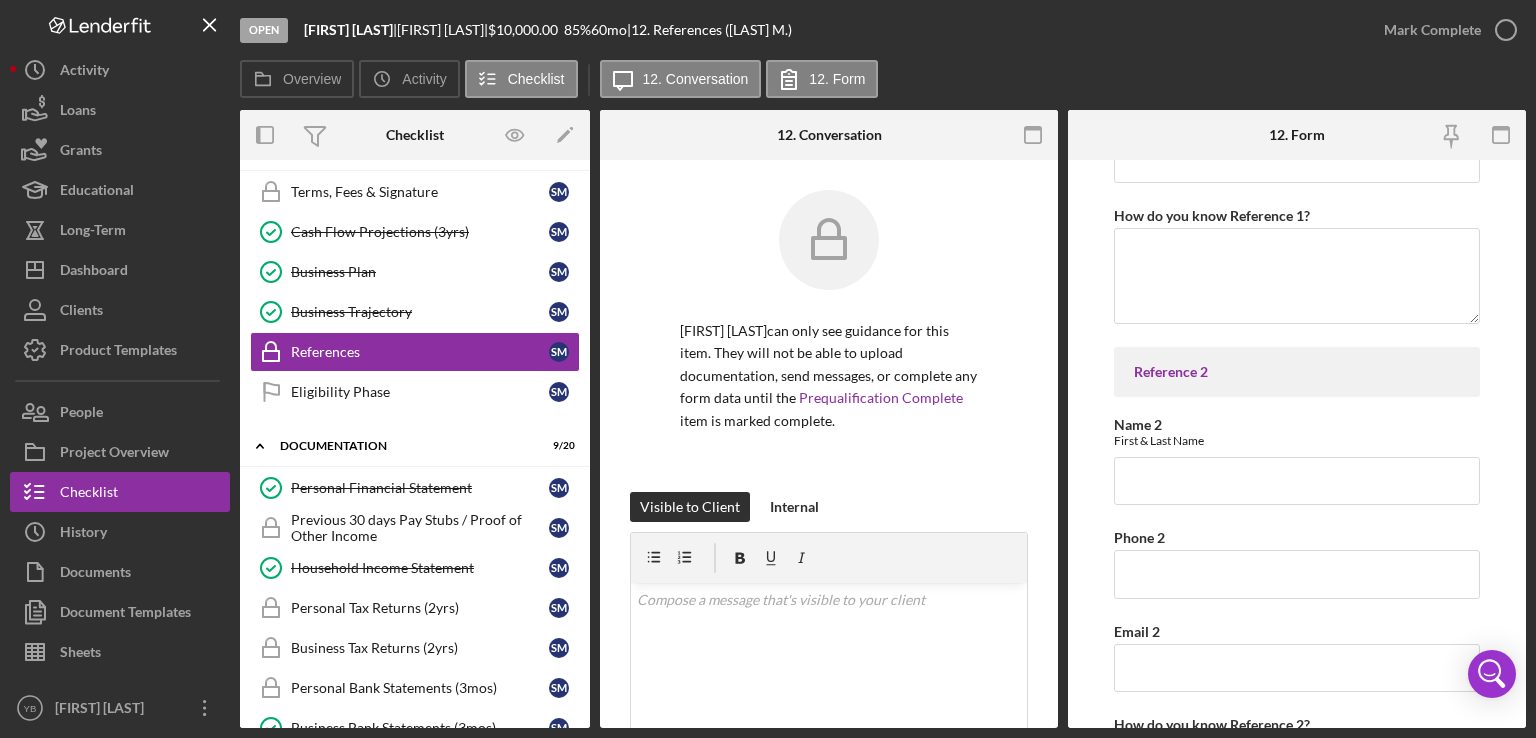 scroll, scrollTop: 440, scrollLeft: 0, axis: vertical 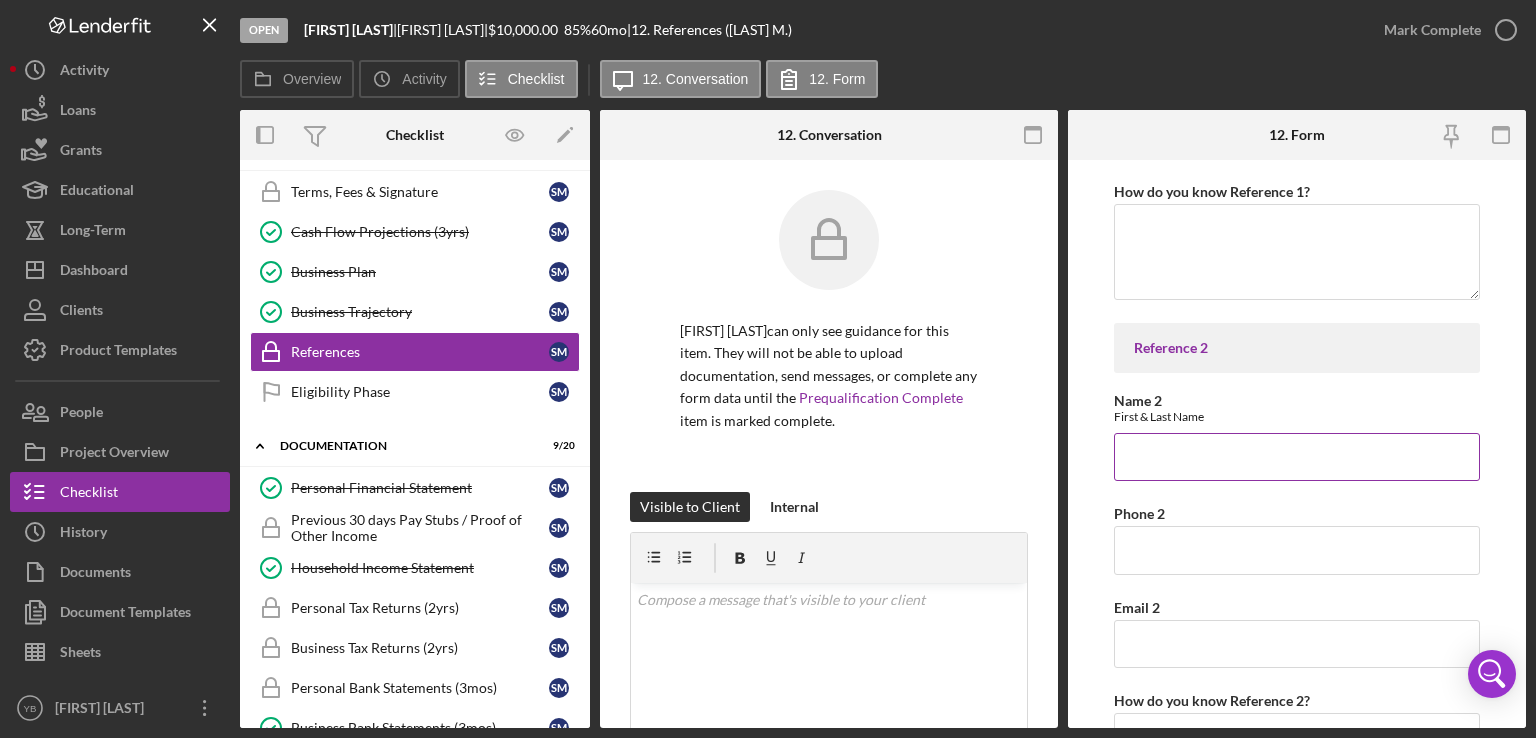 click on "Name 2" at bounding box center (1297, 457) 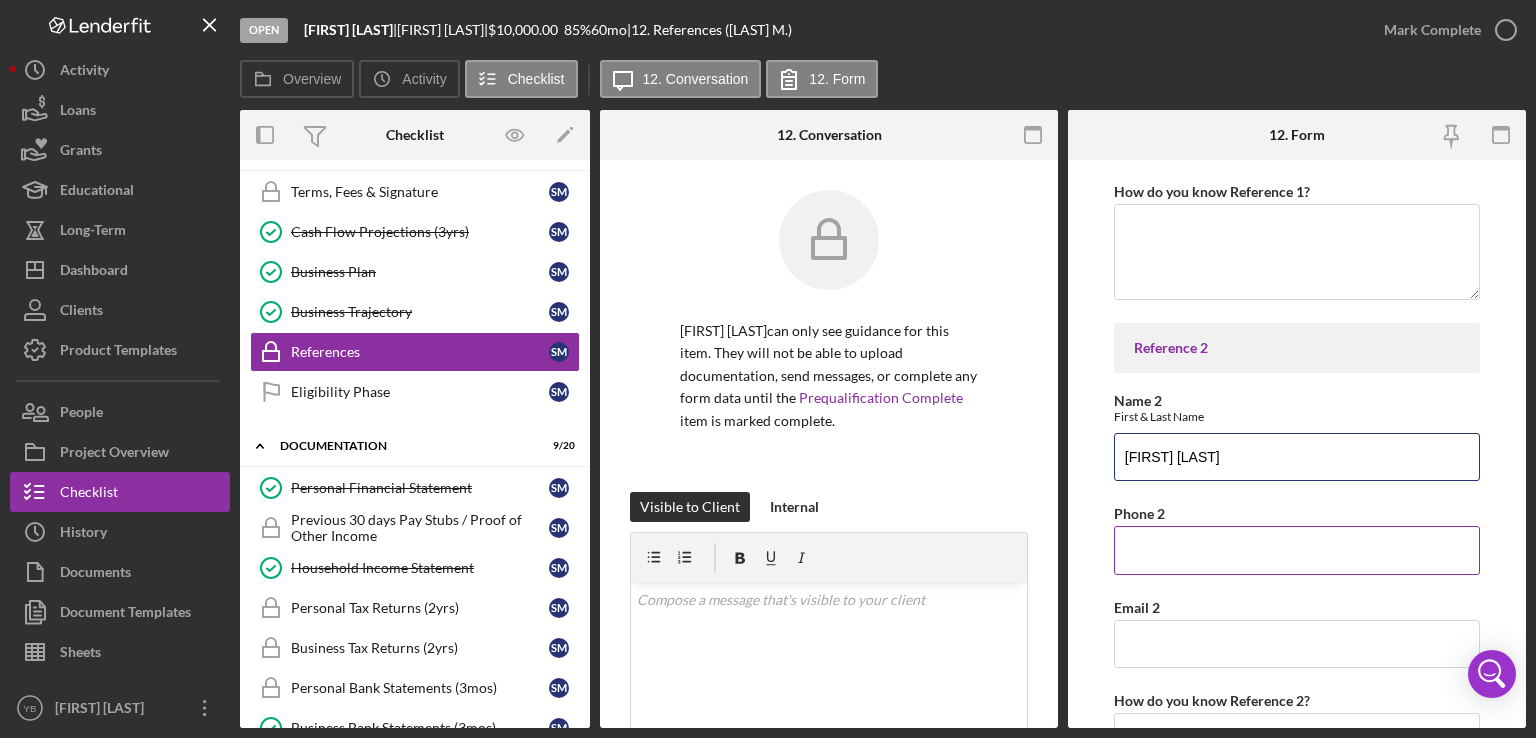 type on "[FIRST] [LAST]" 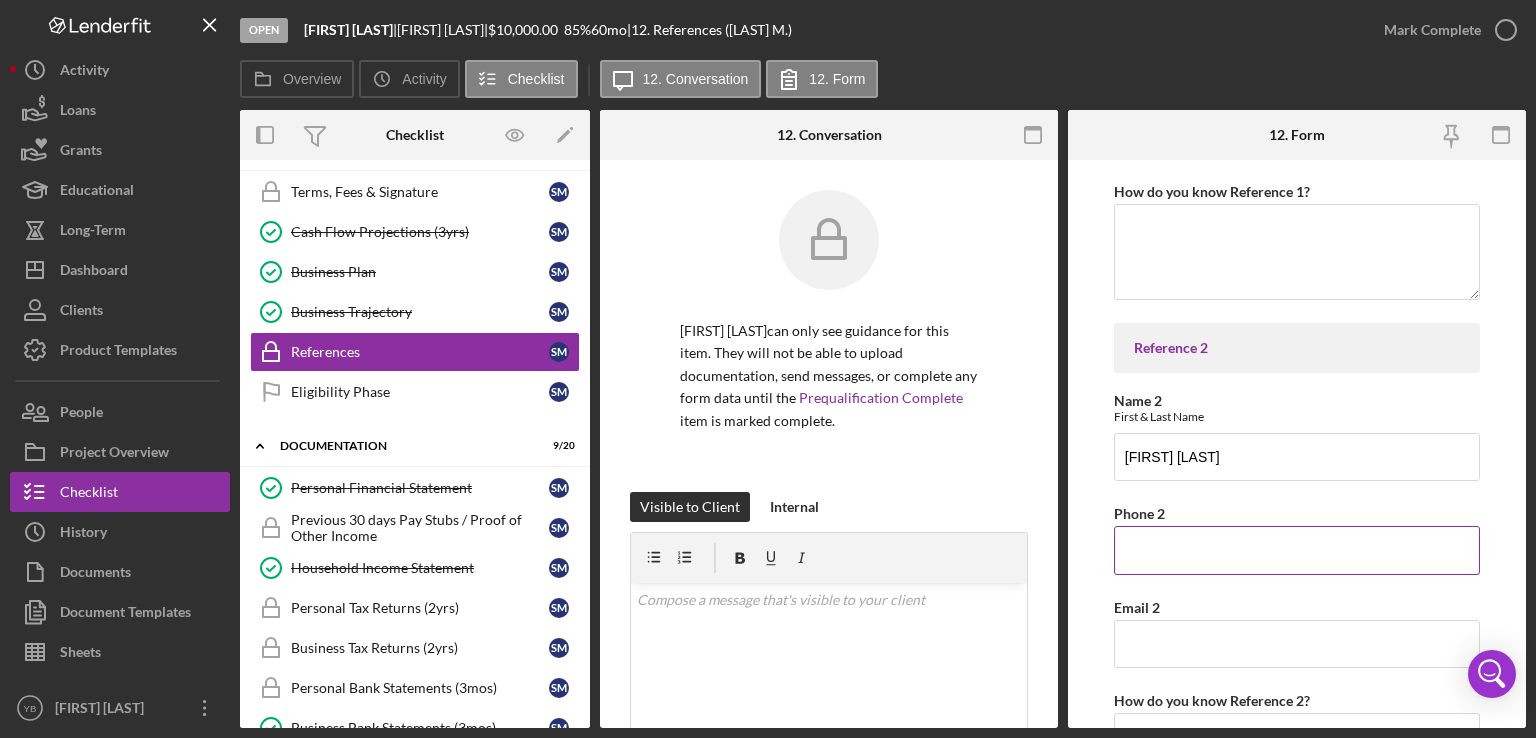 click on "Phone 2" at bounding box center (1297, 550) 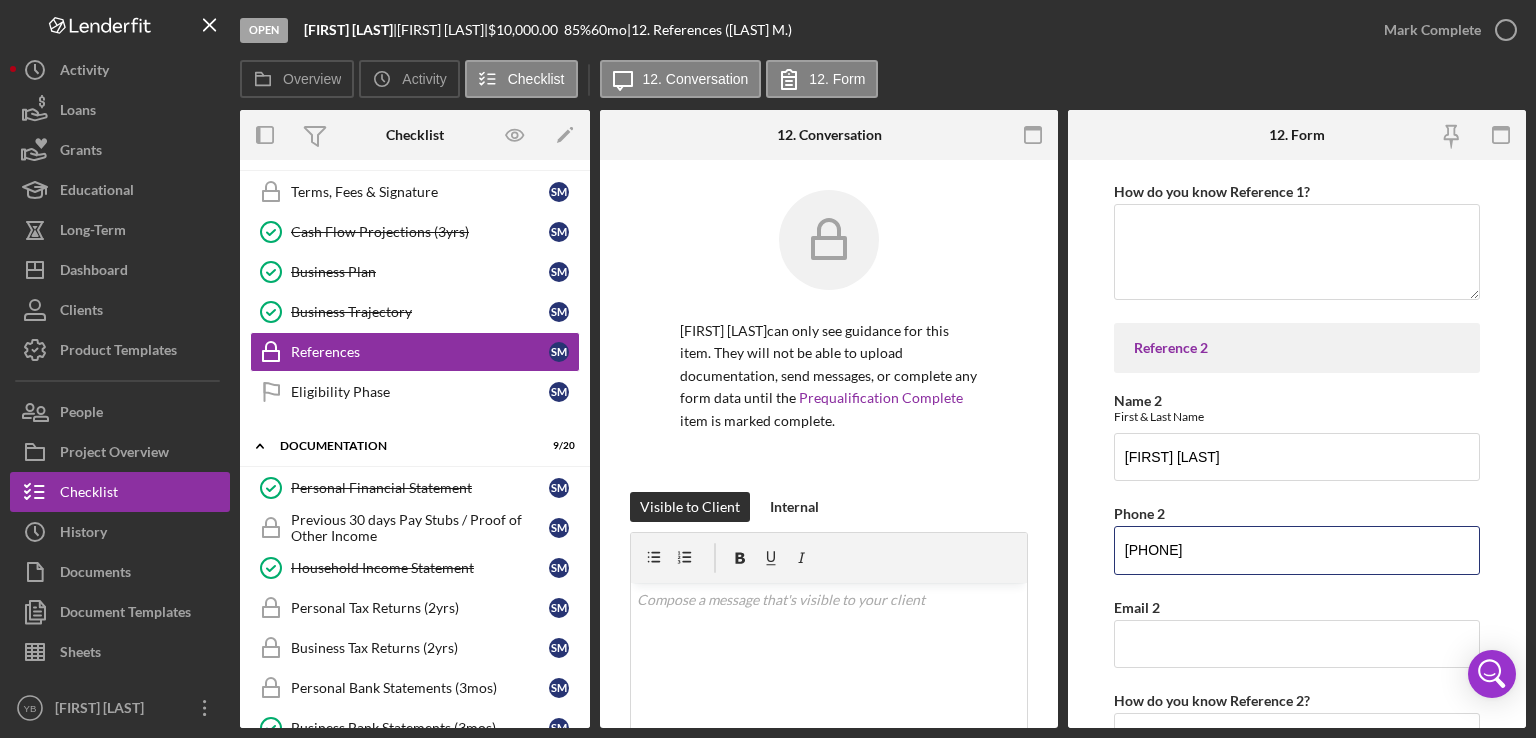 type on "[PHONE]" 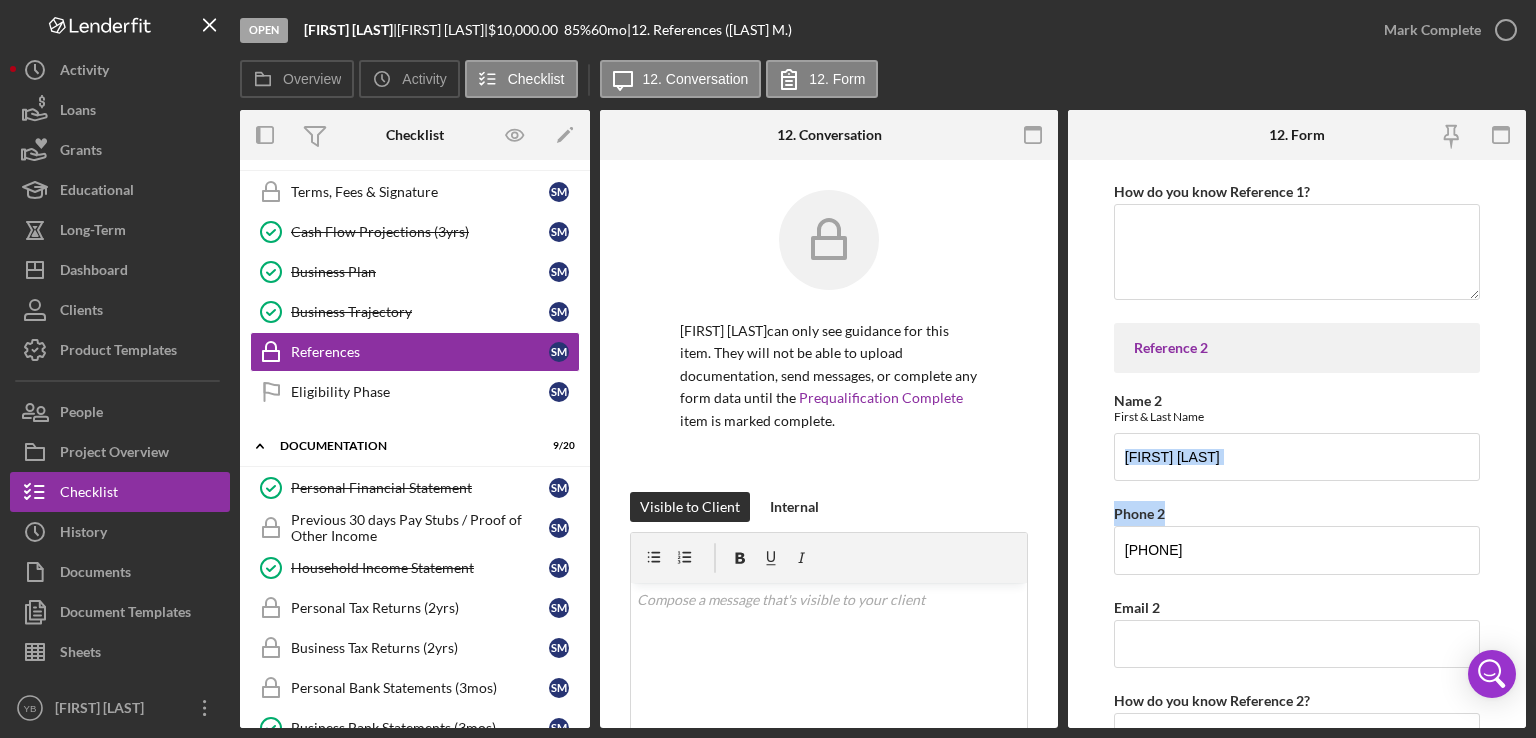 drag, startPoint x: 1530, startPoint y: 468, endPoint x: 1488, endPoint y: 510, distance: 59.39697 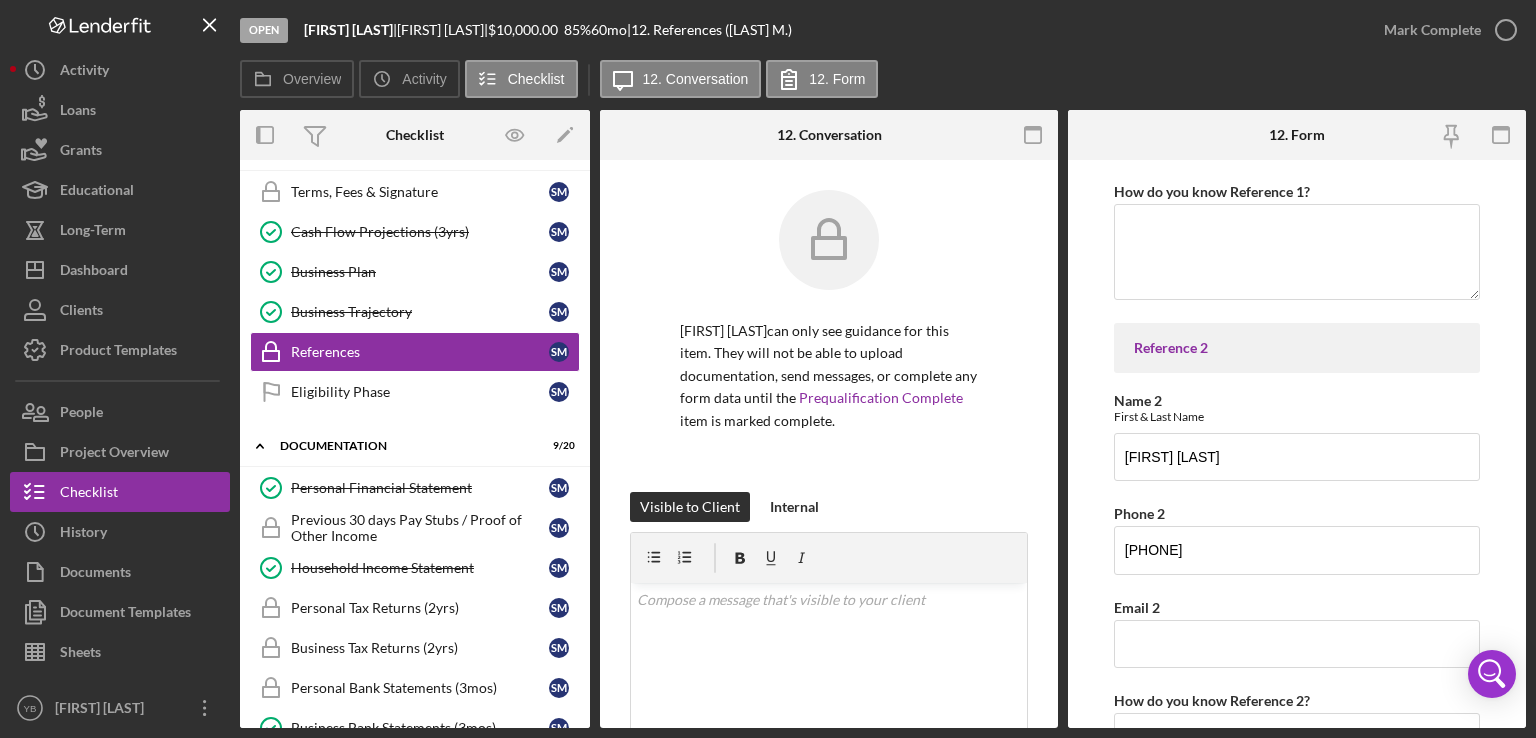 click on "Open [FIRST] [LAST] | [FIRST] [LAST] | $10,000.00 85 % 60 mo | 12. References ([LAST] M.) Mark Complete Overview Icon/History Activity Checklist Icon/Message 12. Conversation 12. Form Overview Overview Edit Icon/Edit Status Ongoing Risk Rating Sentiment Rating 5 Product Microloan Application Created Date 8/1/2025 Started Date 8/1/2025 Closing Goal 9/30/2025 Amount $10,000.00 Rate 85.000% Term 60 months Contact Icon/User Photo YB [FIRST] [LAST] Account Executive Stage Open Weekly Status Update Yes Inactivity Alerts Yes Key Ratios Edit Icon/Edit DSCR Collateral Coverage DTI LTV Global DSCR Global Collateral Coverage Global DTI NOI Recommendation Edit Icon/Edit Payment Type Rate Term Amount Down Payment Closing Fee Include closing fee in amount financed? No Origination Fee Include origination fee in amount financed? No Amount Financed Closing Date First Payment Date Maturity Date Resolution Edit Icon/Edit Resolved On Resolution New Activity No new activity. Checklist 6 /" at bounding box center [768, 369] 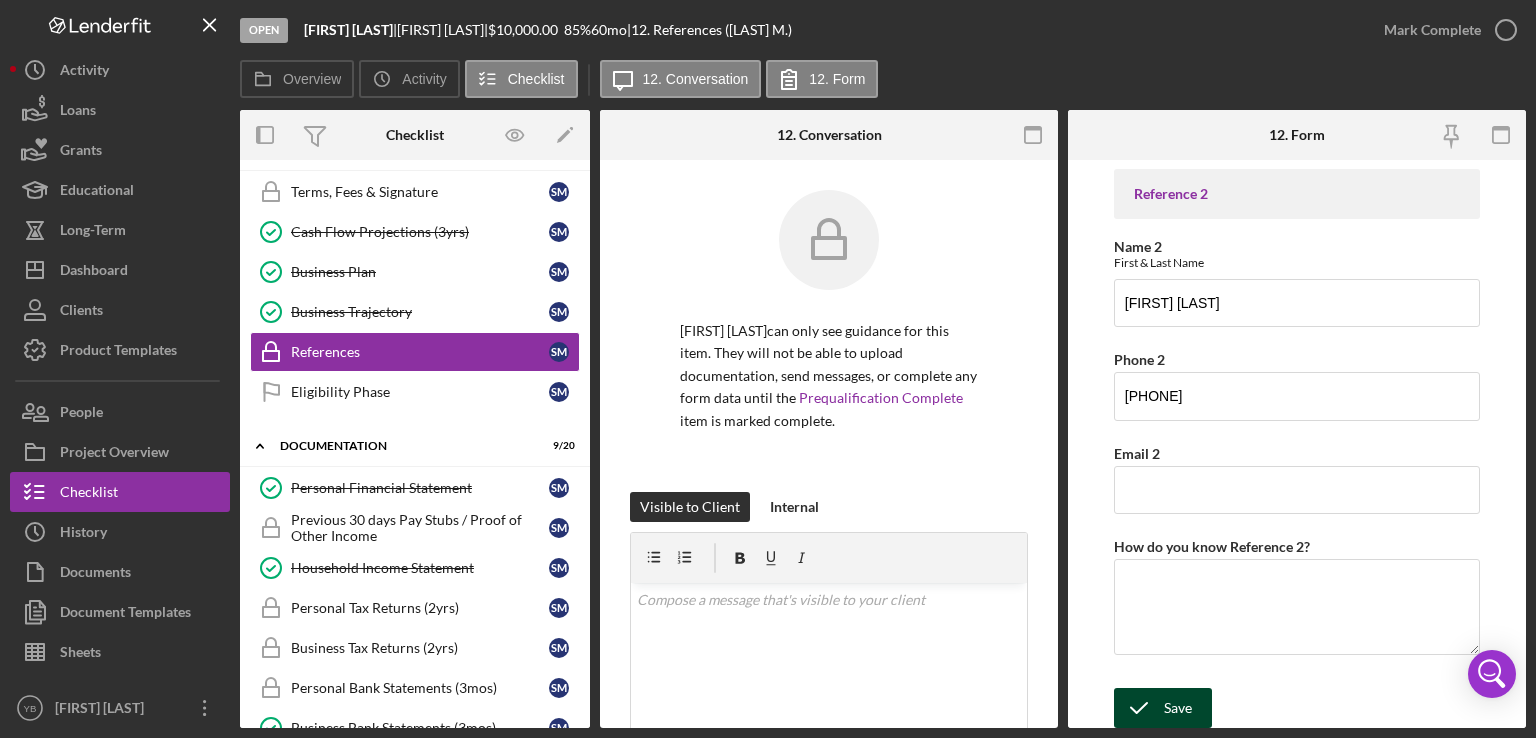 click on "Save" at bounding box center (1178, 708) 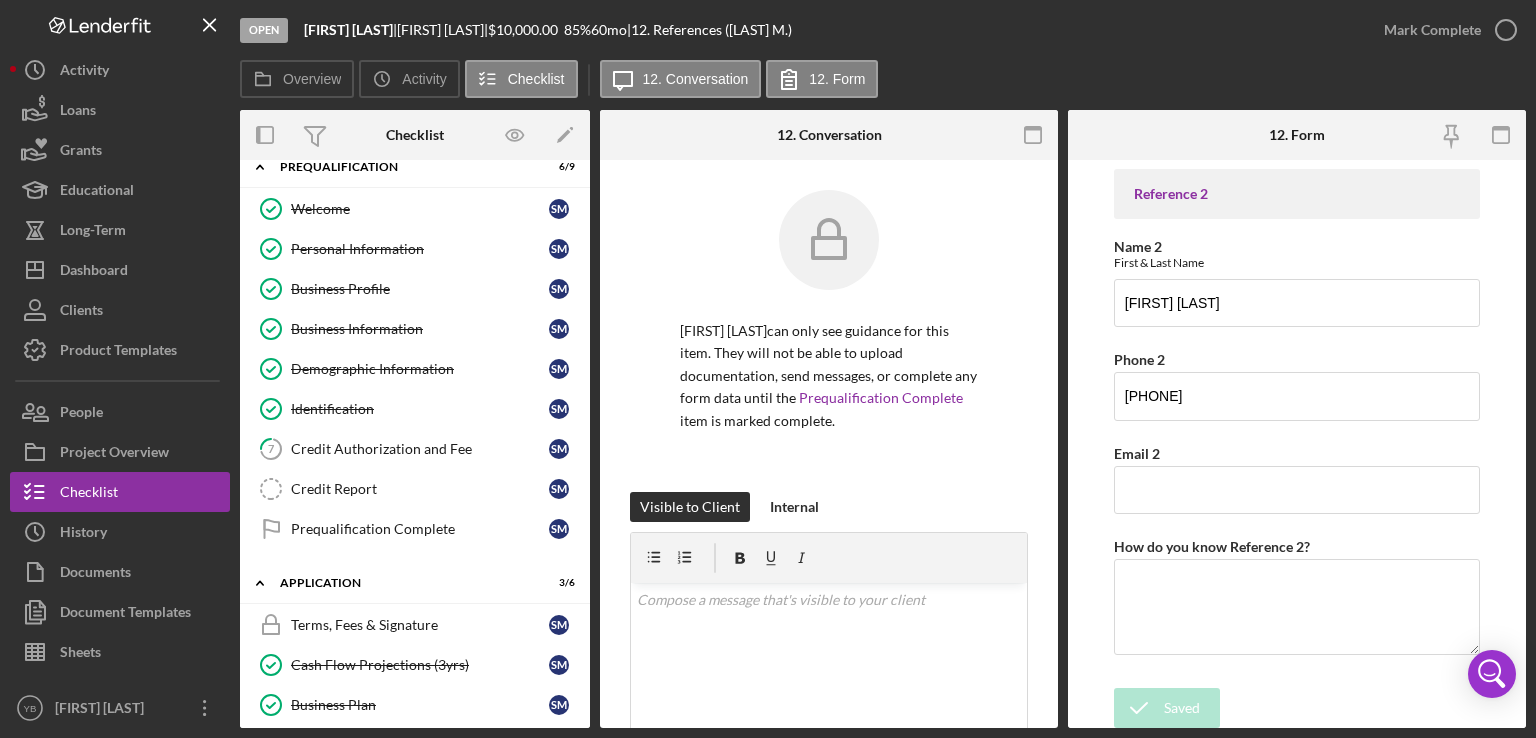 scroll, scrollTop: 0, scrollLeft: 0, axis: both 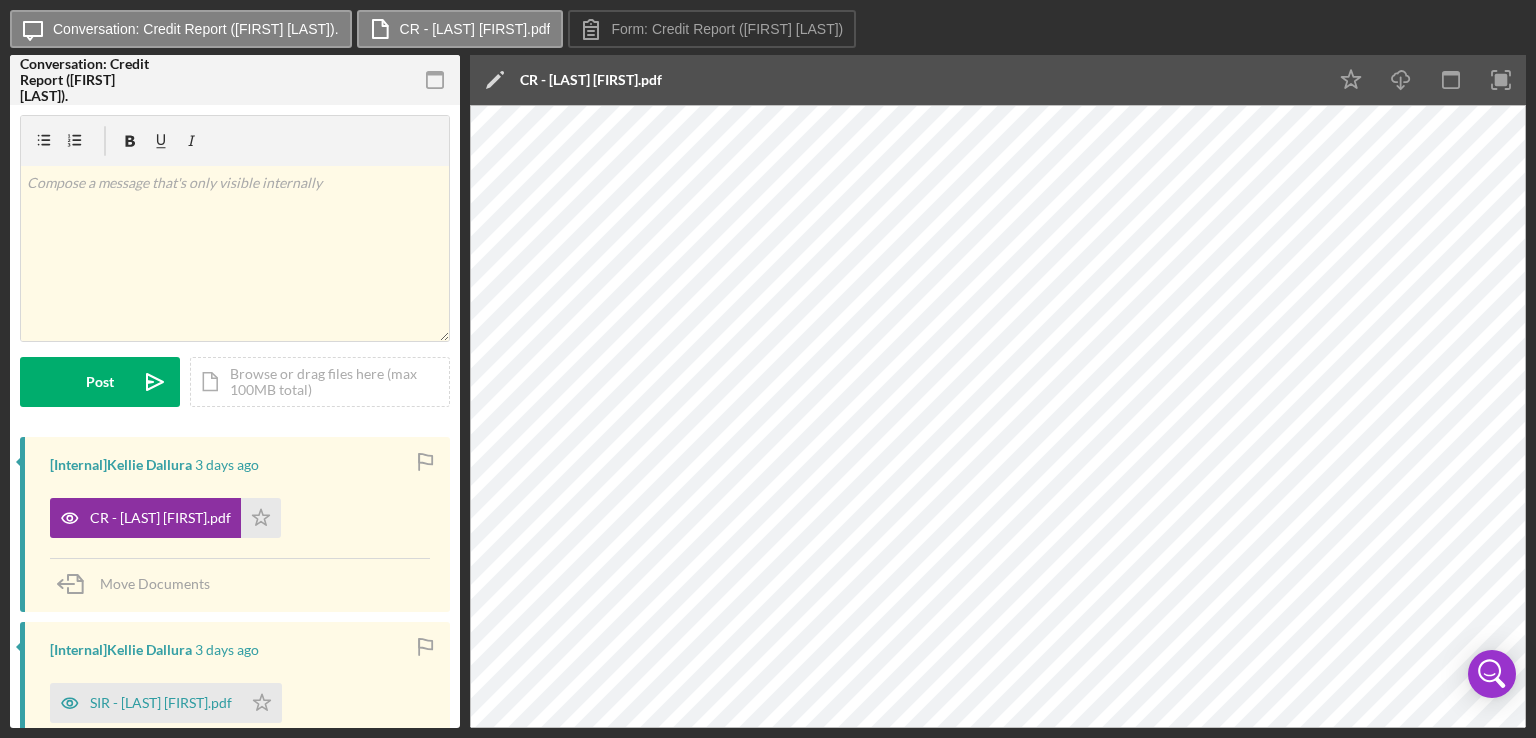 click on "Icon/Message Conversation: Credit Report ([FIRST] [LAST]) CR - [LAST] [FIRST].pdf Form: Credit Report ([FIRST] [LAST]) Conversation: Credit Report ([FIRST] [LAST]) Credit Report Credit Report v Color teal Color pink Remove color Add row above Add row below Add column before Add column after Merge cells Split cells Remove column Remove row Remove table Post Icon/icon-invite-send Icon/Document Browse or drag files here (max 100MB total) Tap to choose files or take a photo Cancel Post Icon/icon-invite-send Icon/Message Comment [Internal]  [FIRST] [LAST]   3 days ago CR - [LAST] [FIRST].pdf Icon/Star Move Documents [Internal]  [FIRST] [LAST]   3 days ago SIR - [LAST] [FIRST].pdf Icon/Star Move Documents [Internal]  [FIRST] [LAST]   3 days ago CAIVRS - [LAST] [FIRST].pdf Icon/Star Move Documents [Internal]  [Internal]  [Third Party]  undefined undefined   Pull the credit report for the applicant and attach a copy here. Remember - applicants will not see Internal items or documents submitted in Internal items. Icon/Edit Save" at bounding box center [768, 369] 